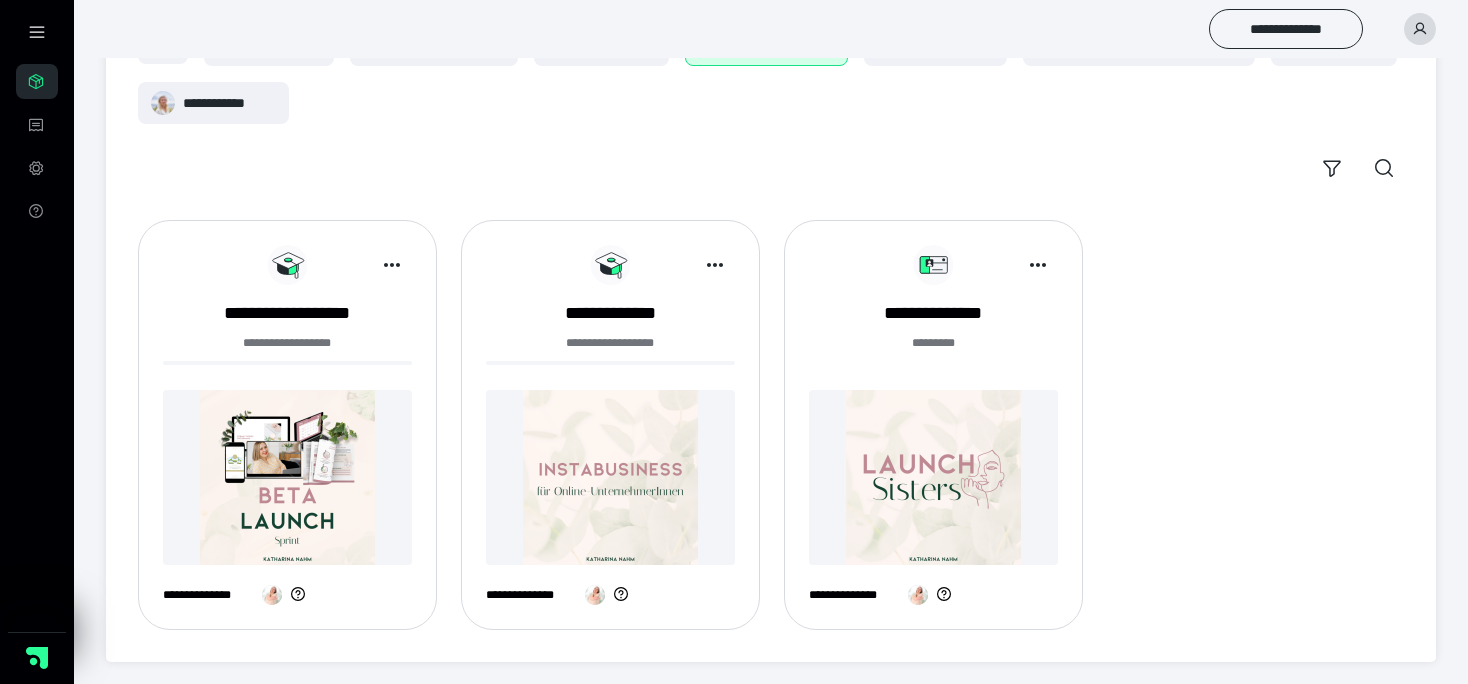 scroll, scrollTop: 0, scrollLeft: 0, axis: both 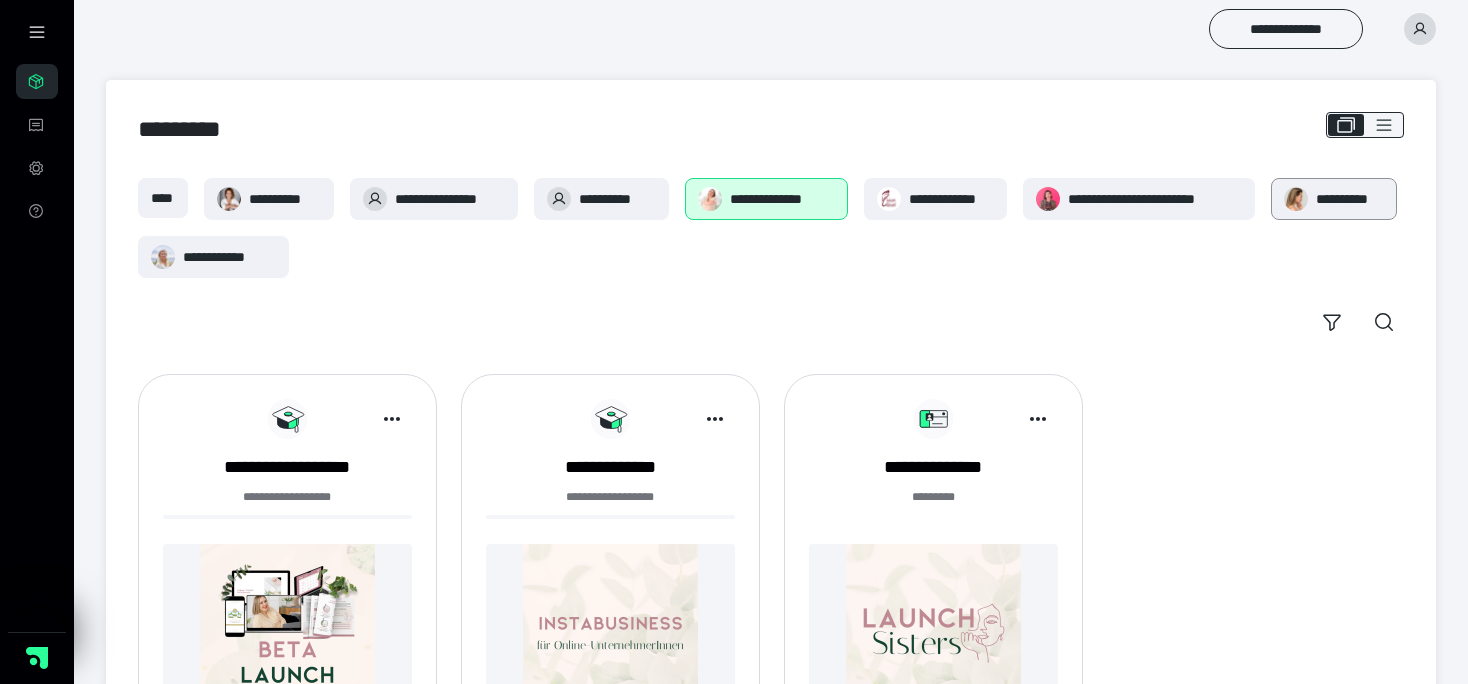 click on "**********" at bounding box center (1349, 199) 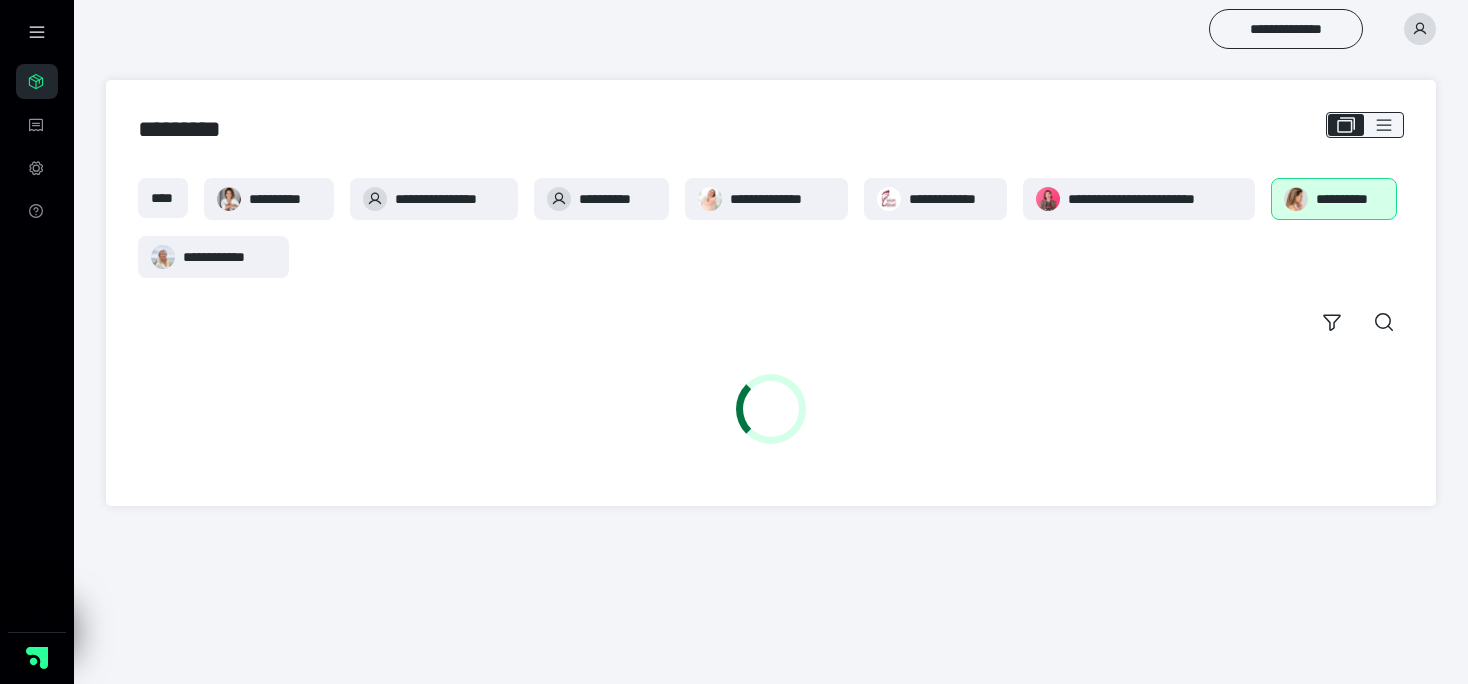 scroll, scrollTop: 0, scrollLeft: 0, axis: both 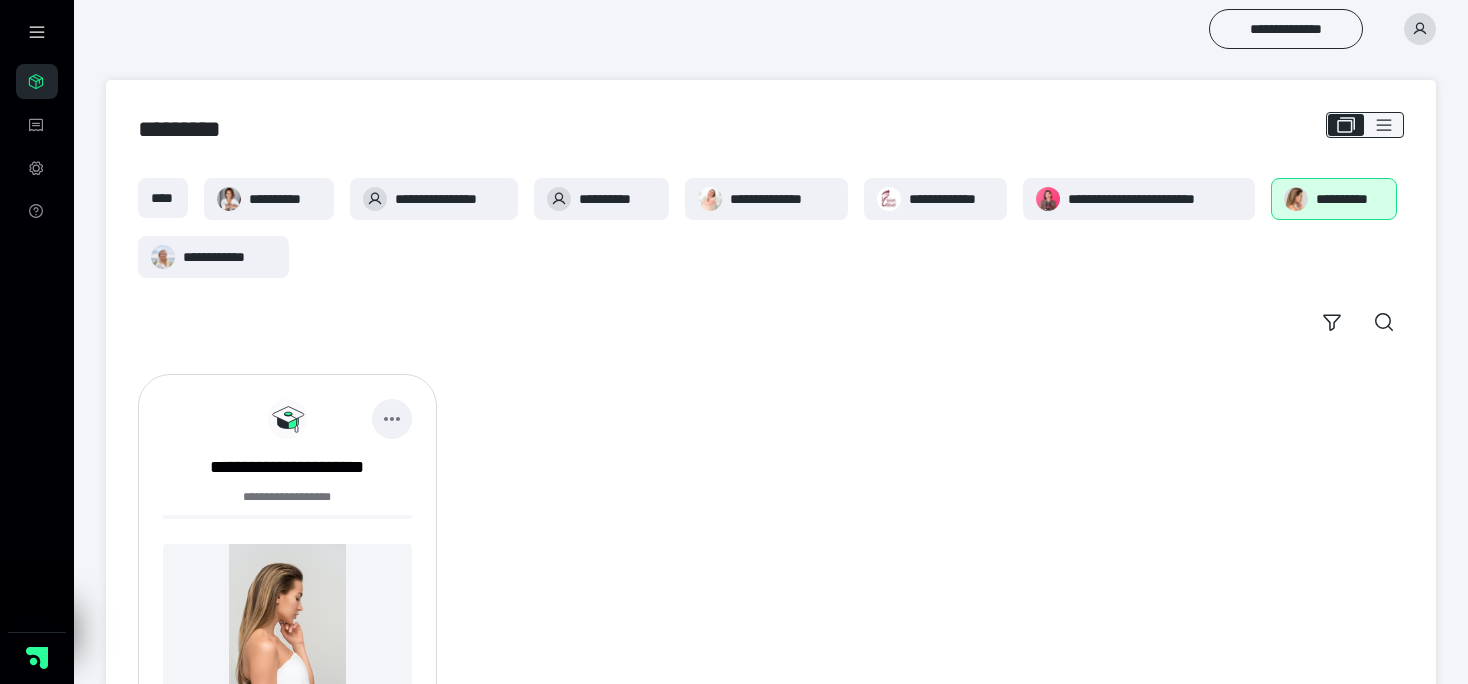 click 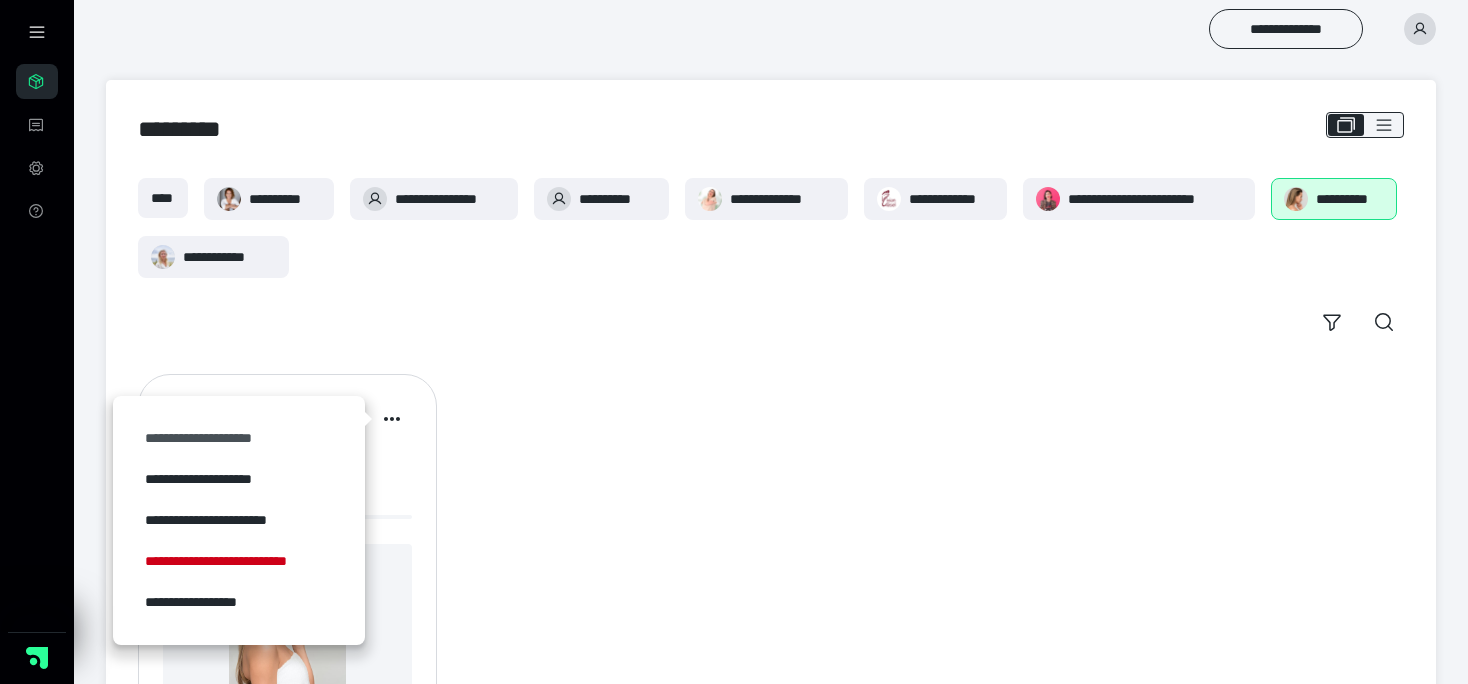 click on "**********" at bounding box center [239, 438] 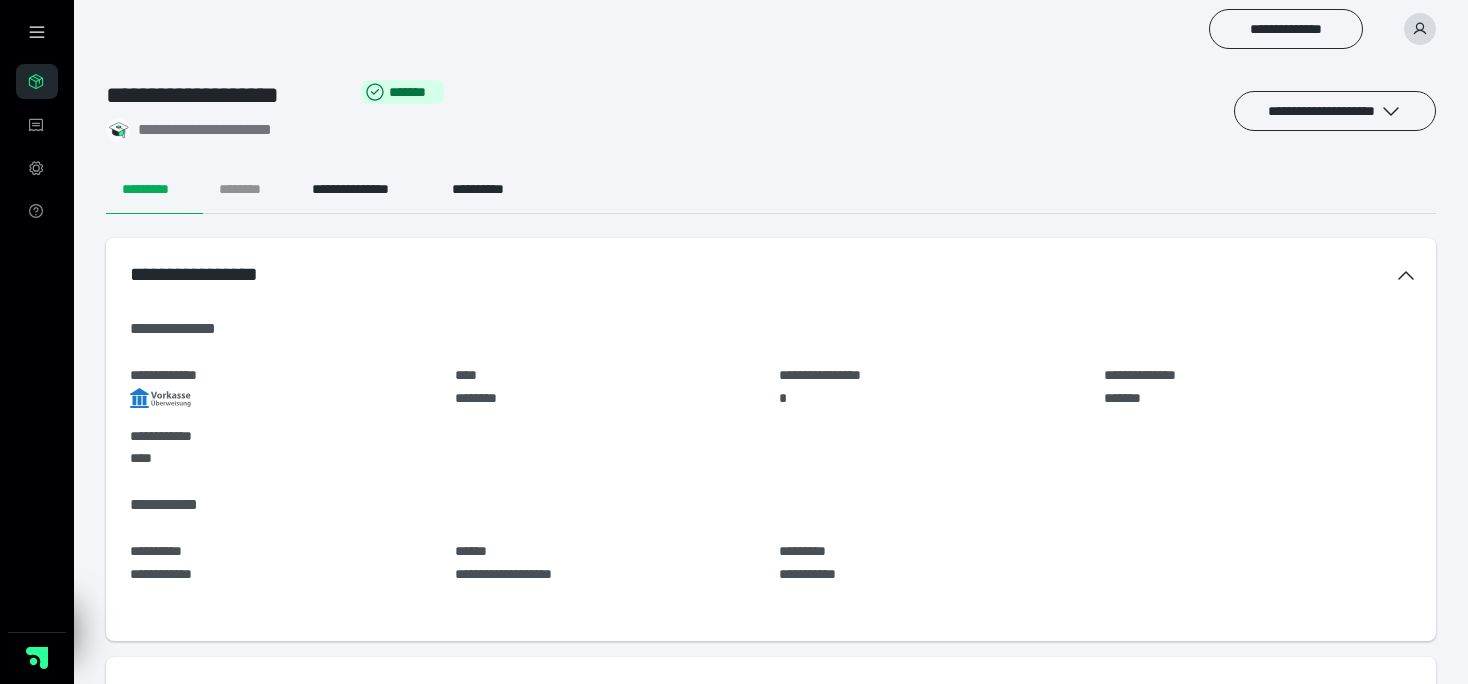 click on "********" at bounding box center [249, 190] 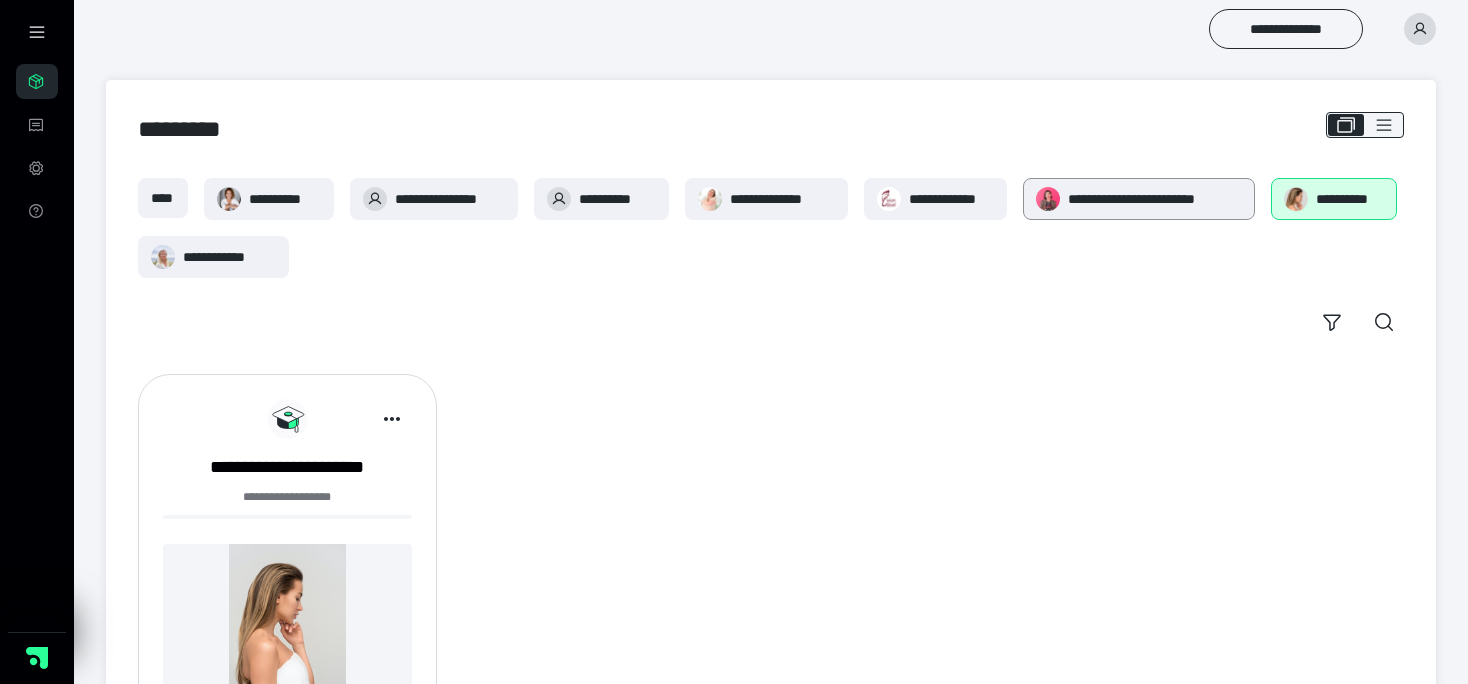 click on "**********" at bounding box center (1155, 199) 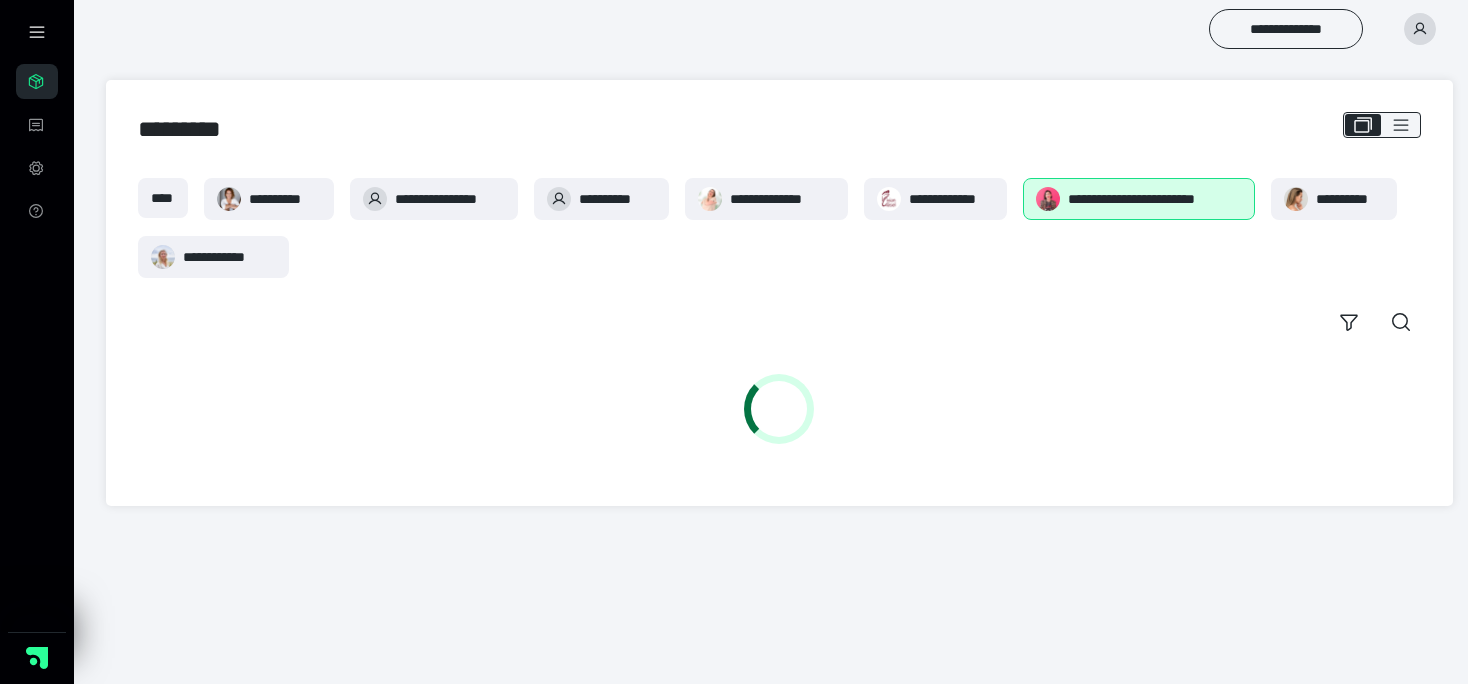 scroll, scrollTop: 0, scrollLeft: 0, axis: both 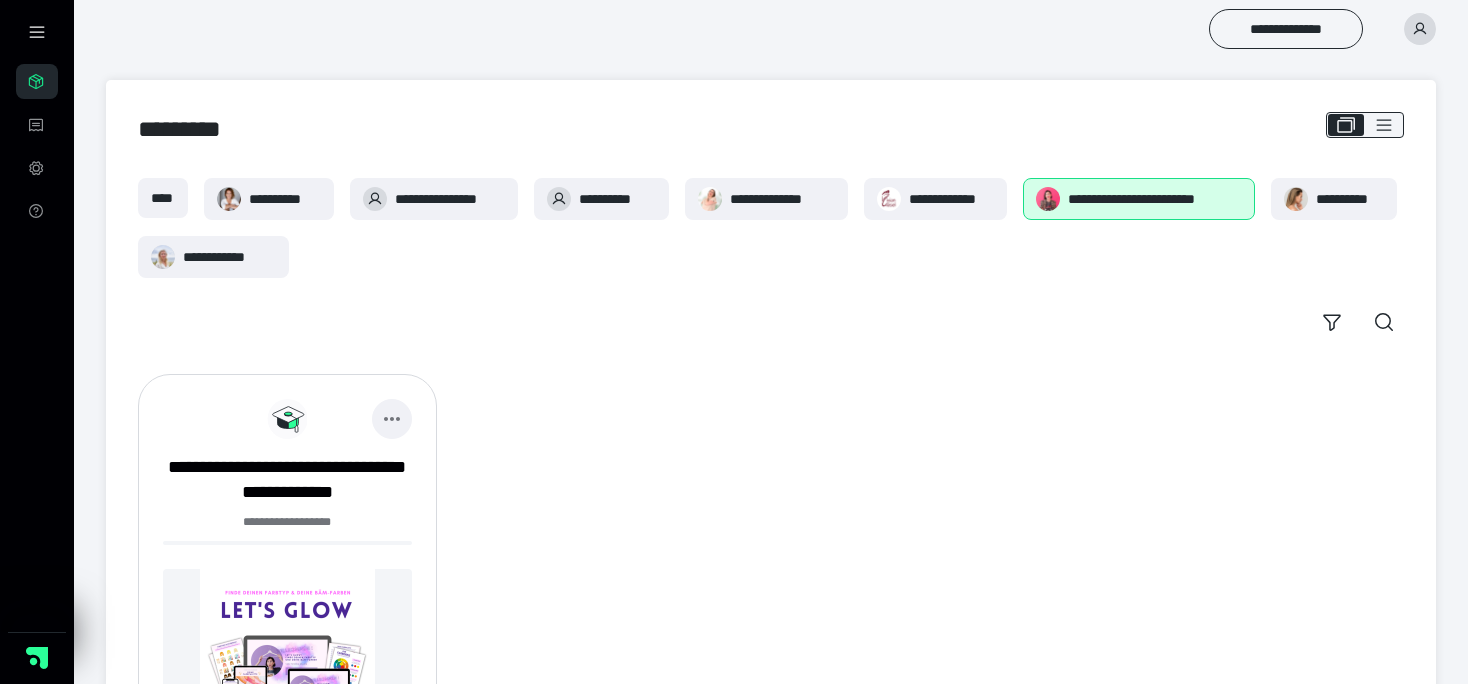 click 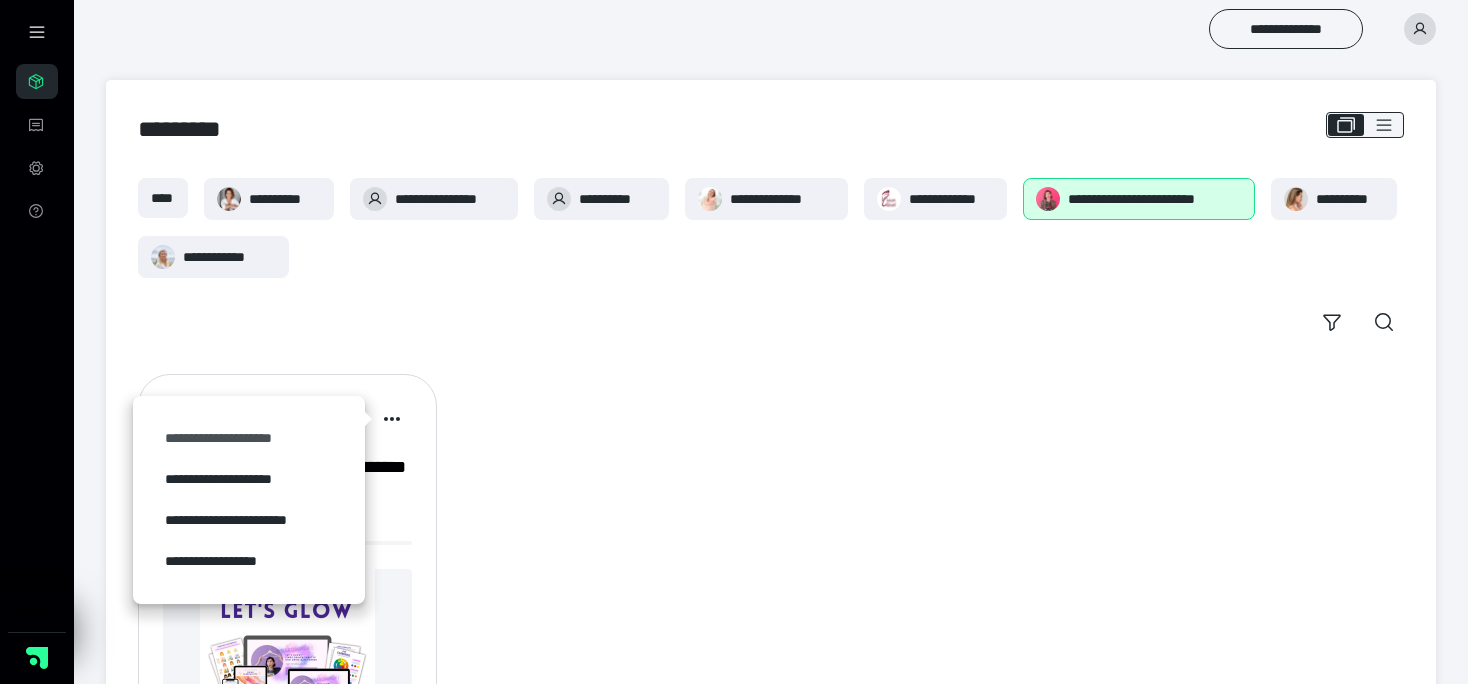 click on "**********" at bounding box center [249, 438] 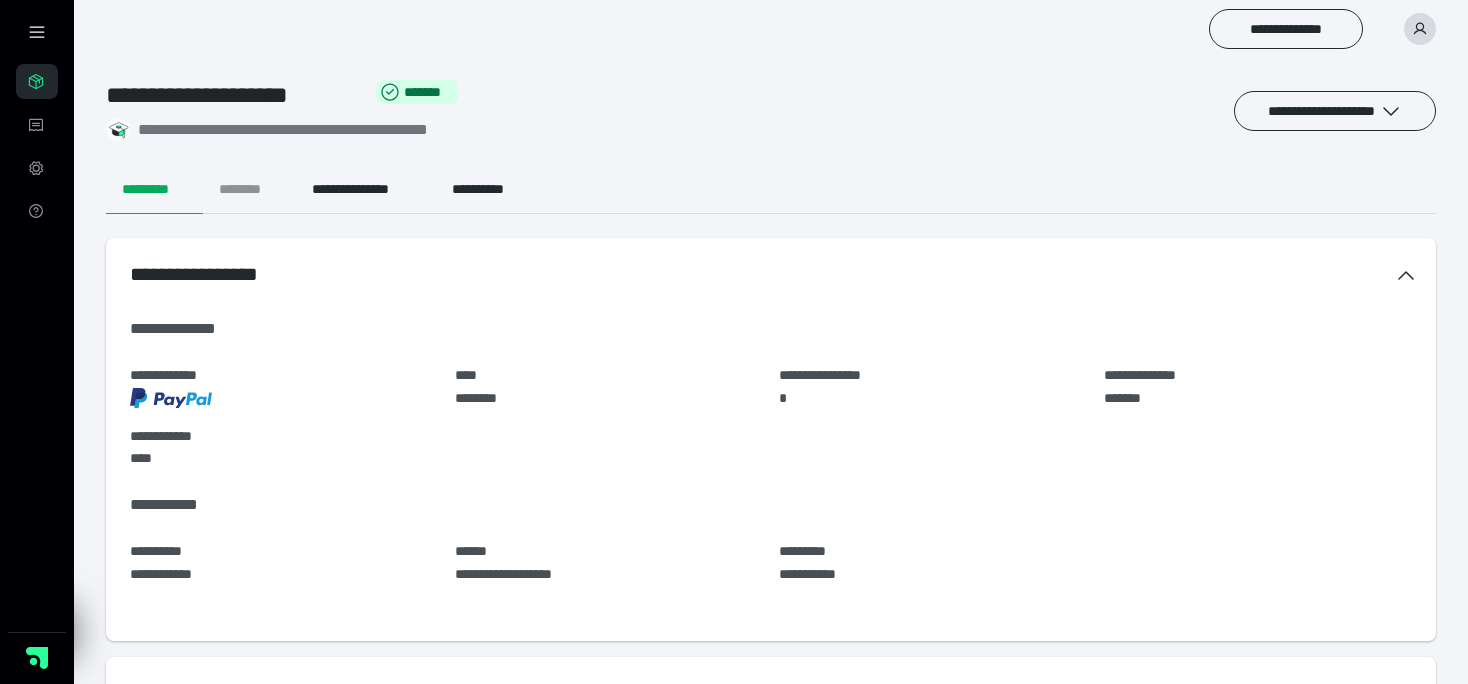 click on "********" at bounding box center [249, 190] 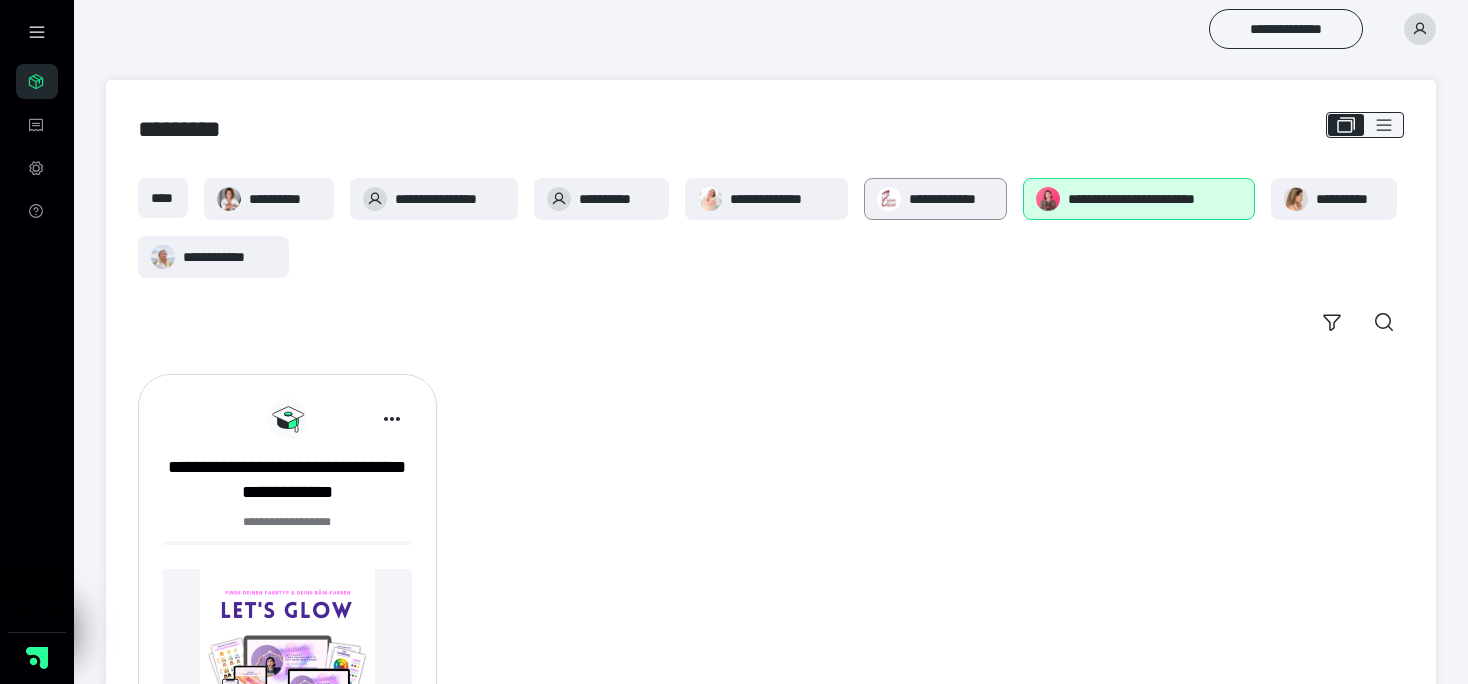 click on "**********" at bounding box center [951, 199] 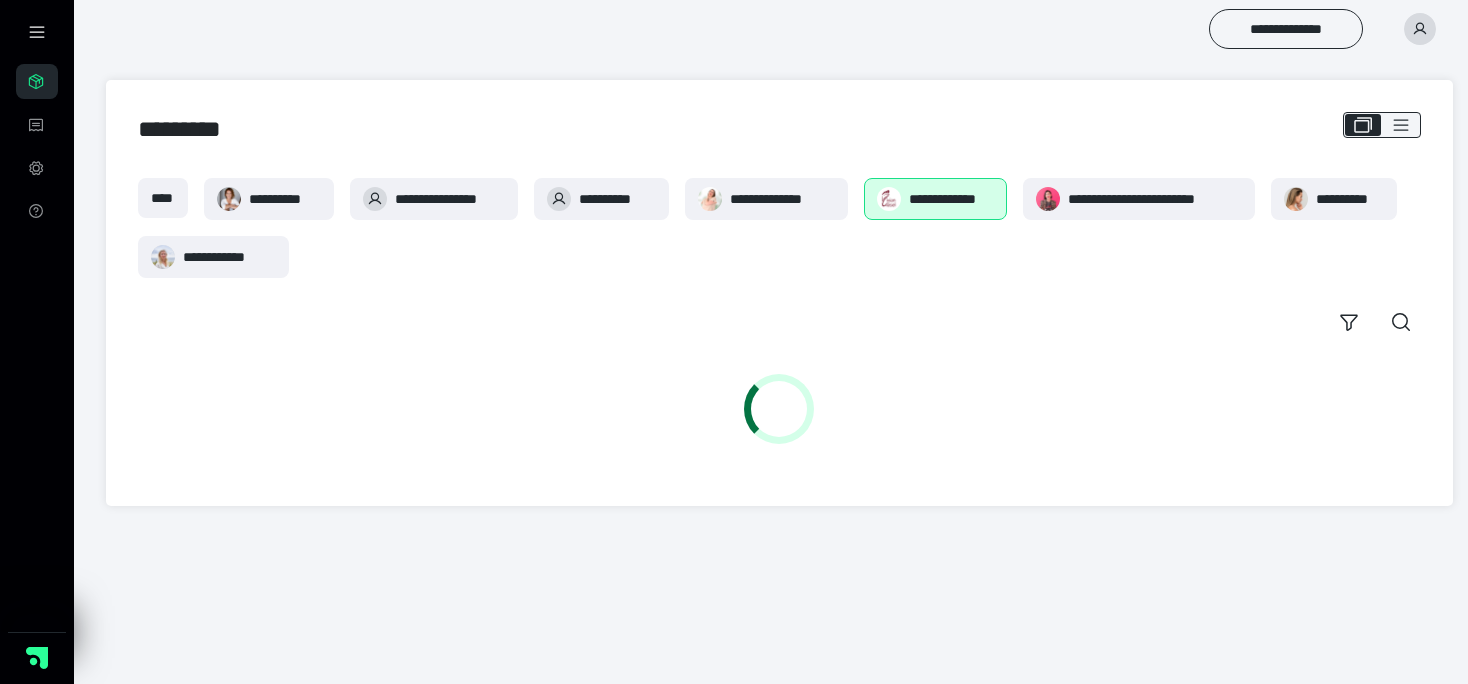 scroll, scrollTop: 0, scrollLeft: 0, axis: both 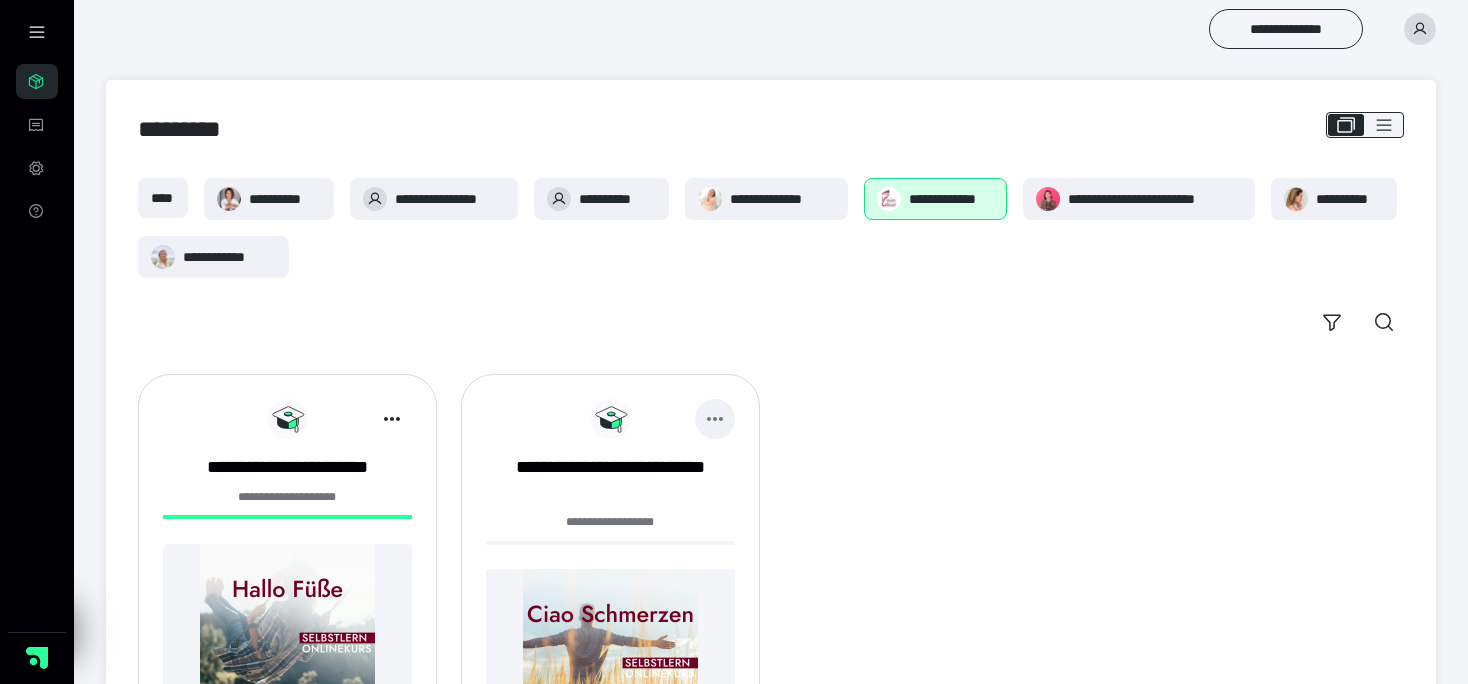 click 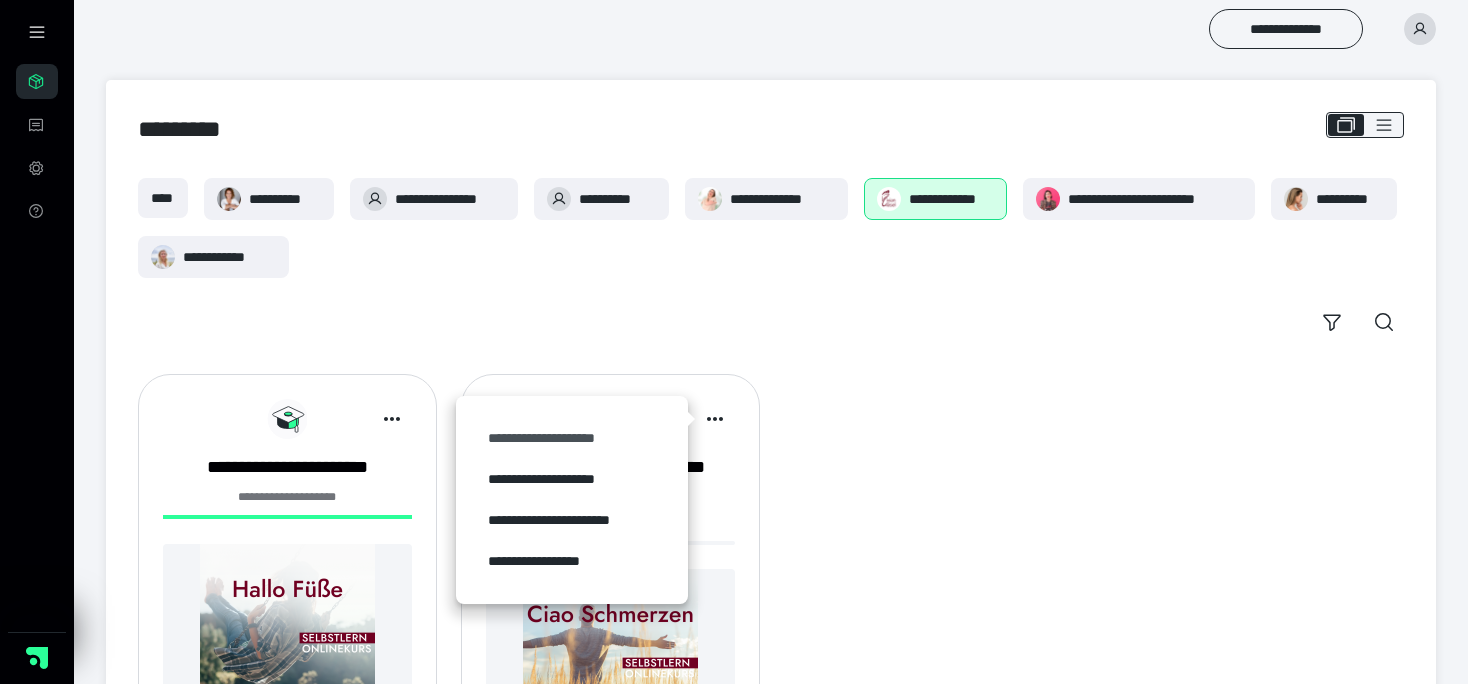 click on "**********" at bounding box center [572, 438] 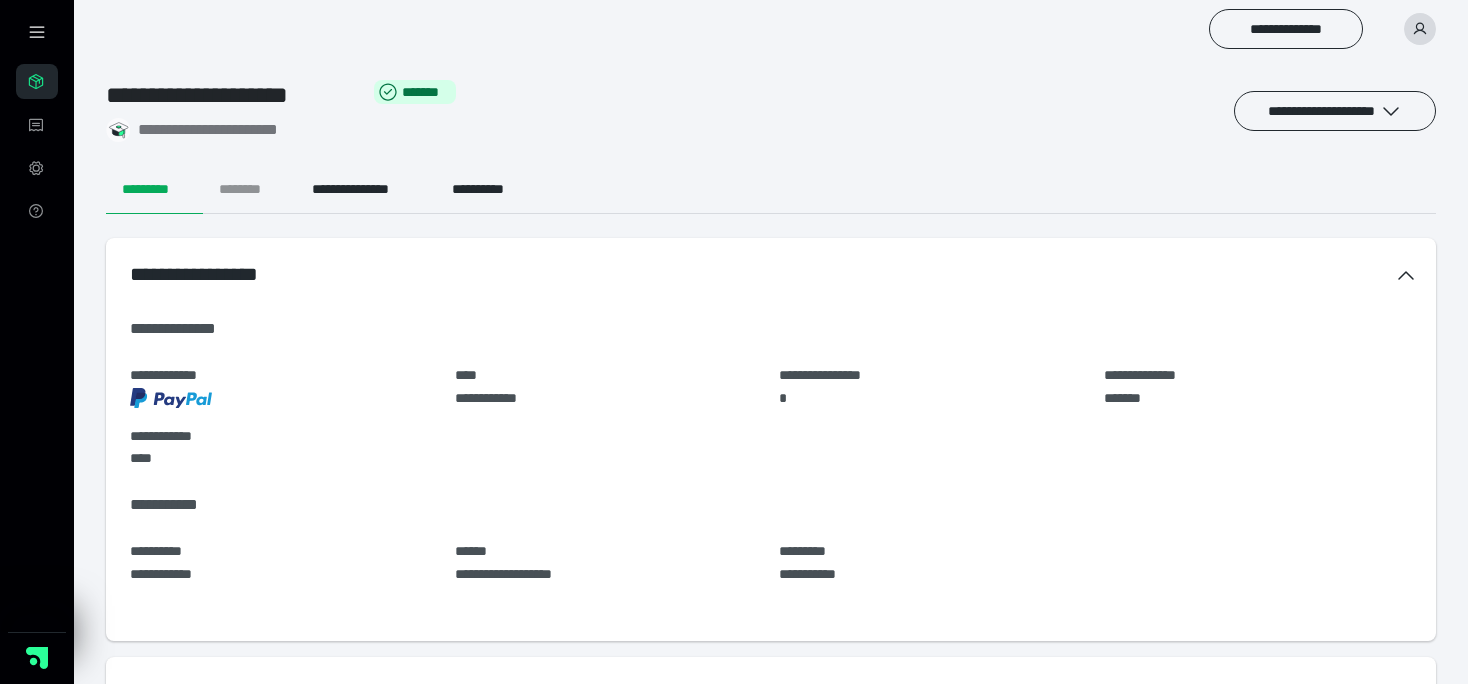 click on "********" at bounding box center [249, 190] 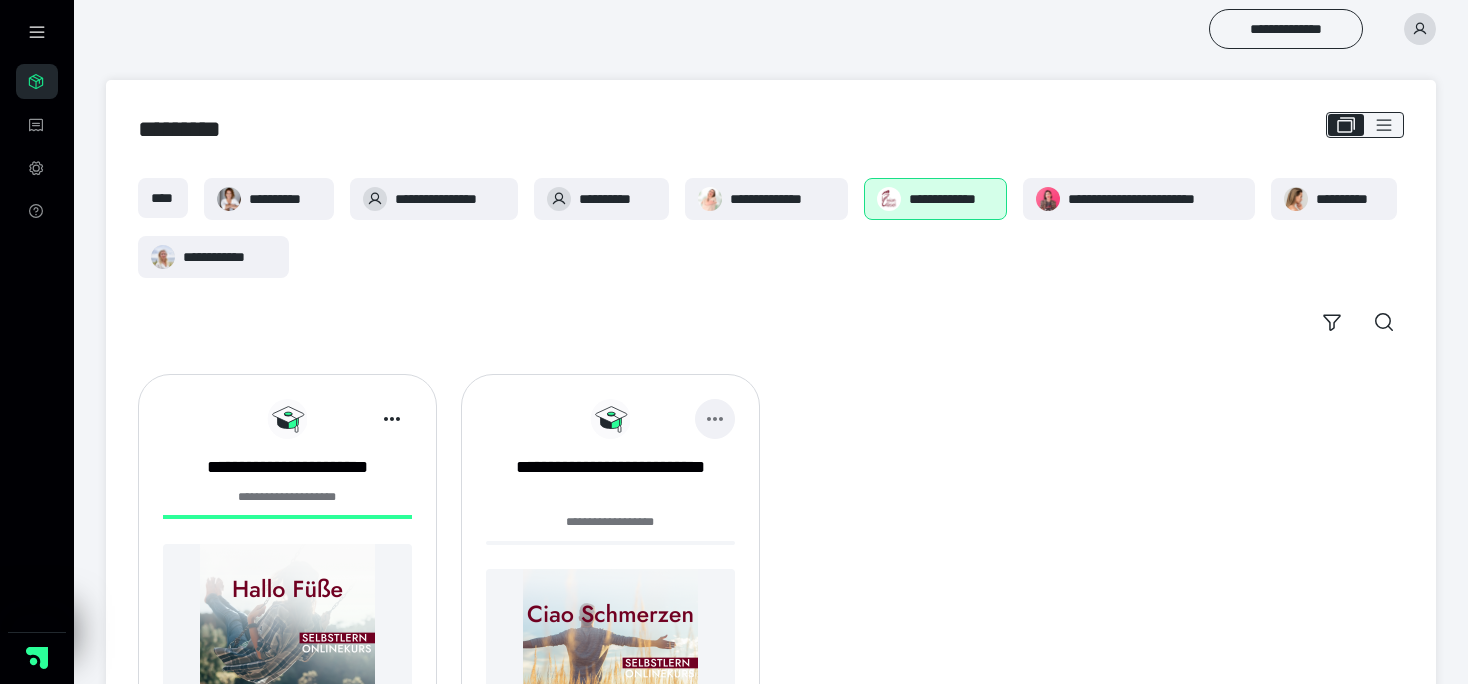 click 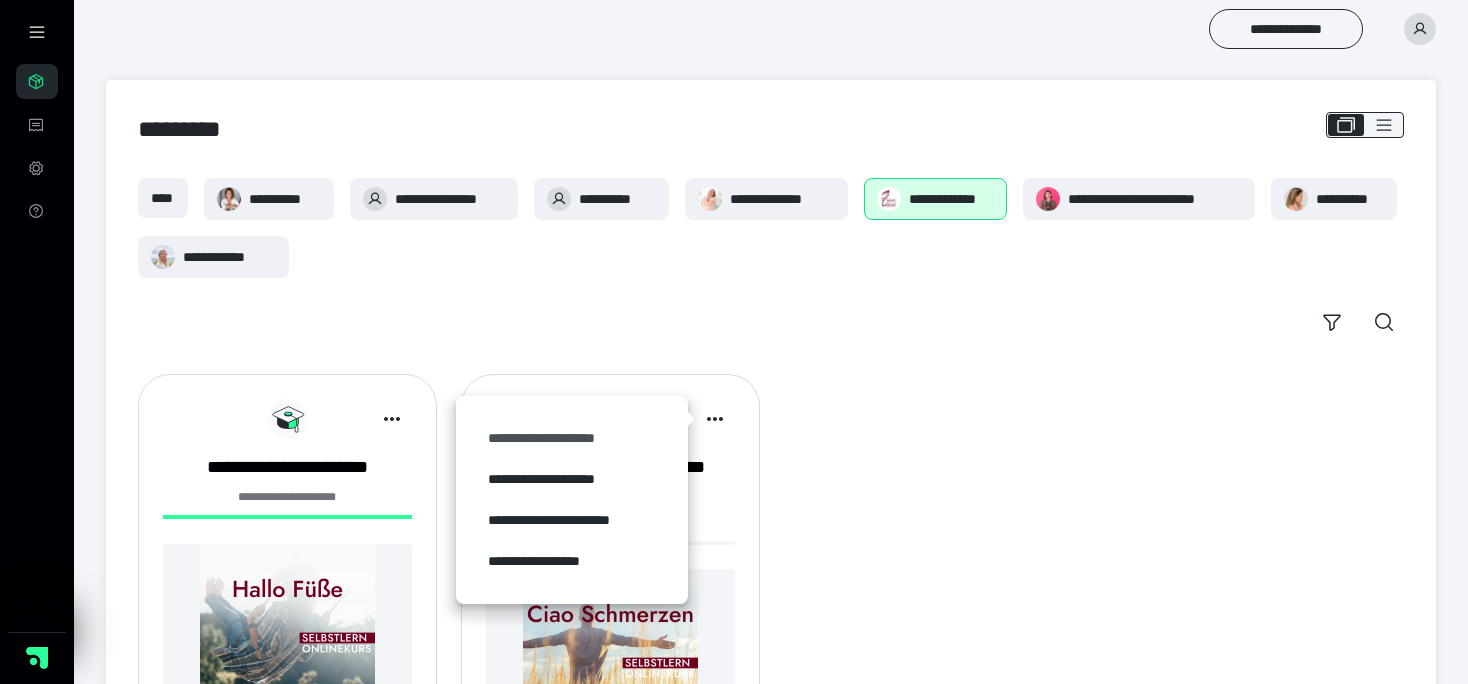 click on "**********" at bounding box center (572, 438) 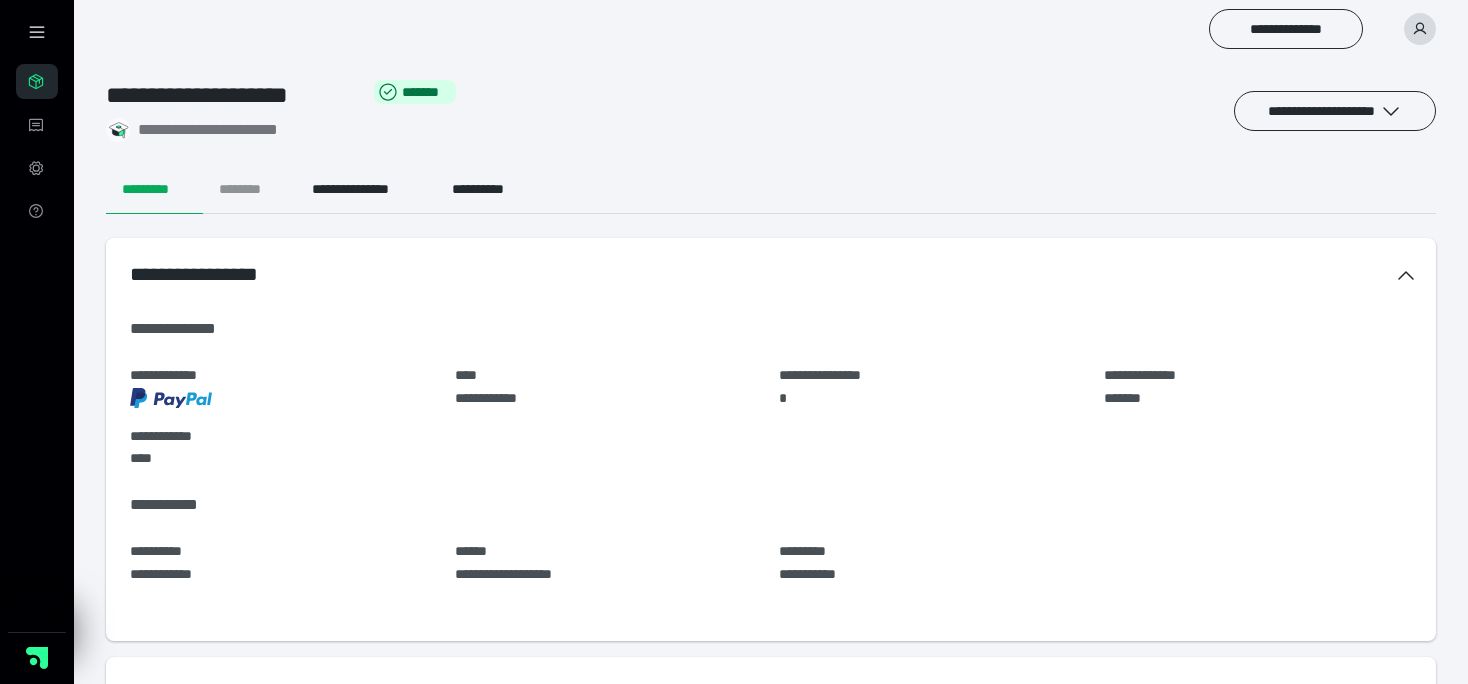 click on "********" at bounding box center (249, 190) 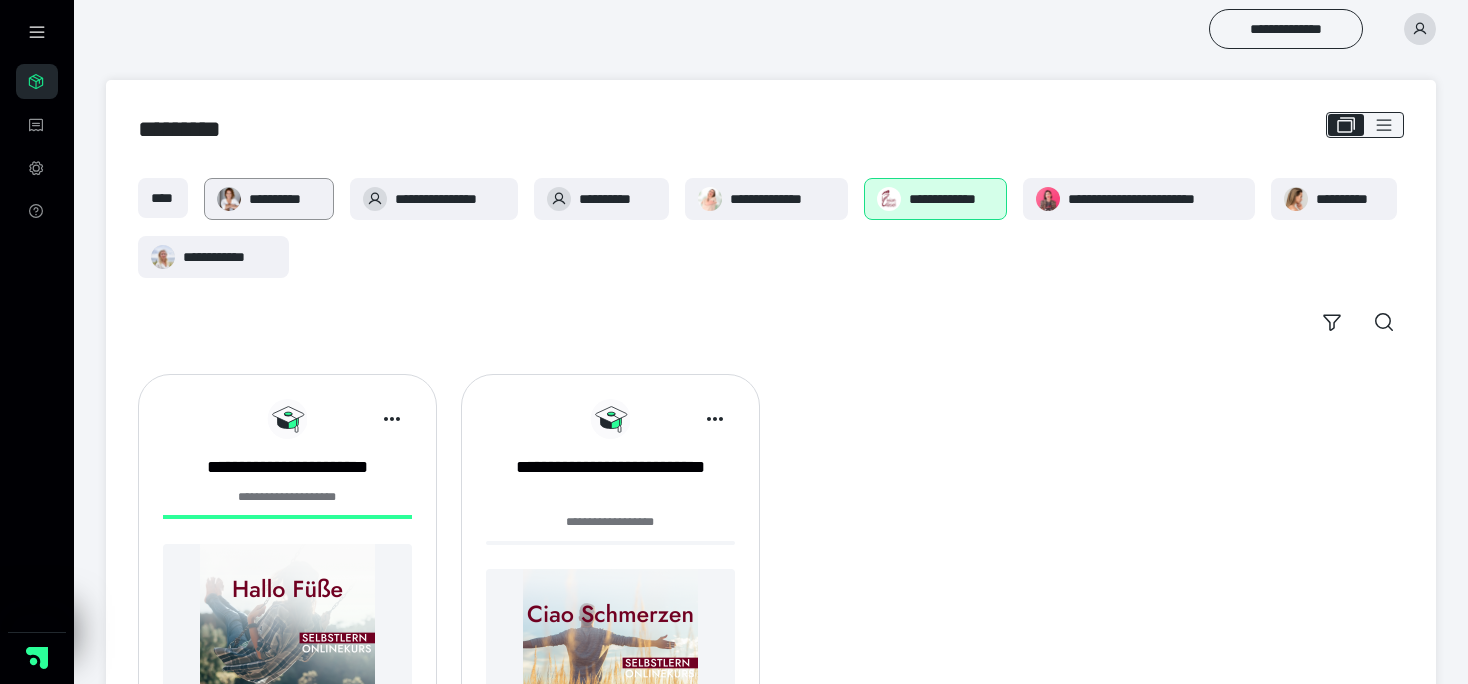 click on "**********" at bounding box center [269, 199] 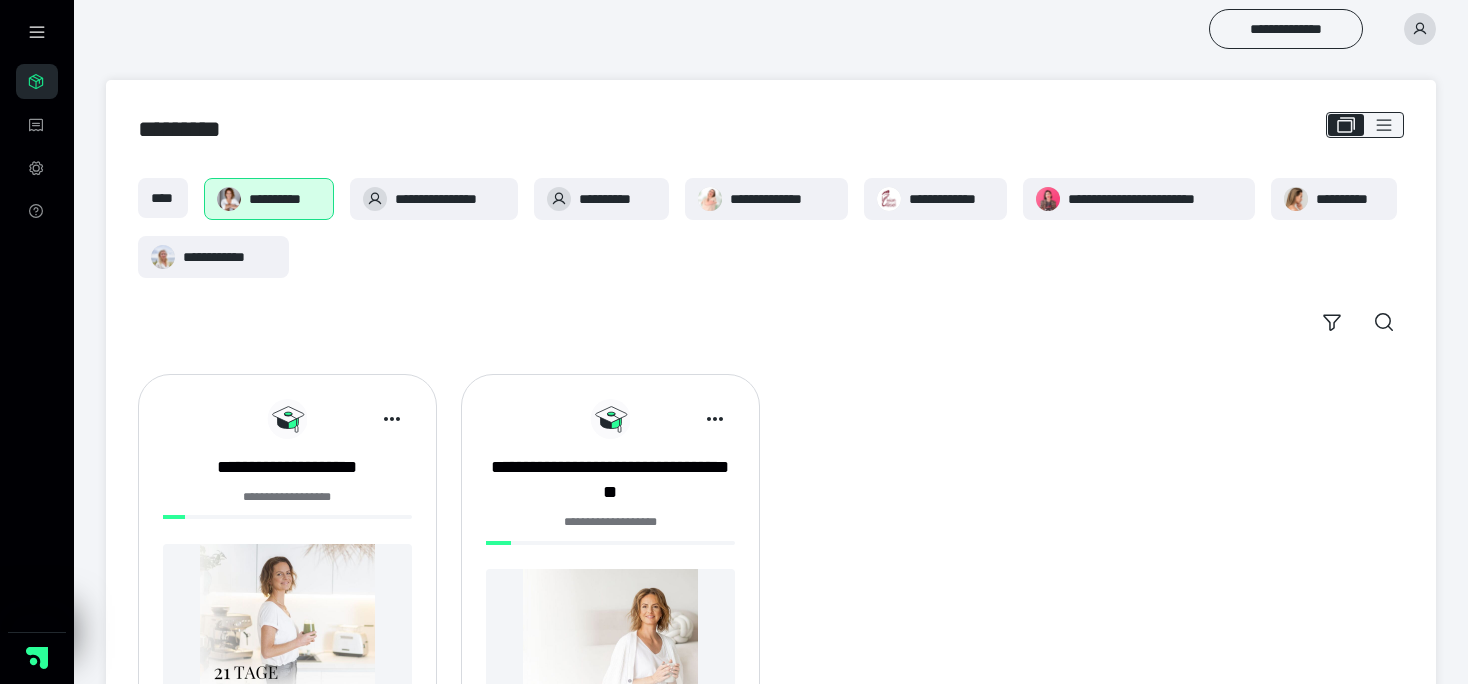 scroll, scrollTop: 112, scrollLeft: 0, axis: vertical 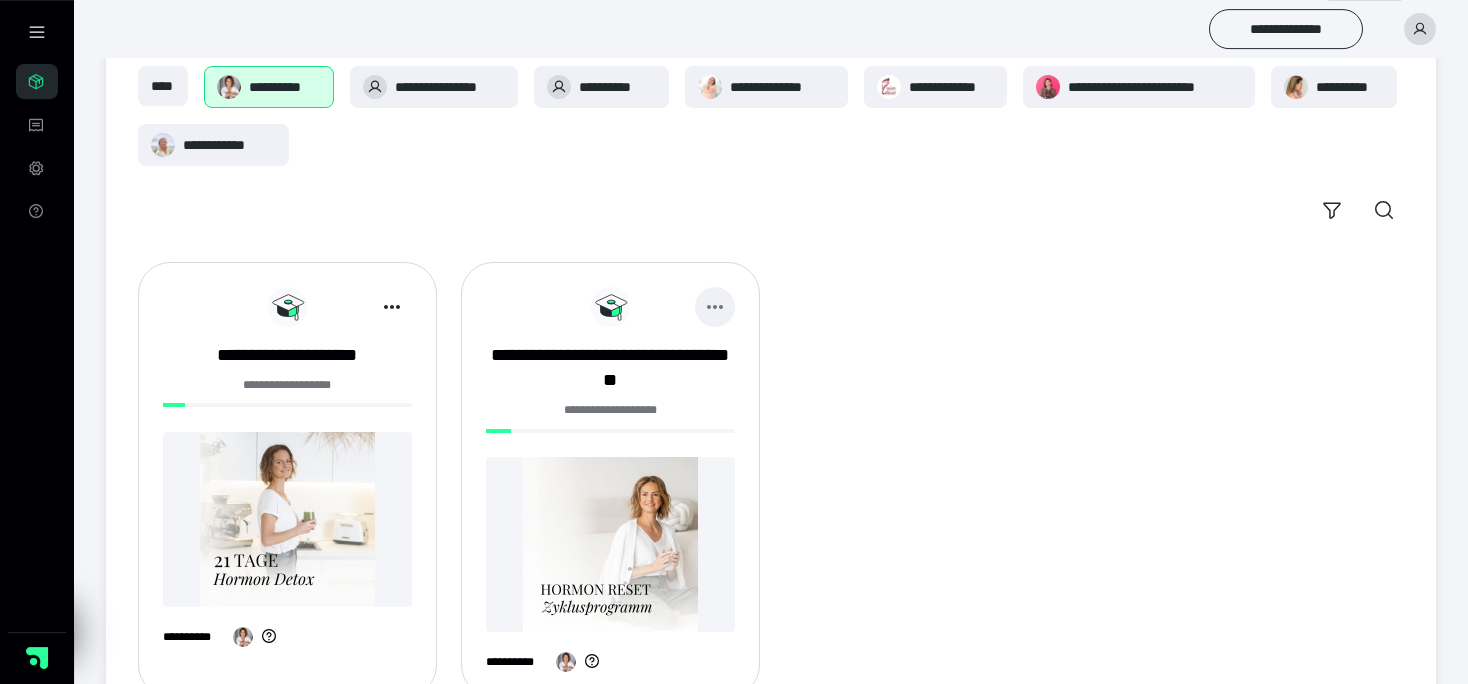 click 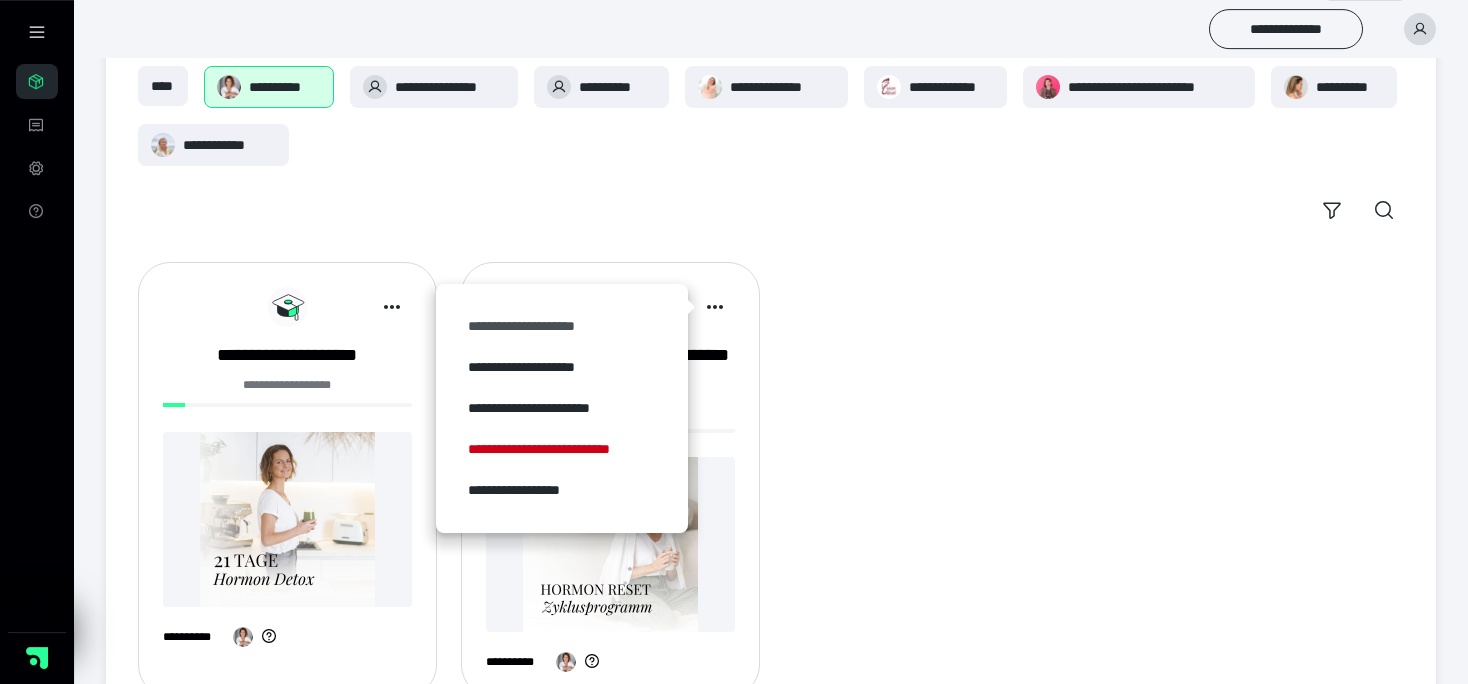 click on "**********" at bounding box center (562, 326) 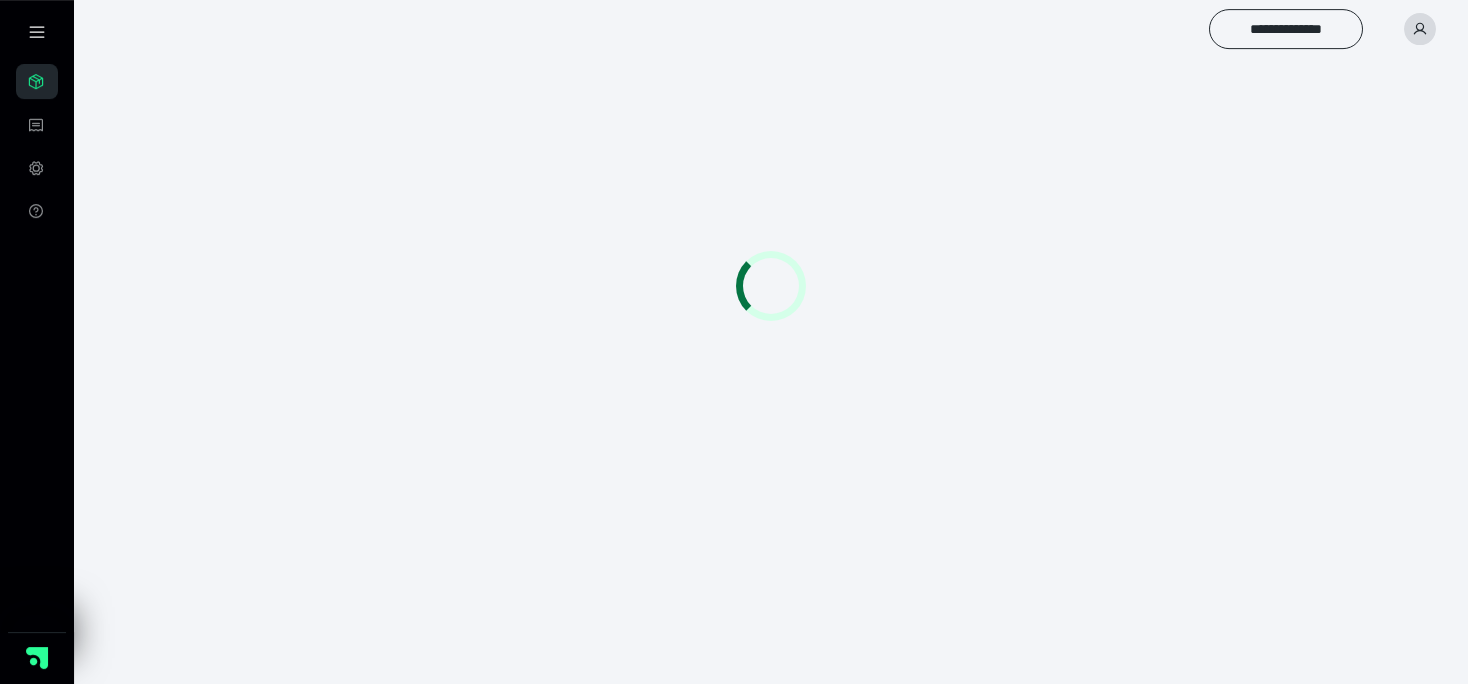 scroll, scrollTop: 0, scrollLeft: 0, axis: both 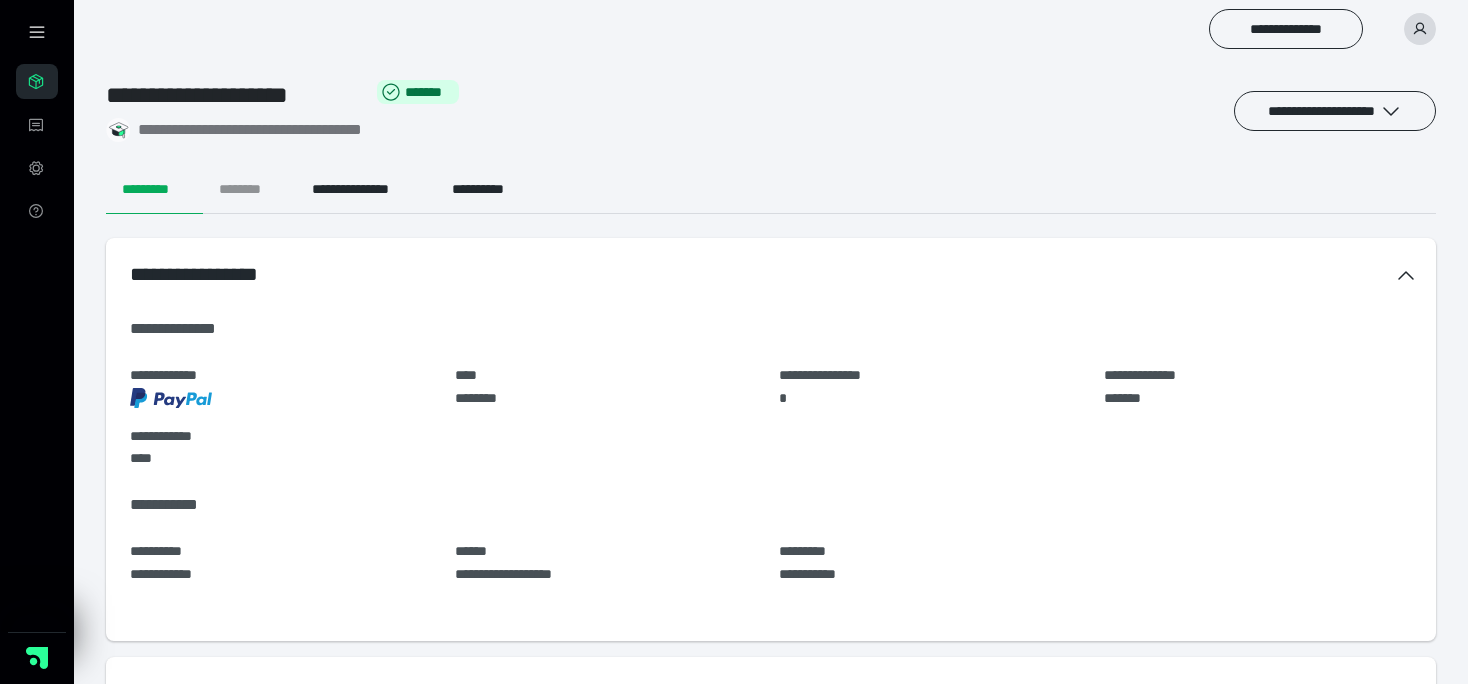 click on "********" at bounding box center [249, 190] 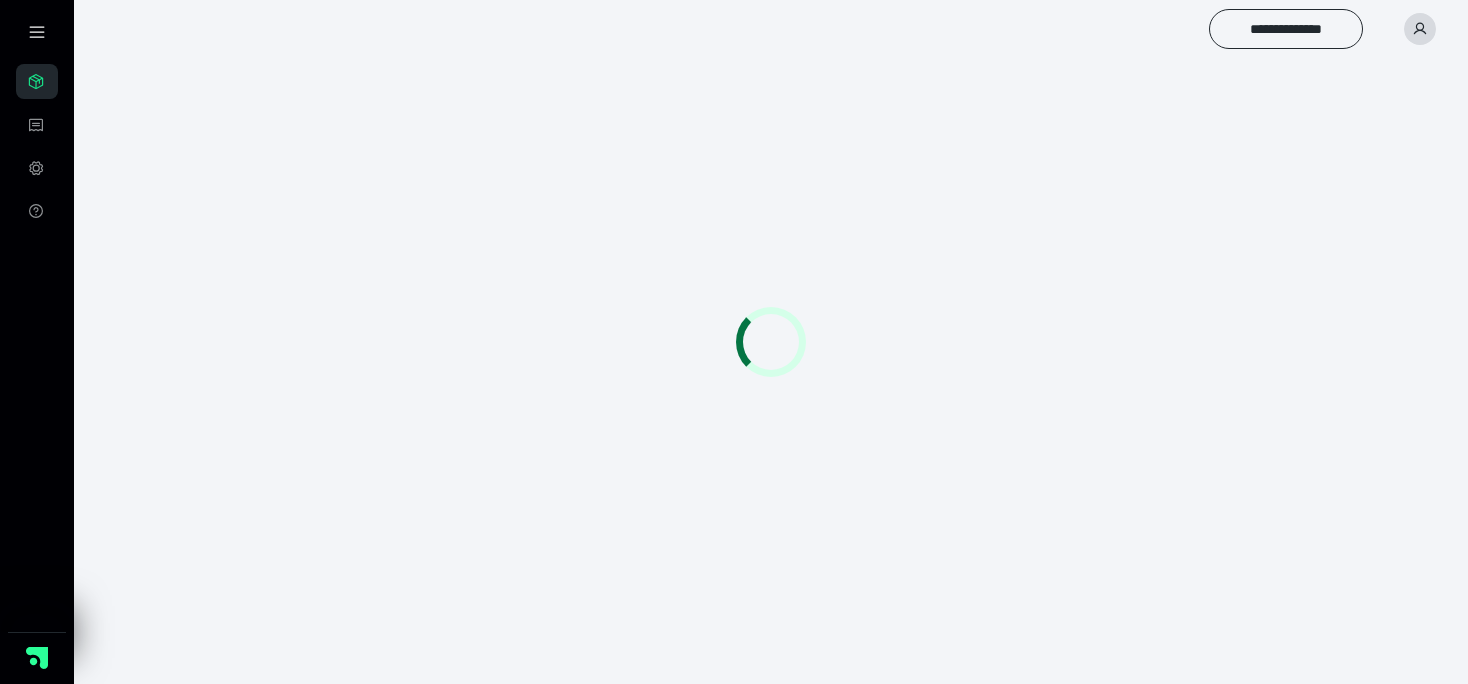 scroll, scrollTop: 0, scrollLeft: 0, axis: both 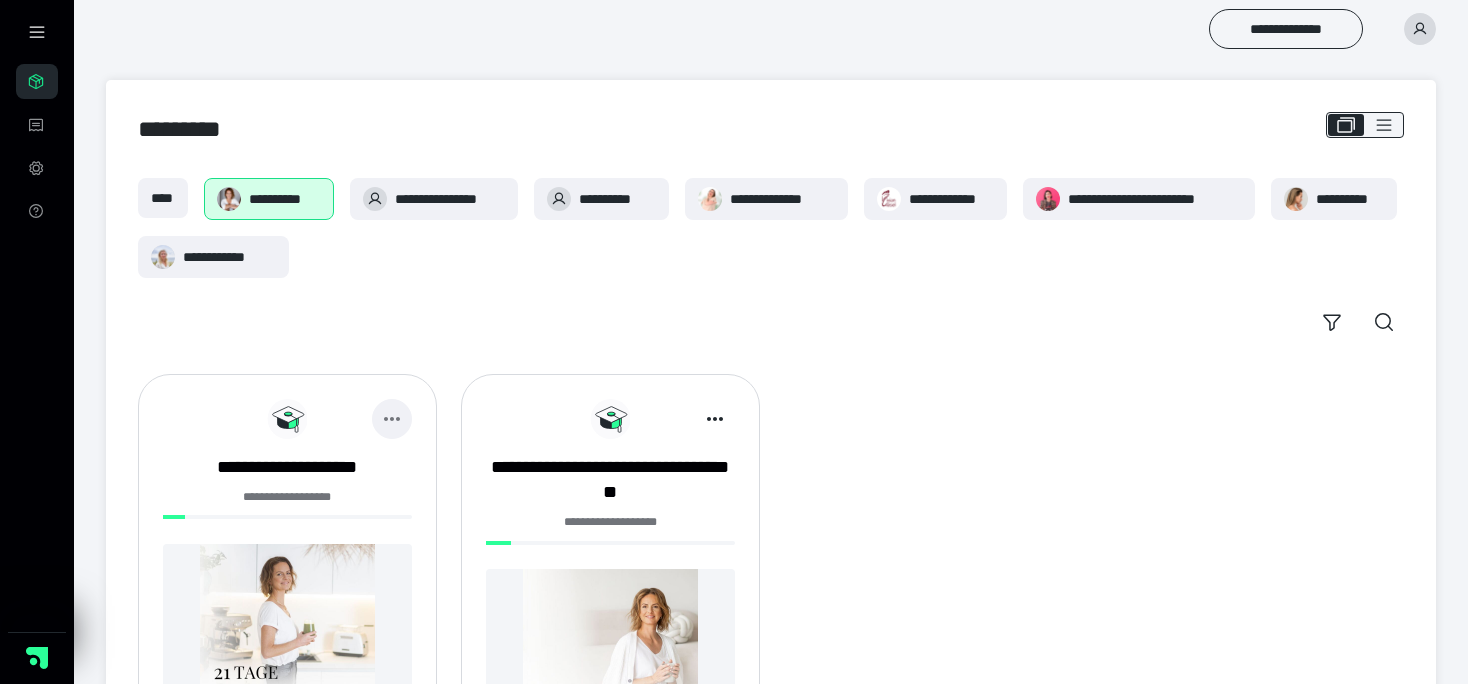 click 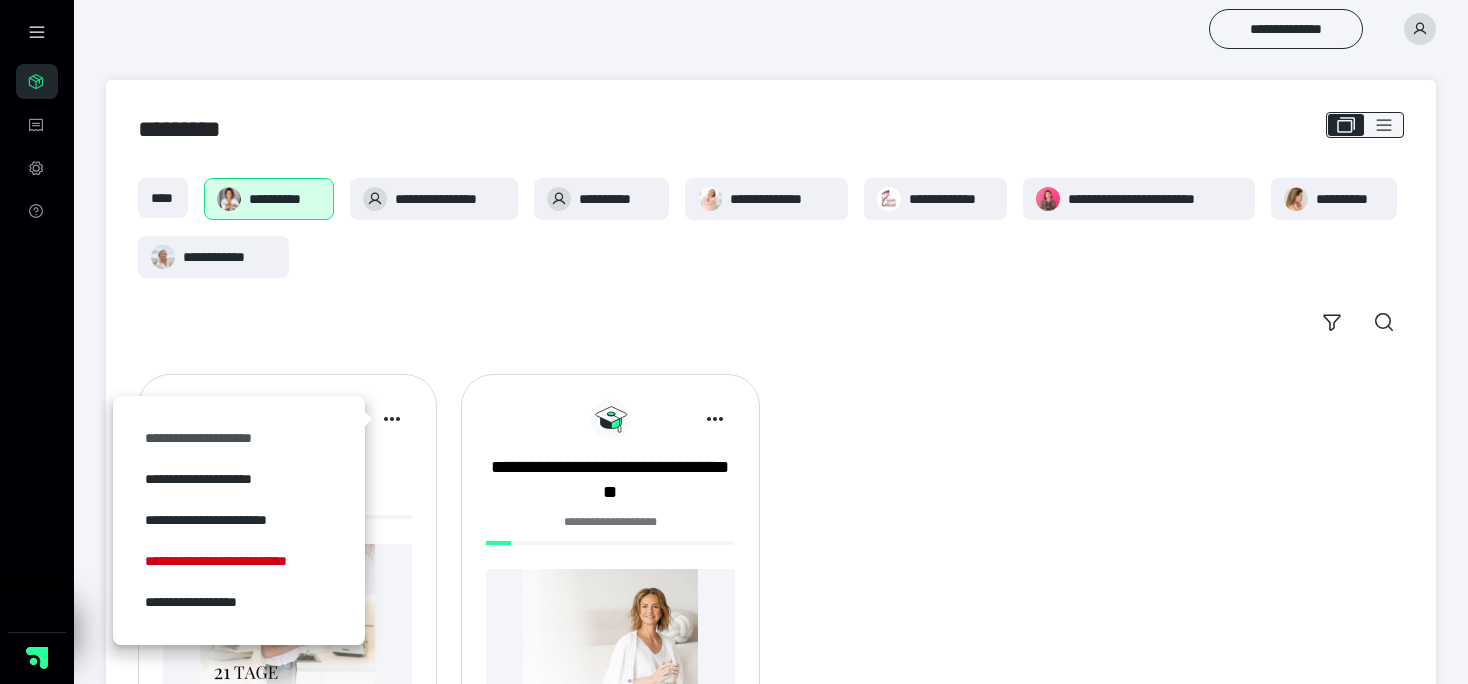 click on "**********" at bounding box center [239, 438] 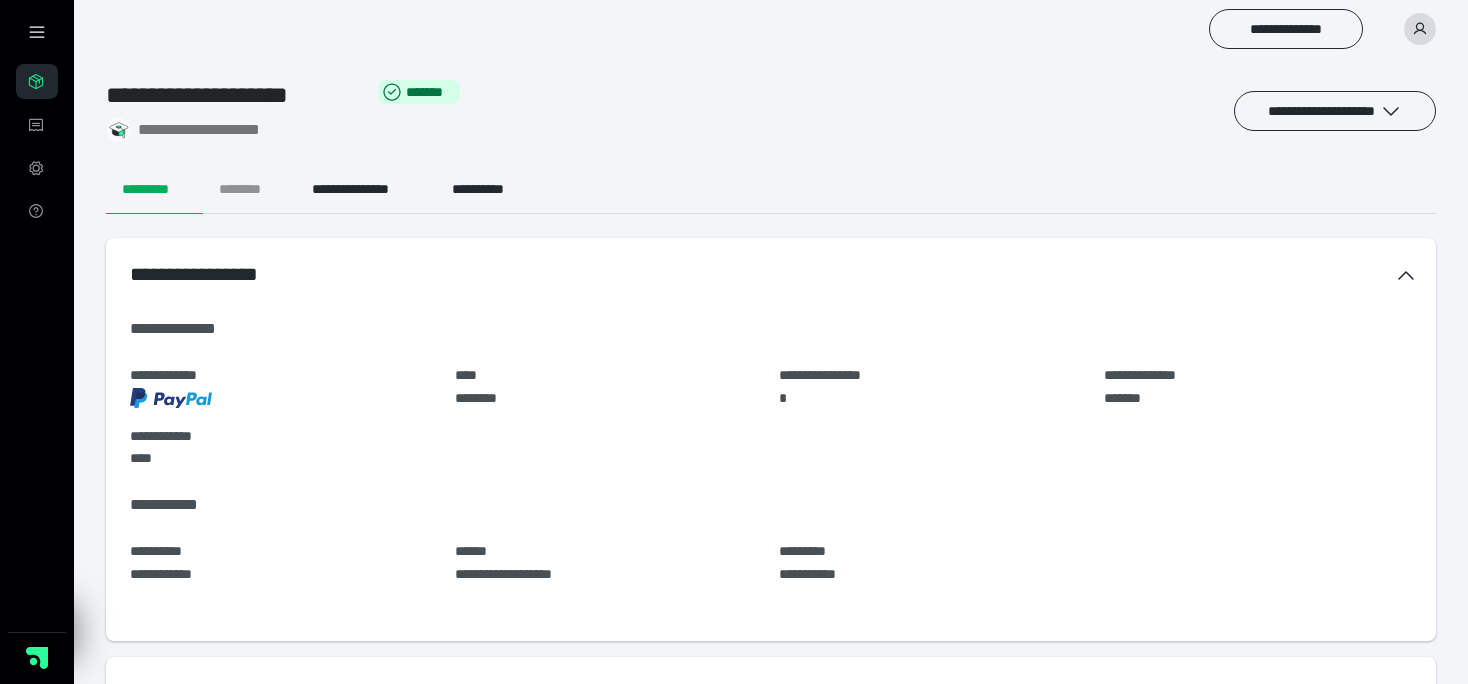 click on "********" at bounding box center (249, 190) 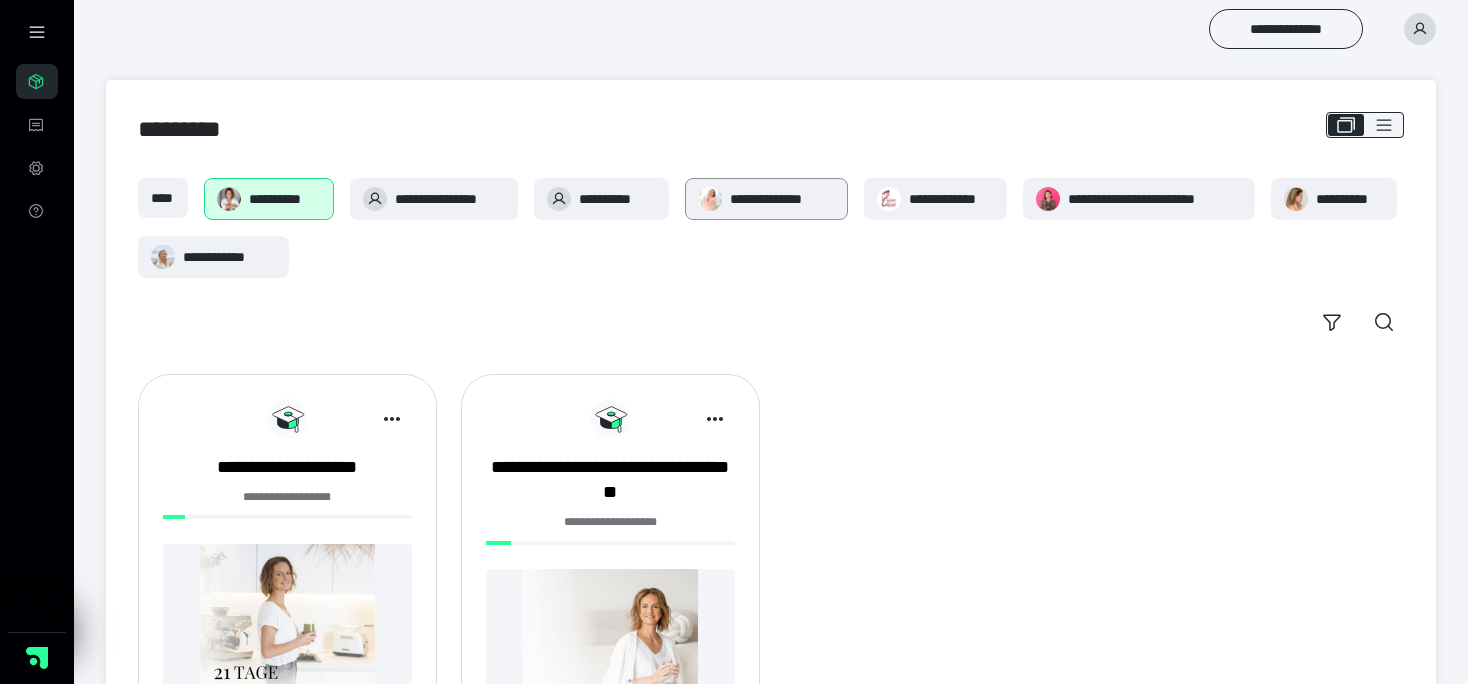 click on "**********" at bounding box center (782, 199) 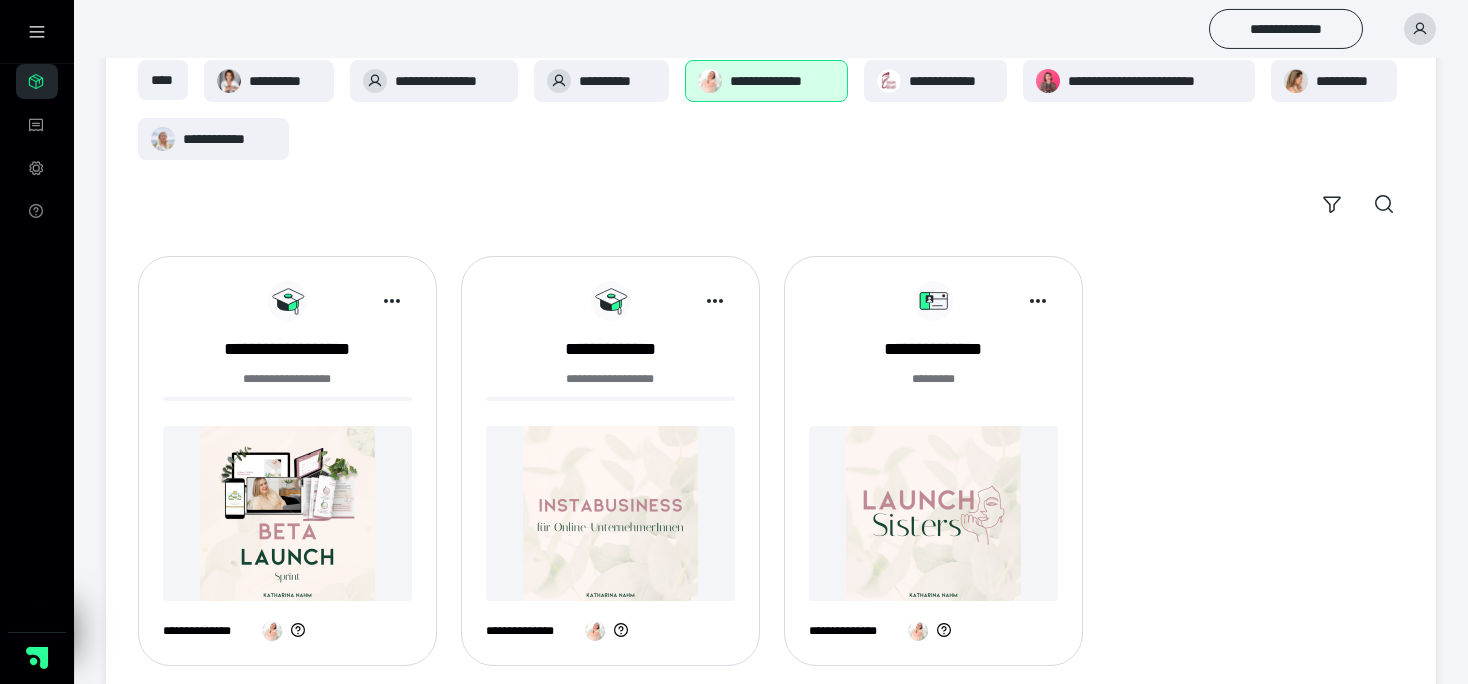scroll, scrollTop: 154, scrollLeft: 0, axis: vertical 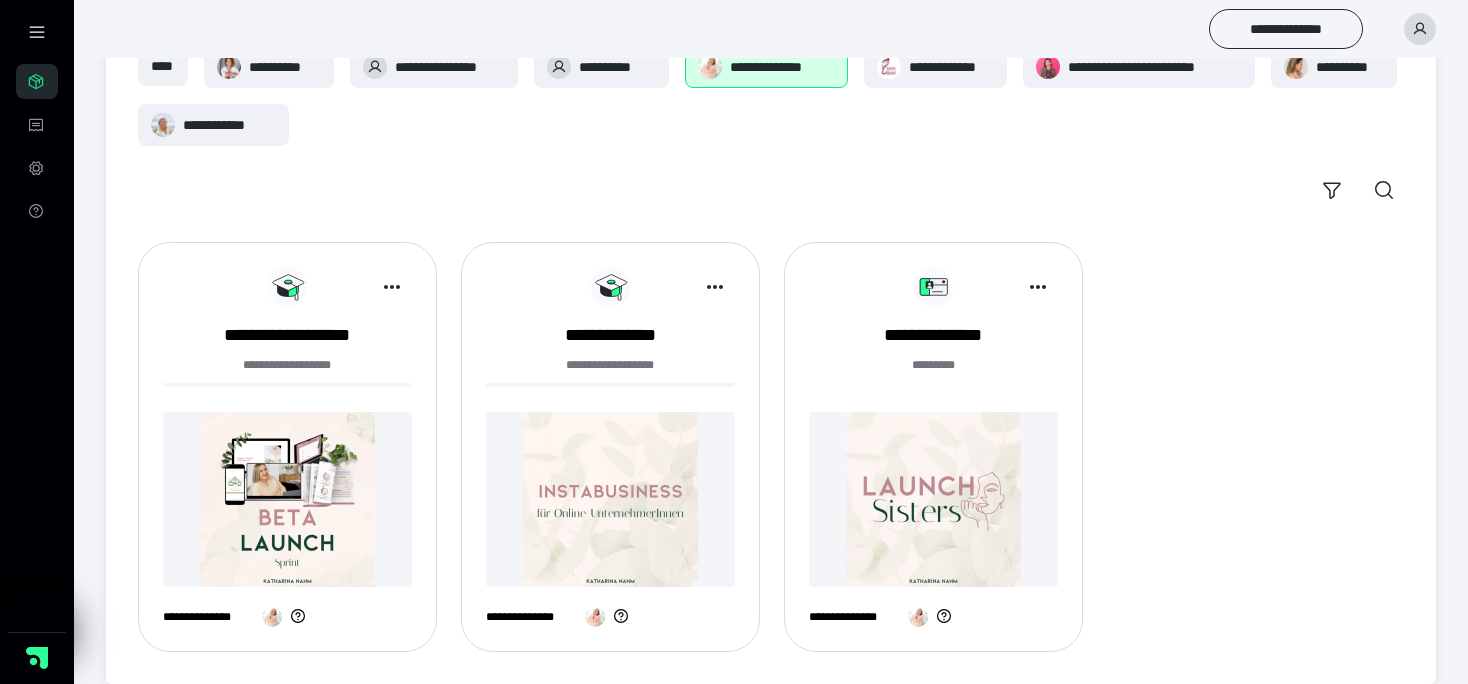 click at bounding box center (287, 499) 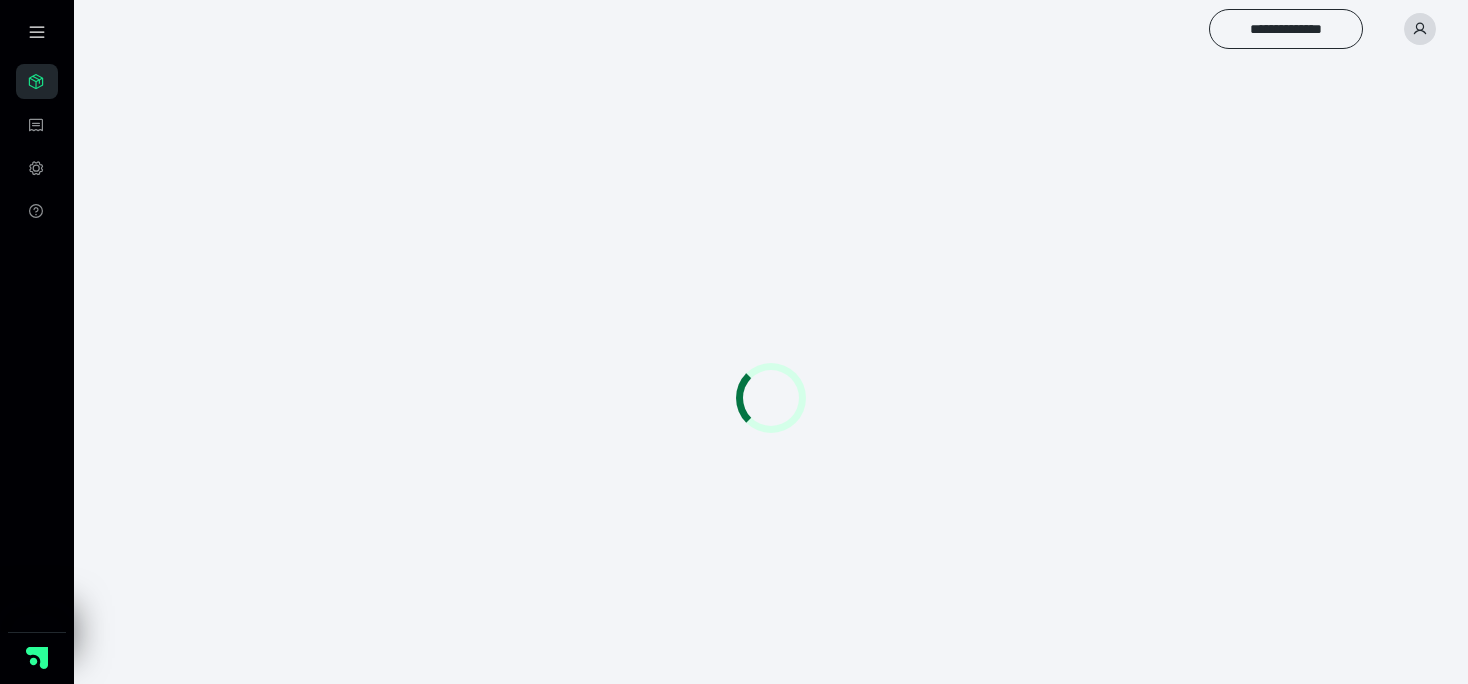 scroll, scrollTop: 0, scrollLeft: 0, axis: both 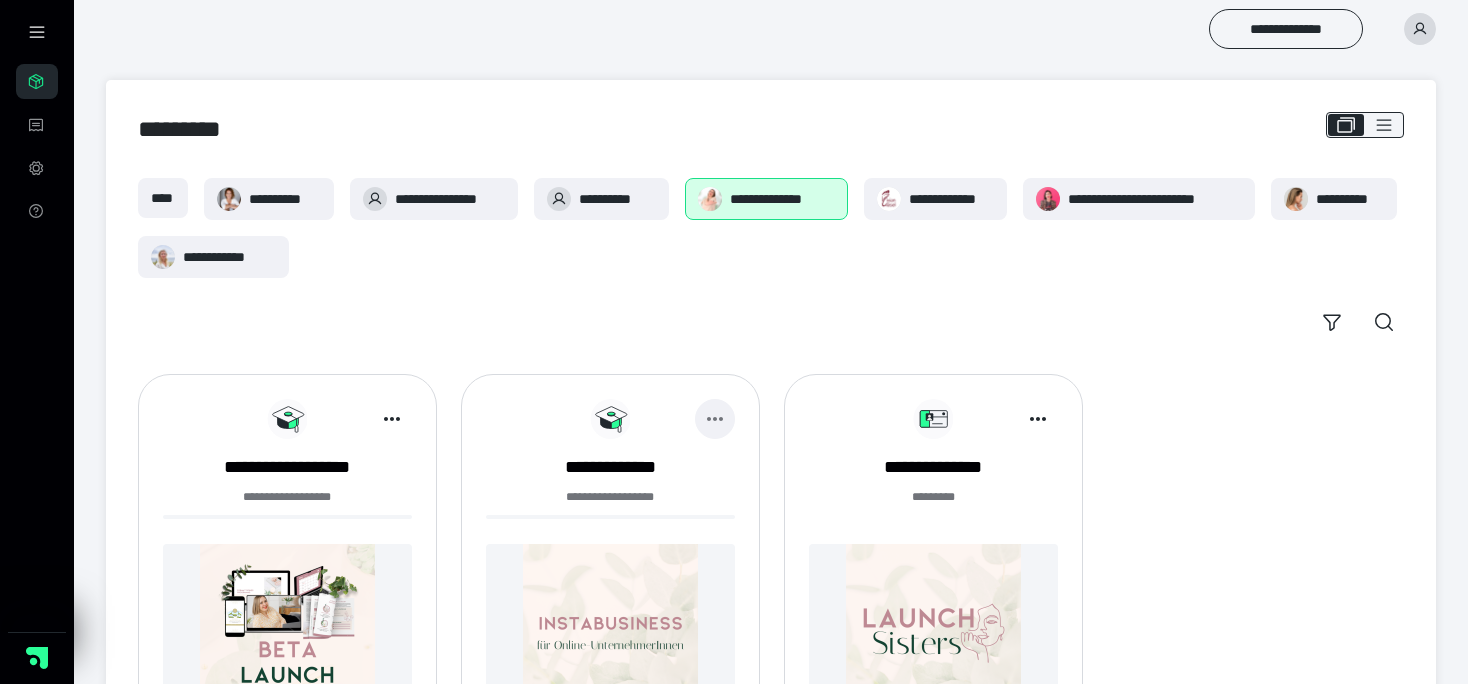 click at bounding box center (715, 419) 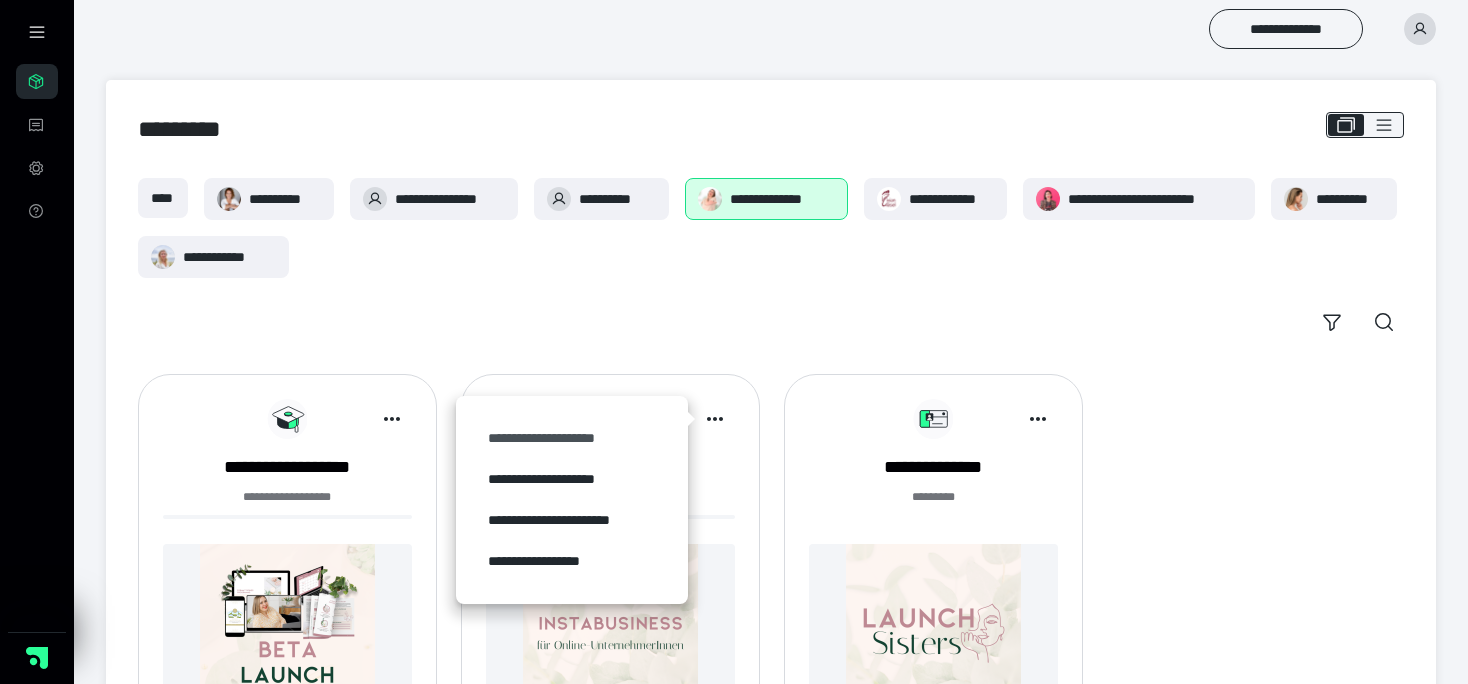 click on "**********" at bounding box center (572, 438) 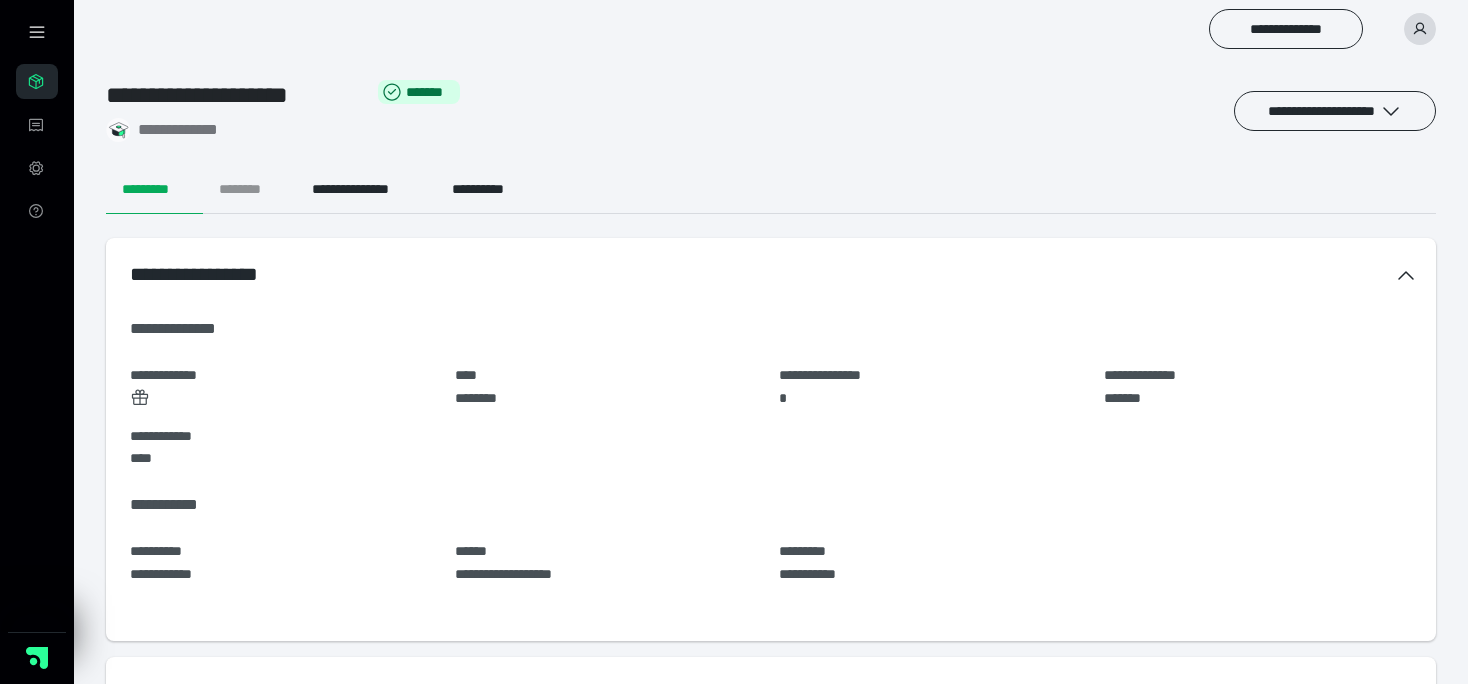 click on "********" at bounding box center (249, 190) 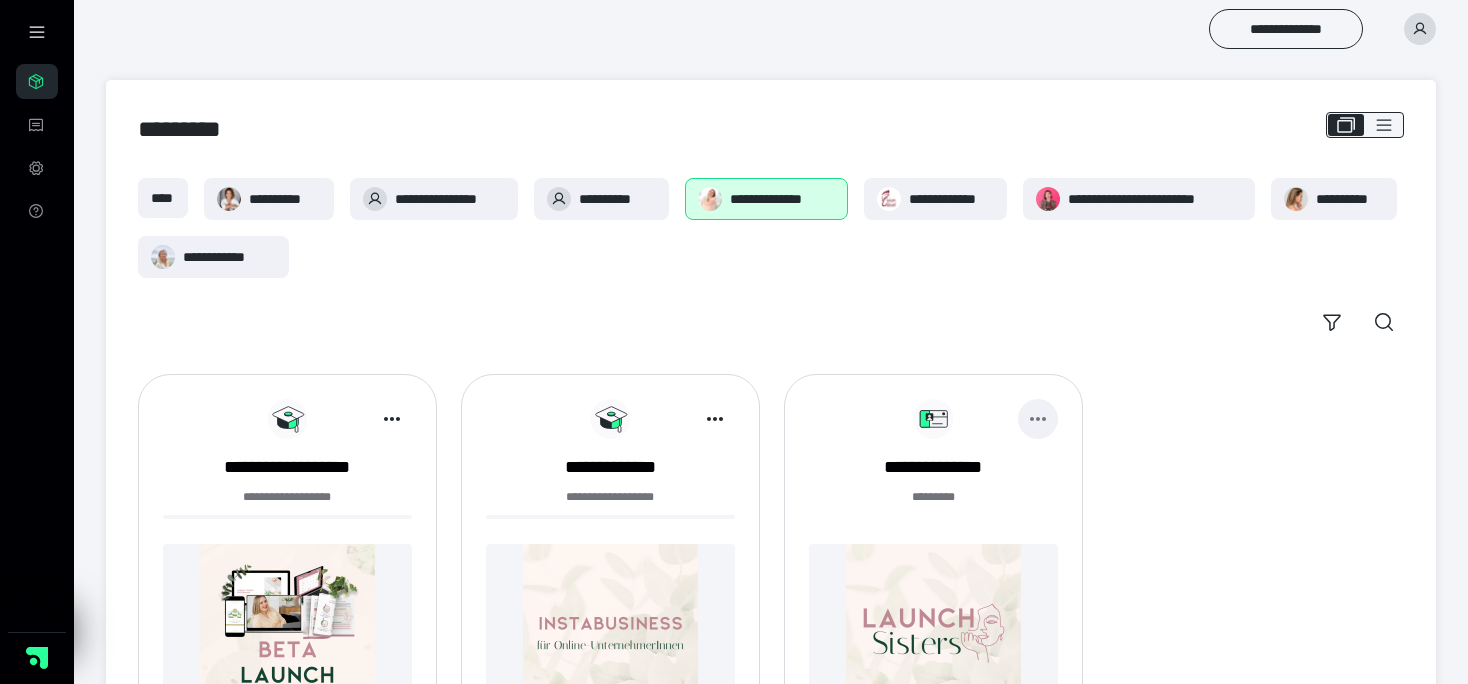 click 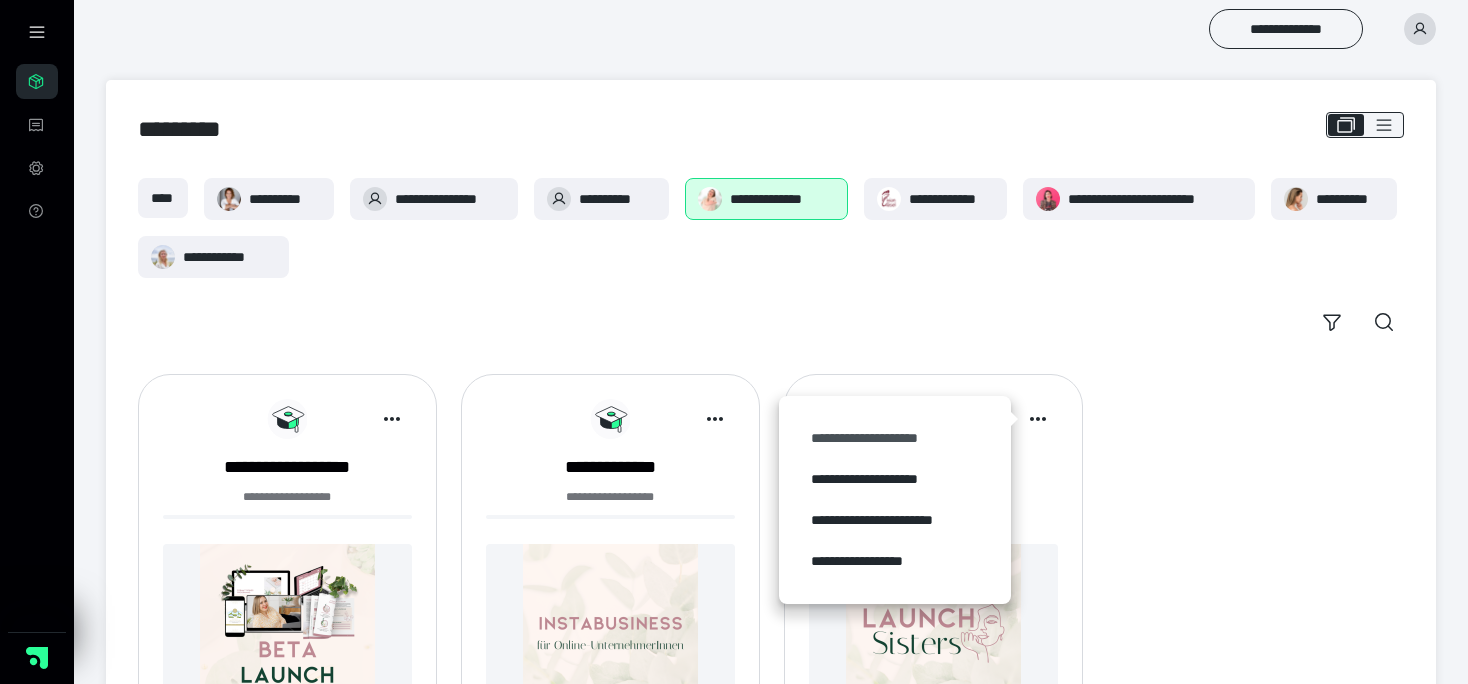 click on "**********" at bounding box center (895, 438) 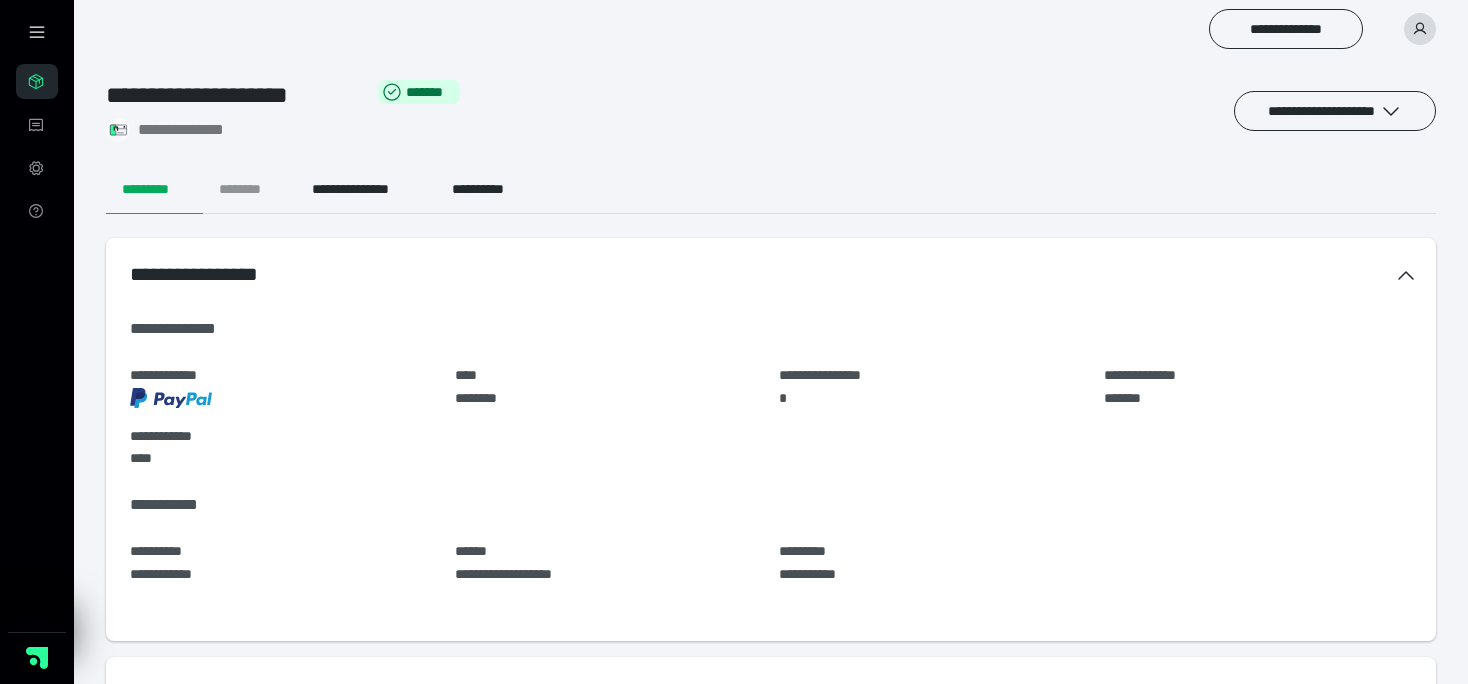 click on "********" at bounding box center (249, 190) 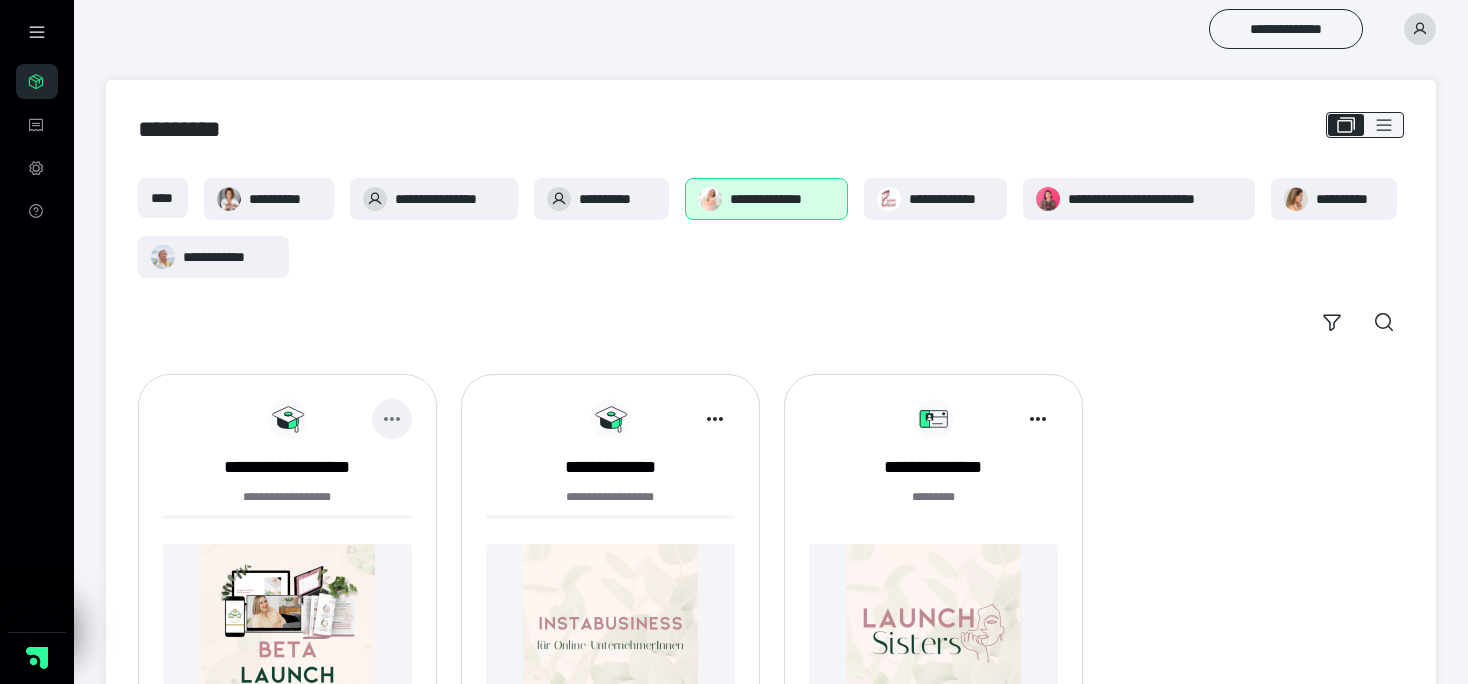 click at bounding box center (392, 419) 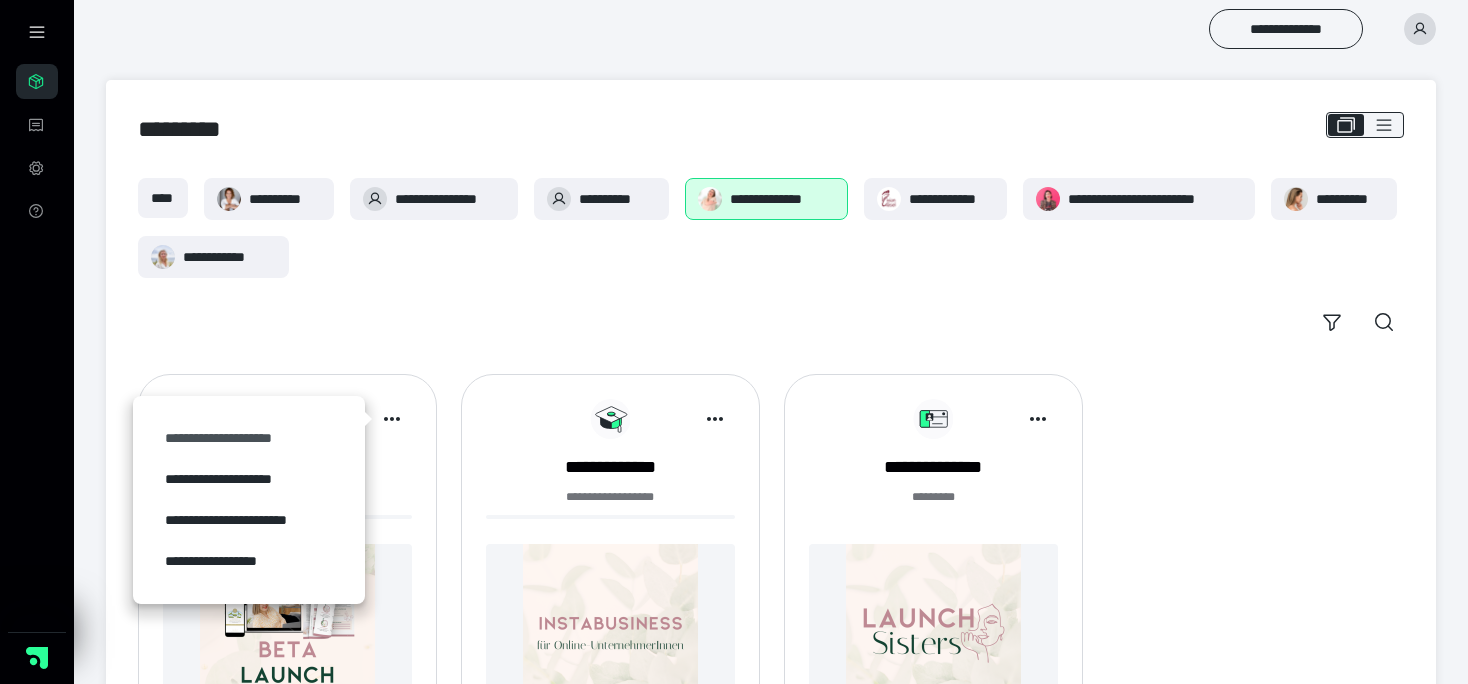 click on "**********" at bounding box center [249, 438] 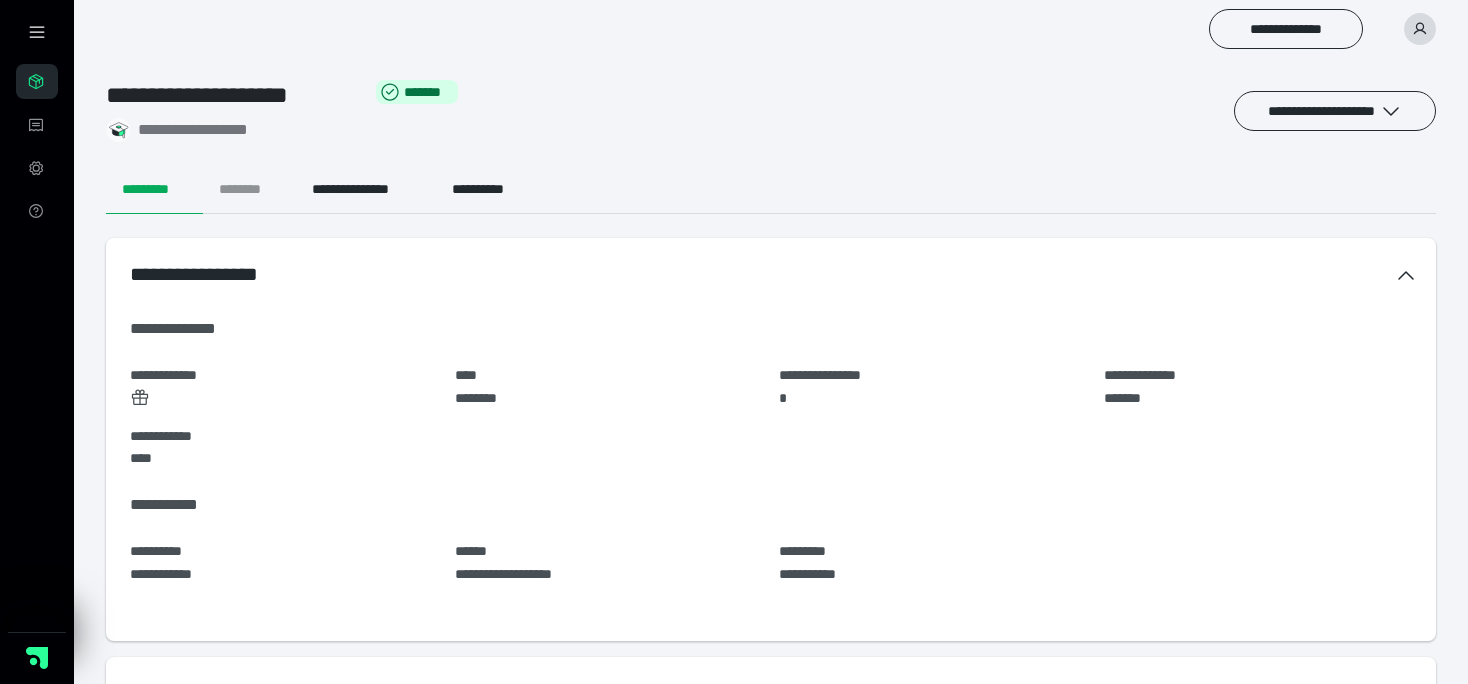 click on "********" at bounding box center [249, 190] 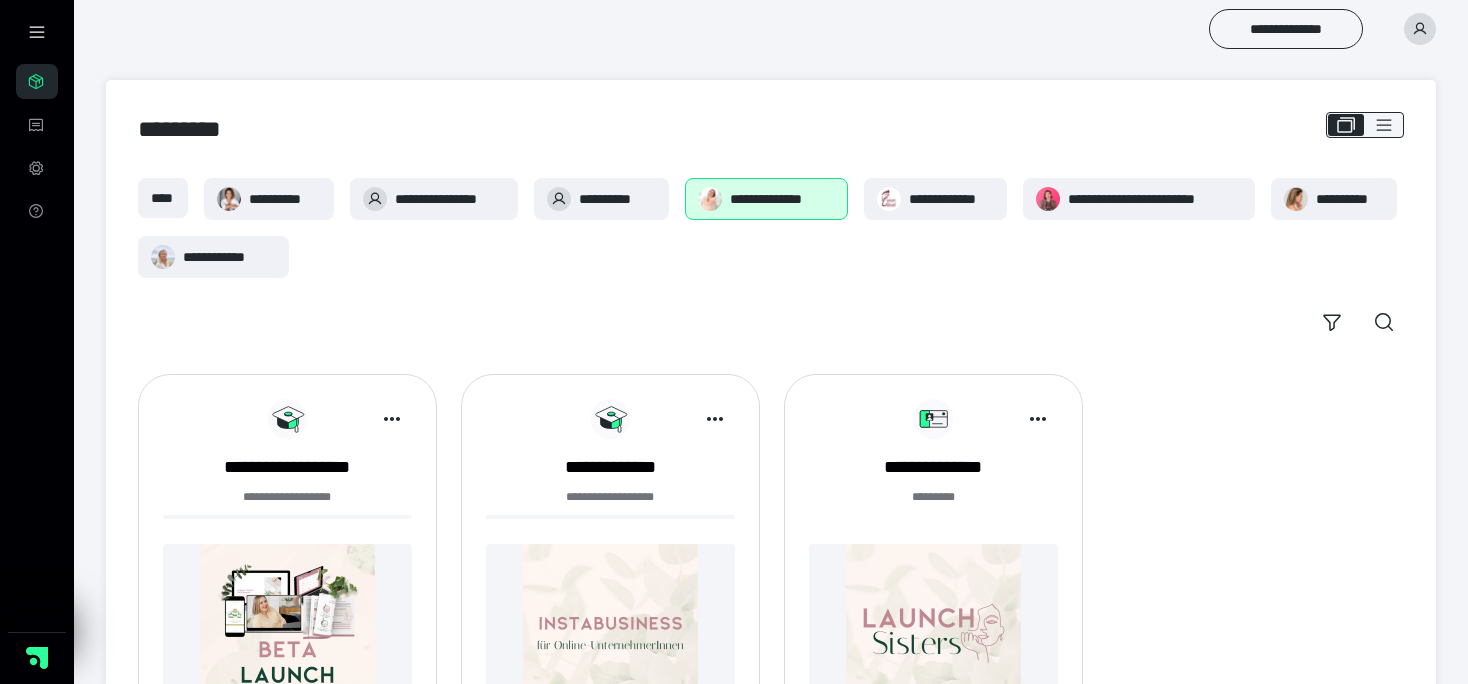 scroll, scrollTop: 154, scrollLeft: 0, axis: vertical 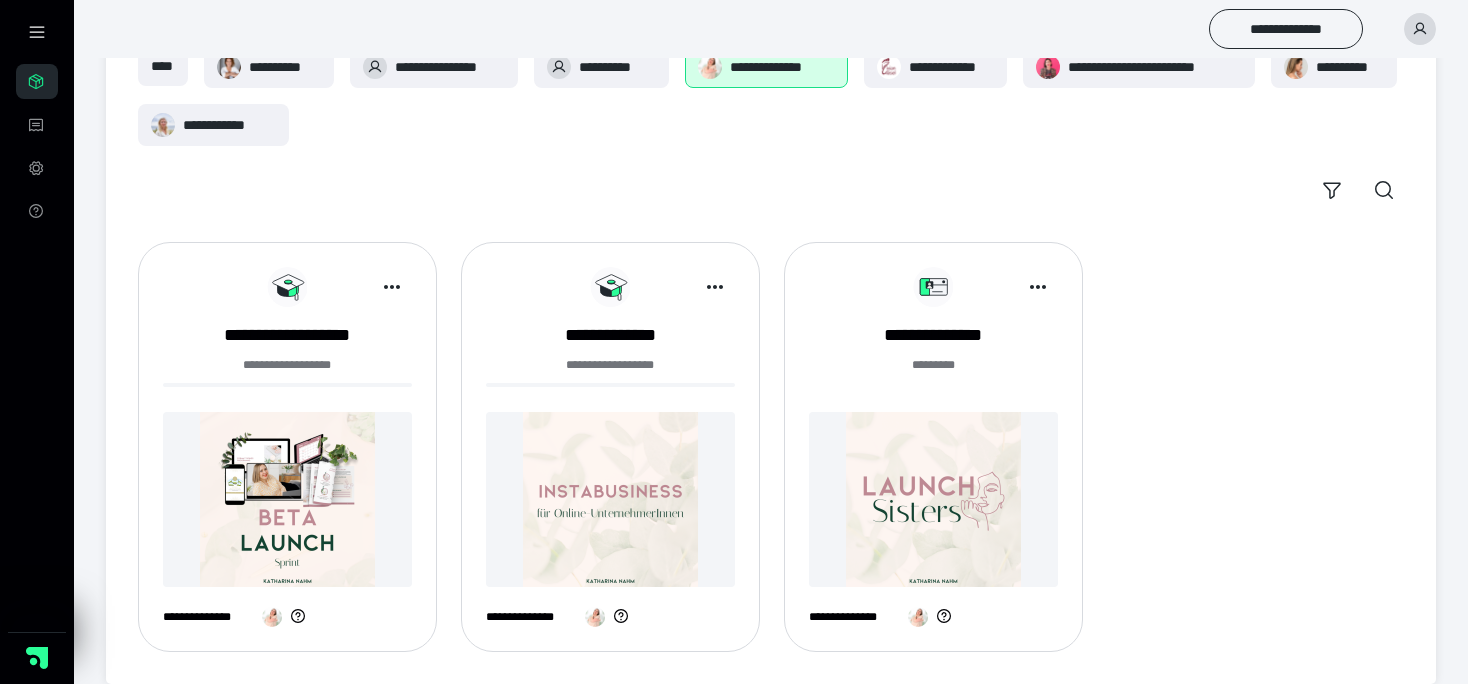 click at bounding box center [287, 499] 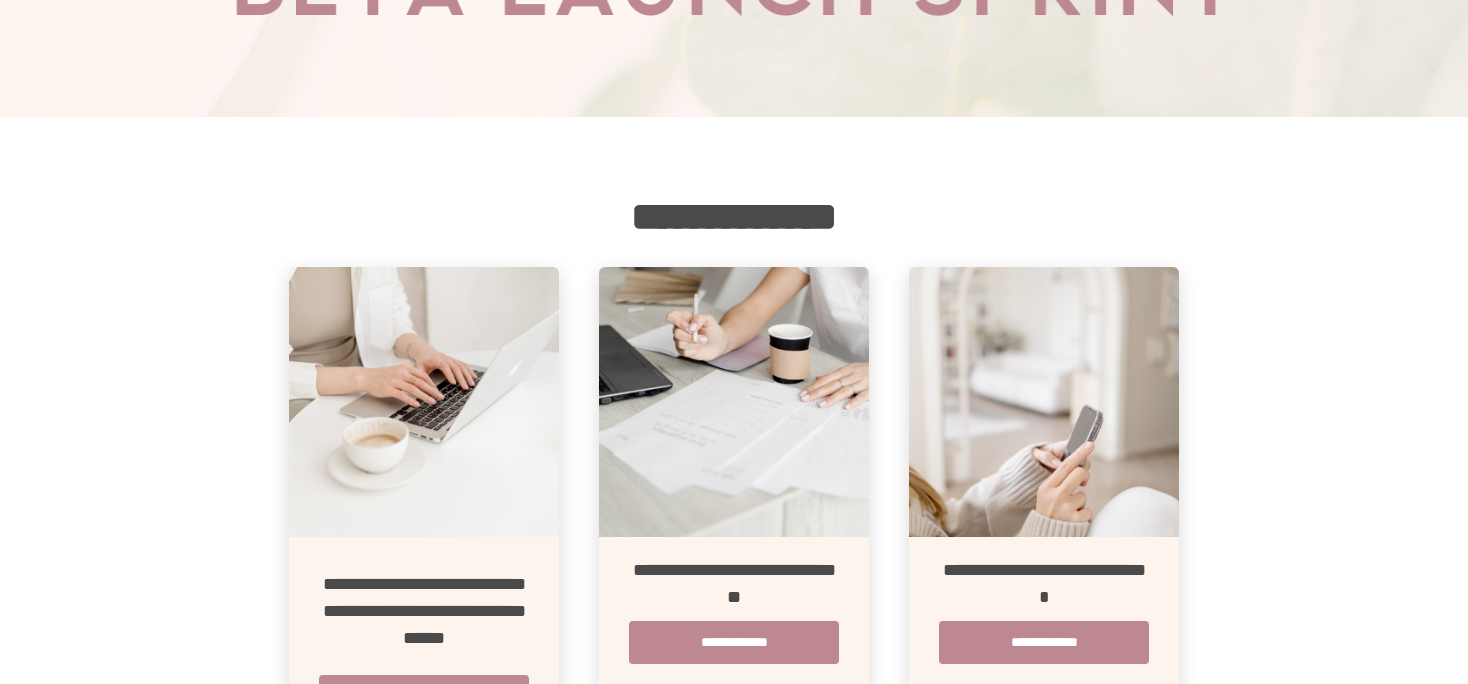scroll, scrollTop: 168, scrollLeft: 0, axis: vertical 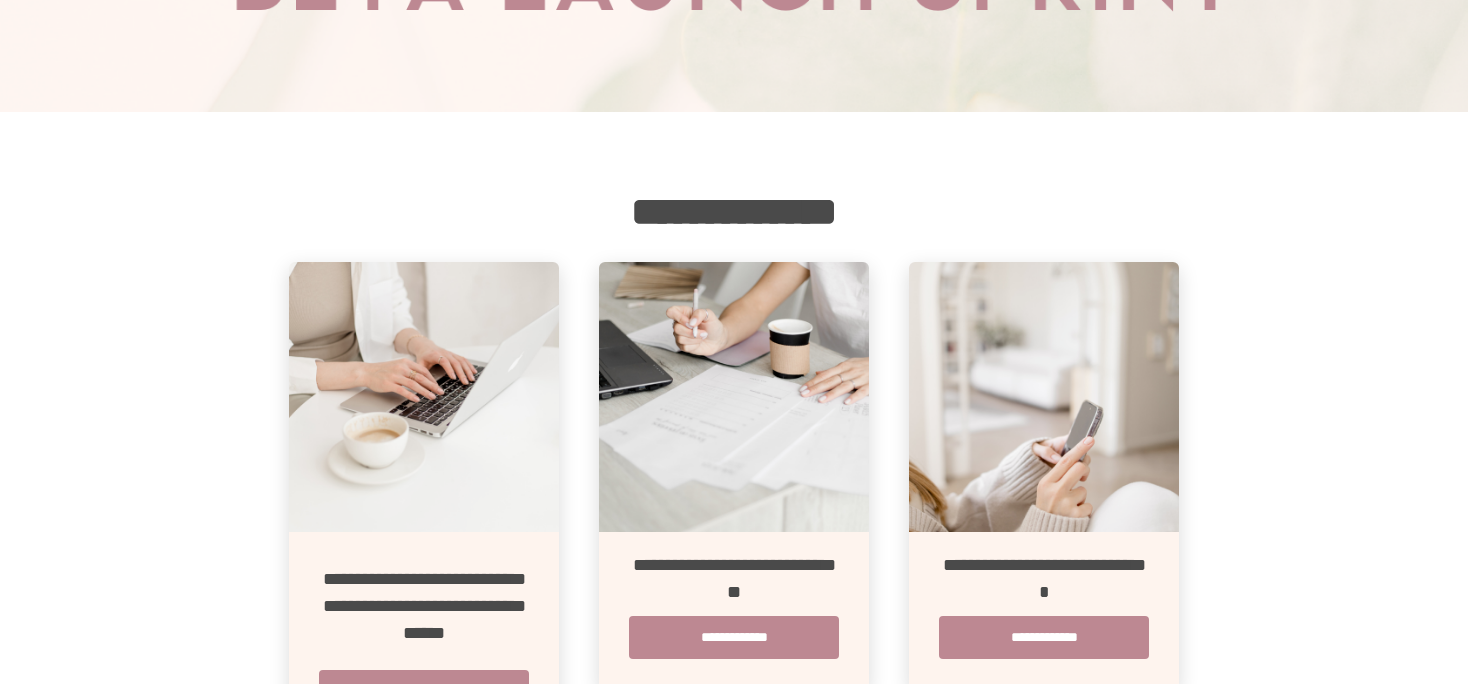 click at bounding box center [424, 397] 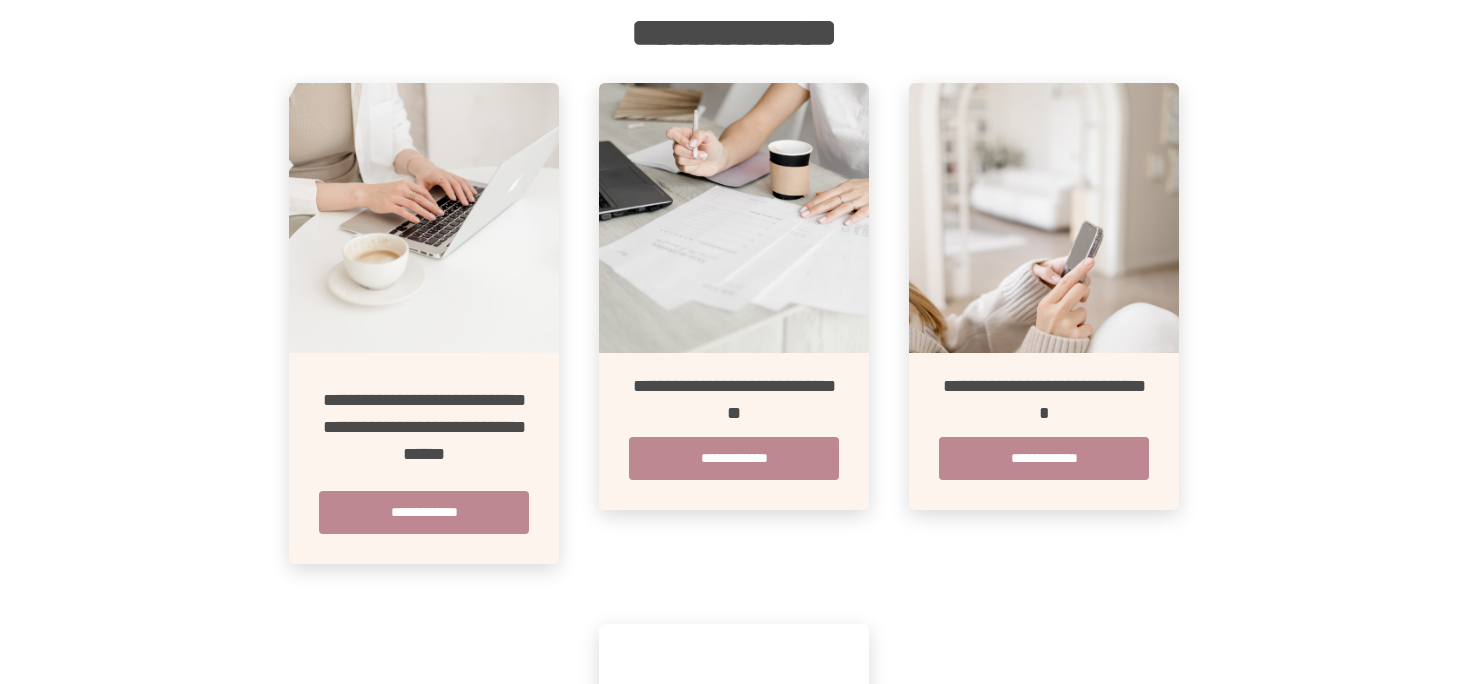 scroll, scrollTop: 348, scrollLeft: 0, axis: vertical 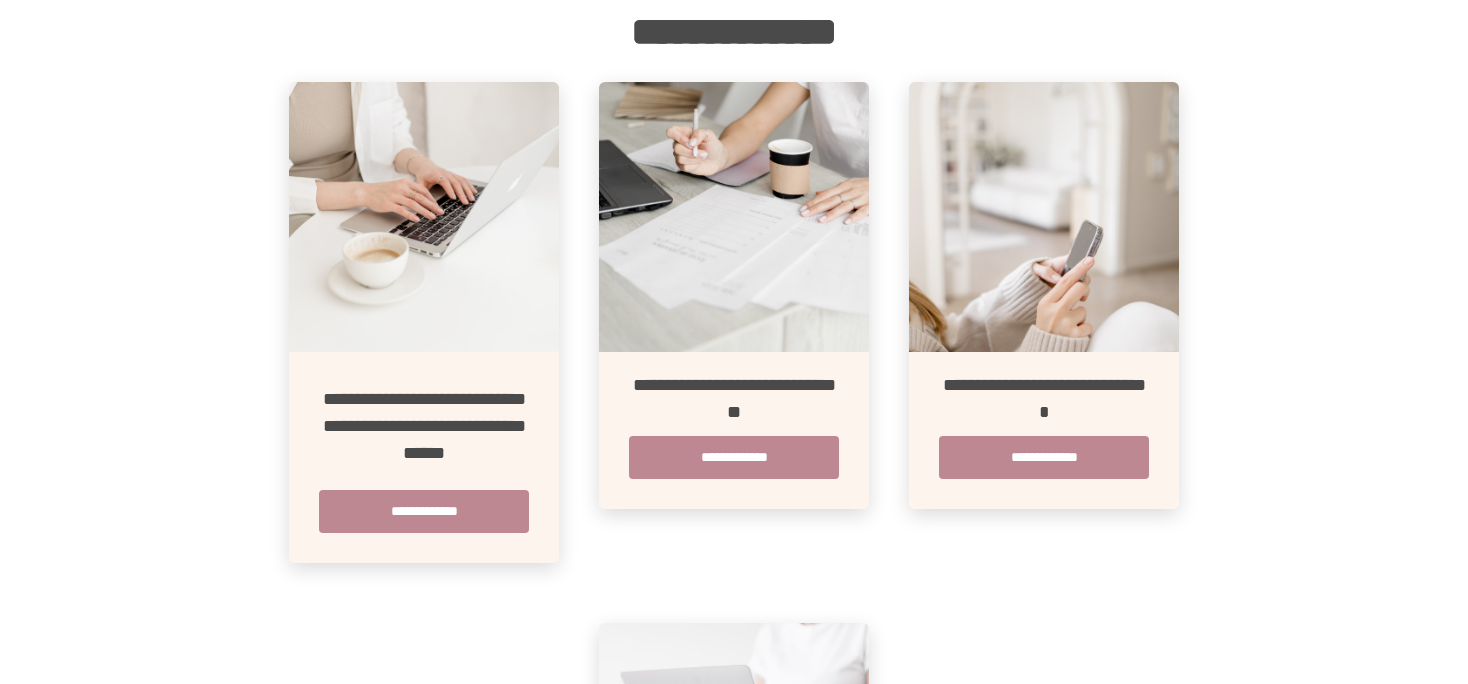 click on "**********" at bounding box center (424, 457) 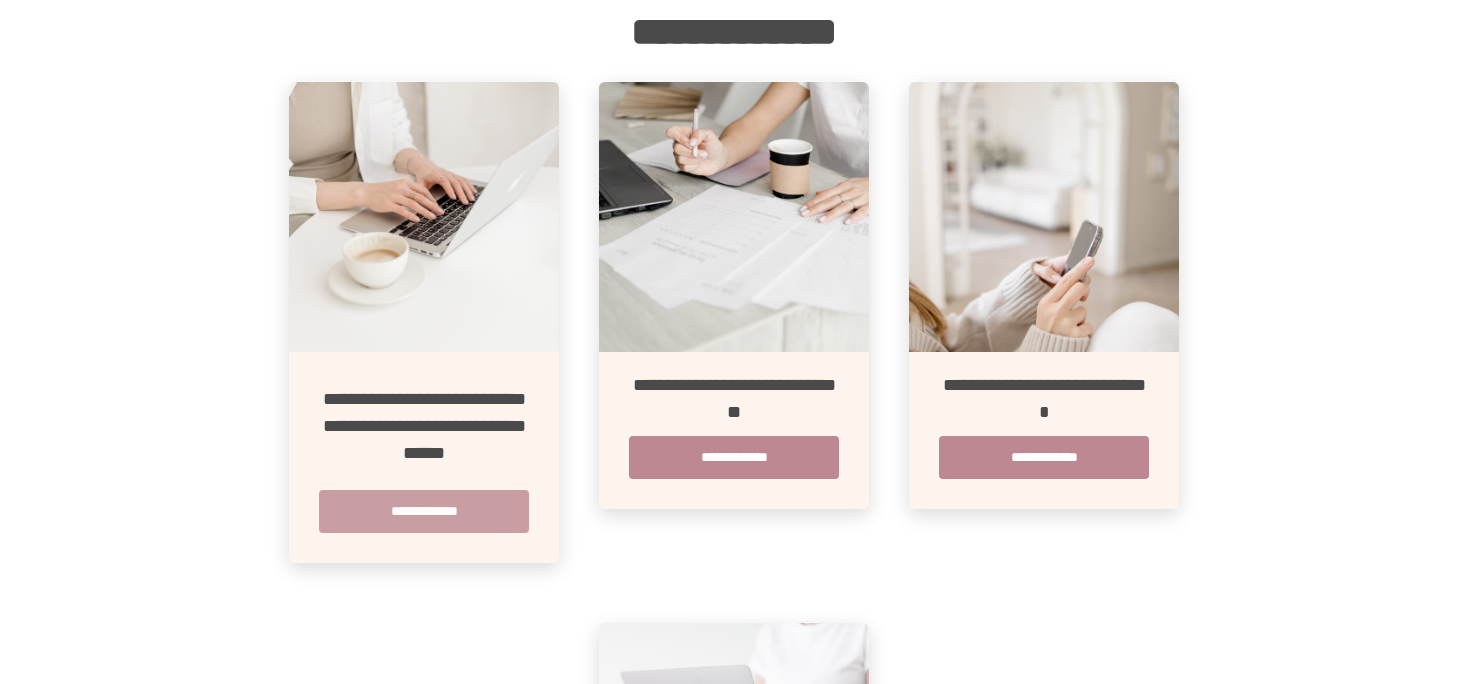 click on "**********" at bounding box center (424, 511) 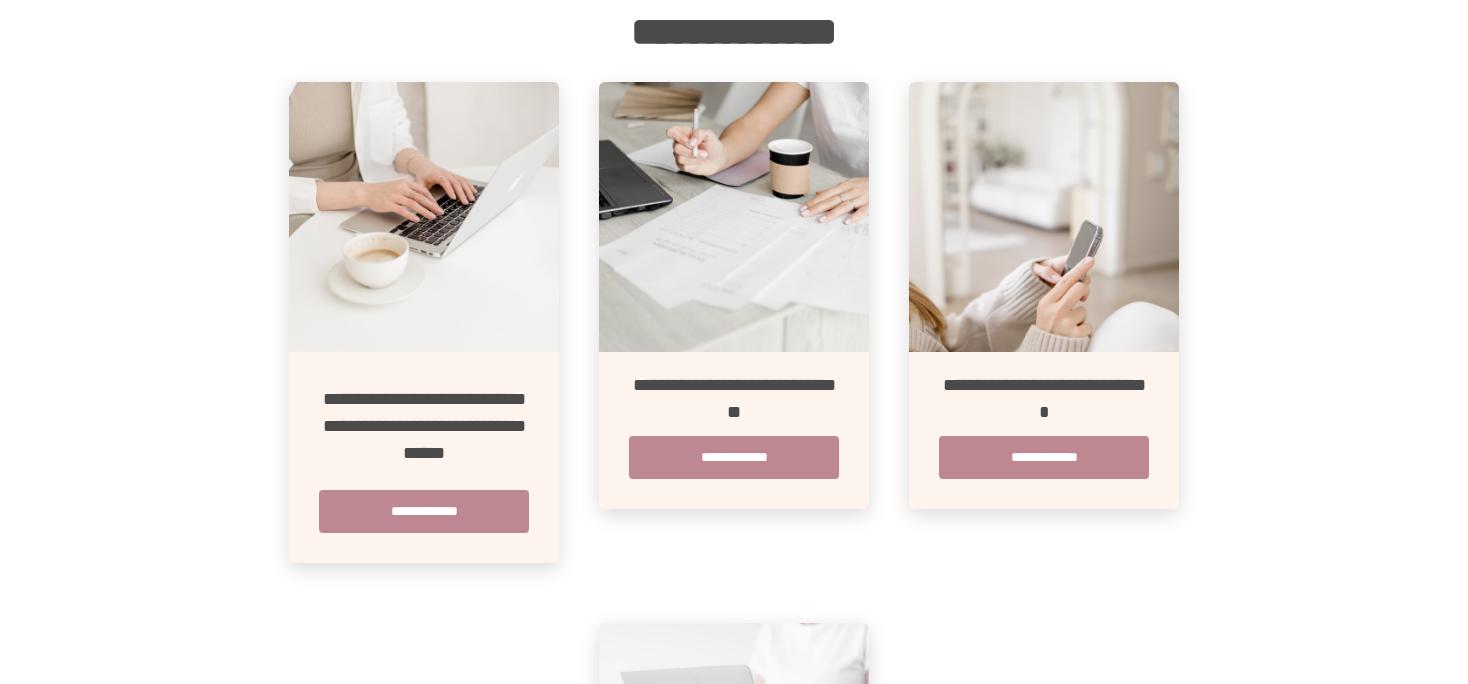 scroll, scrollTop: 0, scrollLeft: 0, axis: both 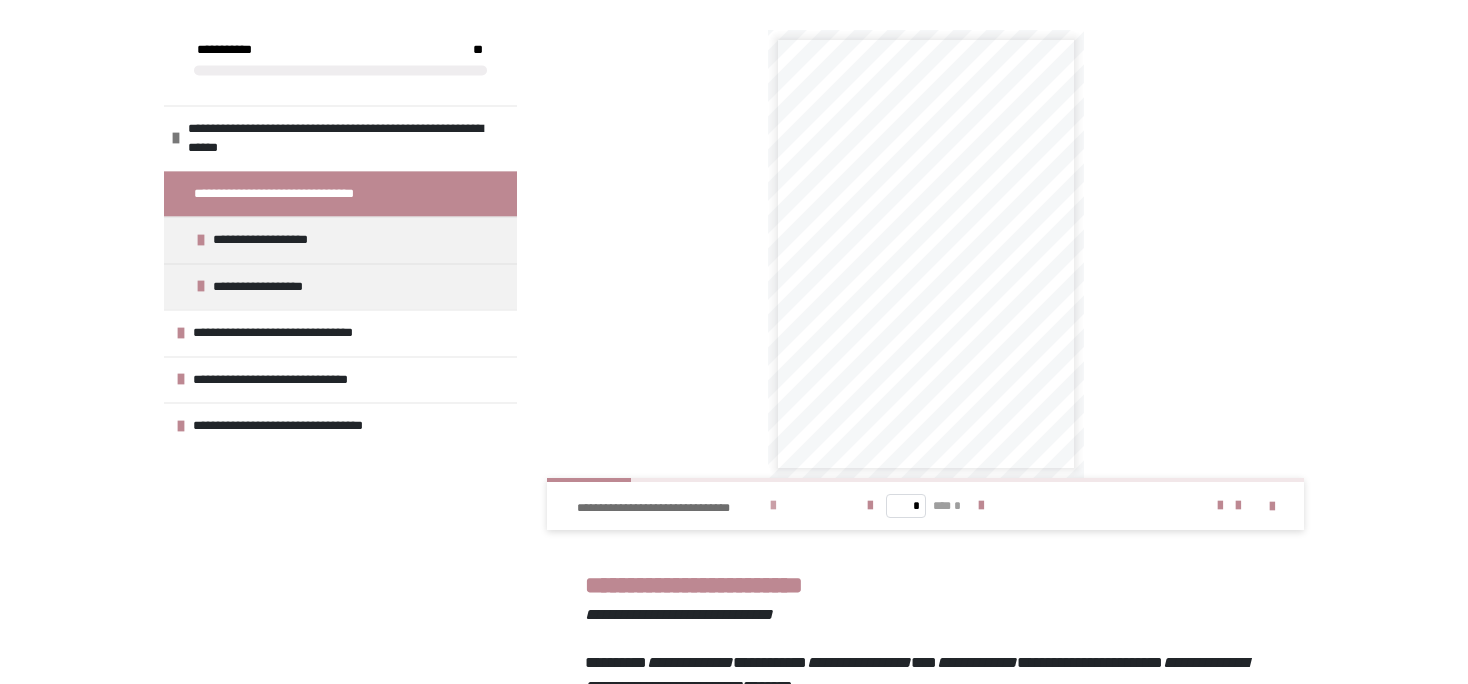 click at bounding box center (773, 506) 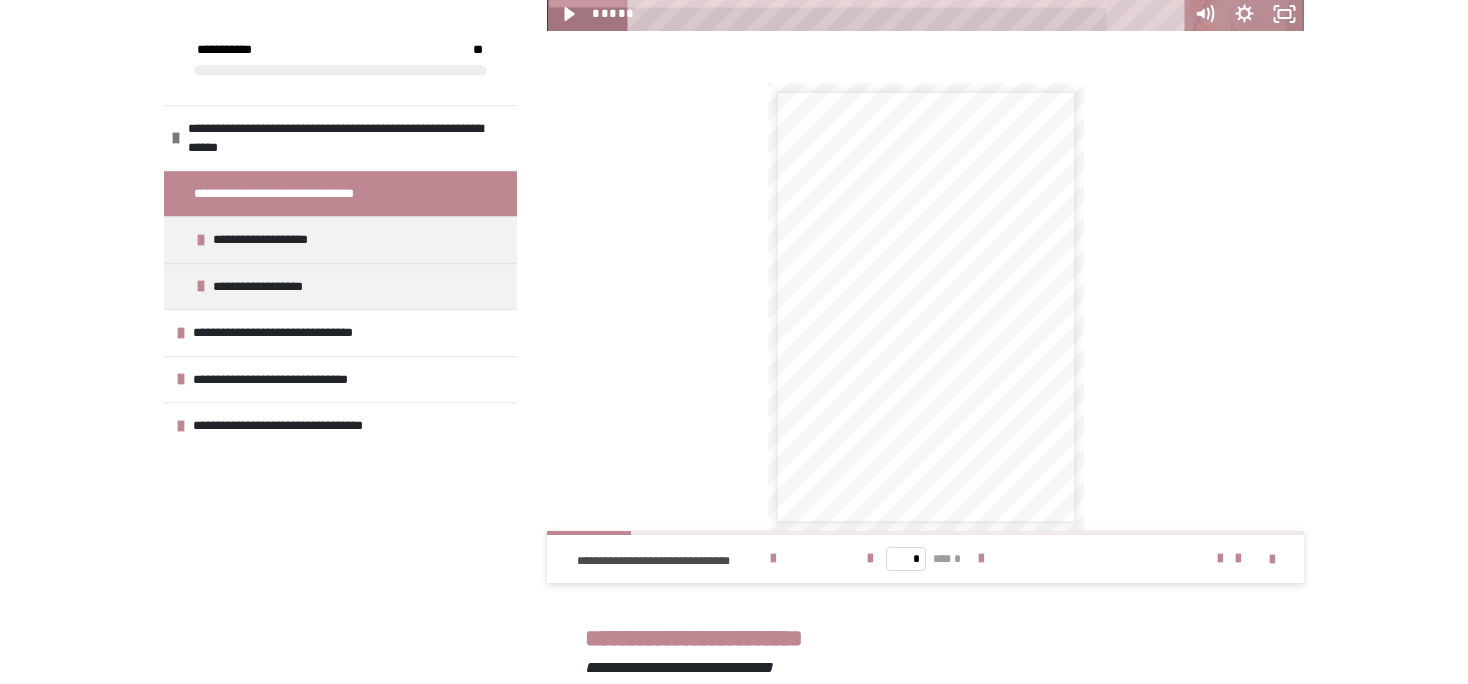 scroll, scrollTop: 934, scrollLeft: 0, axis: vertical 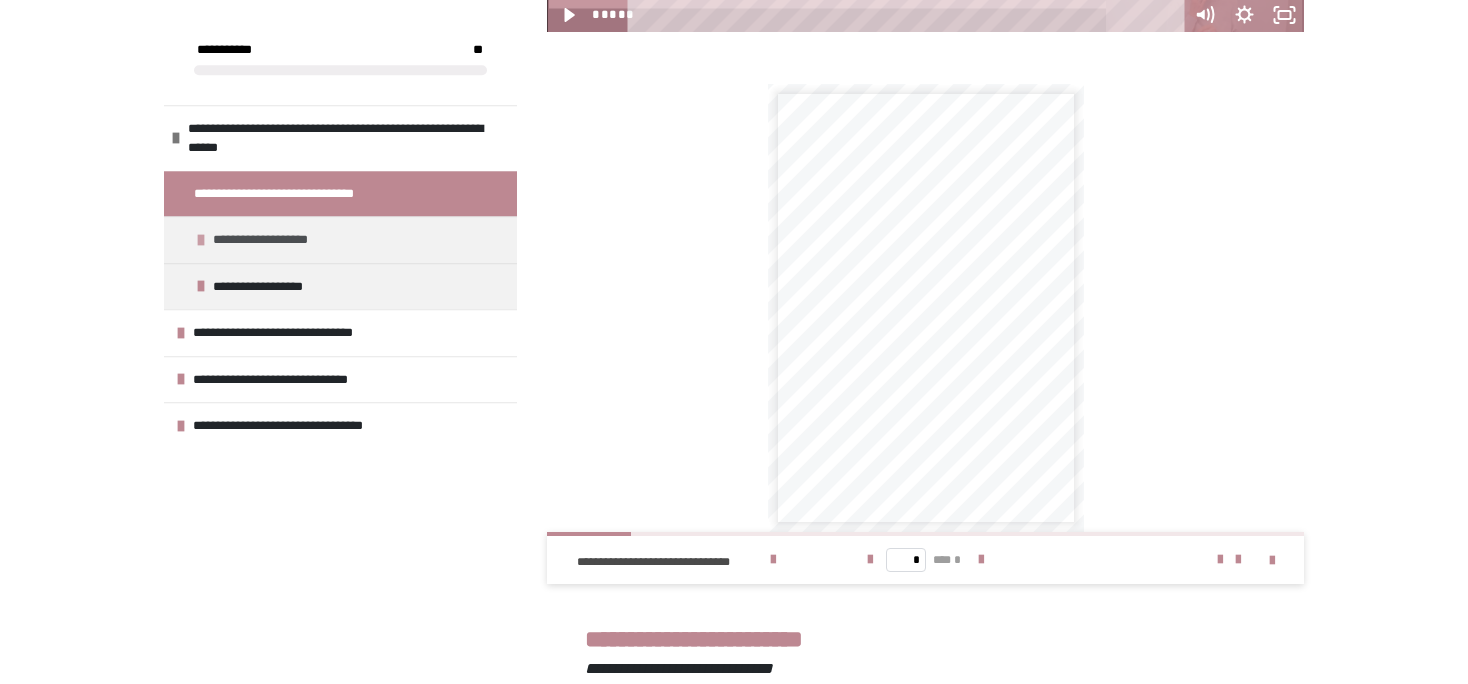 click on "**********" at bounding box center (340, 239) 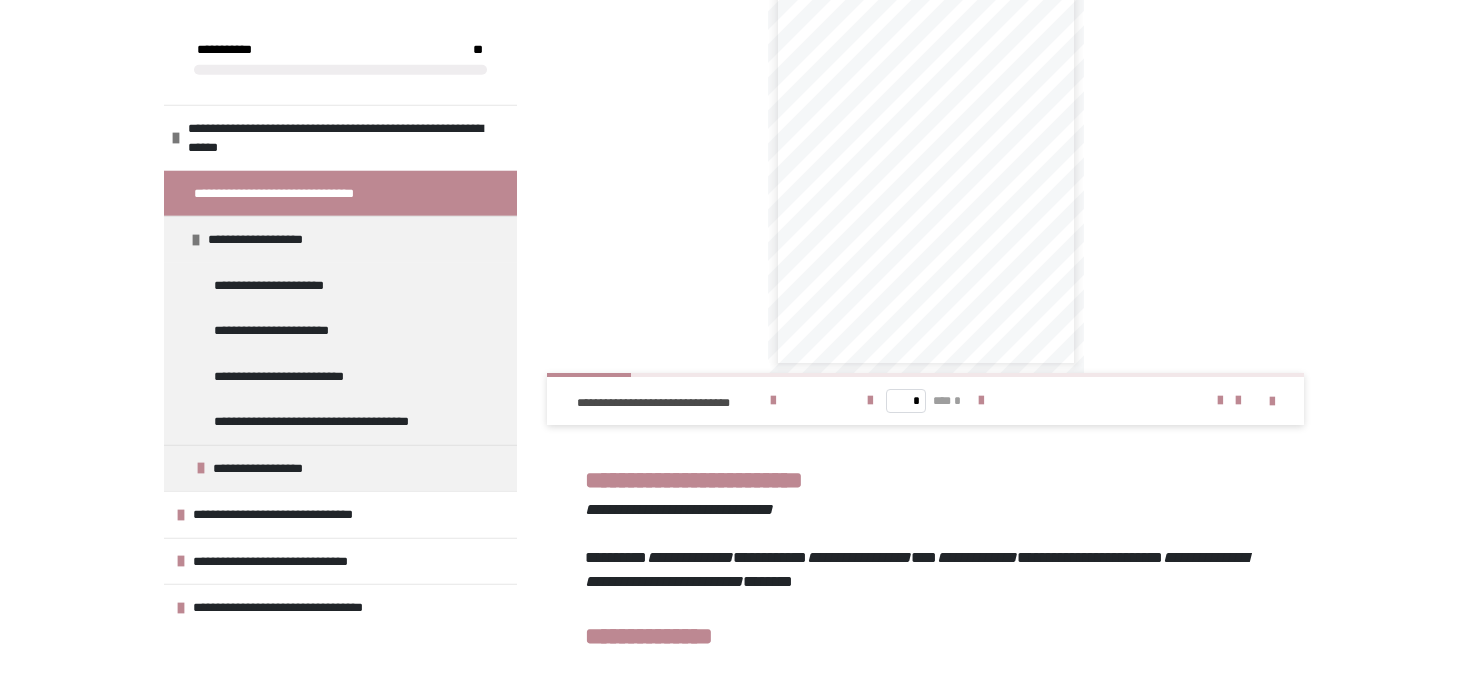 scroll, scrollTop: 1280, scrollLeft: 0, axis: vertical 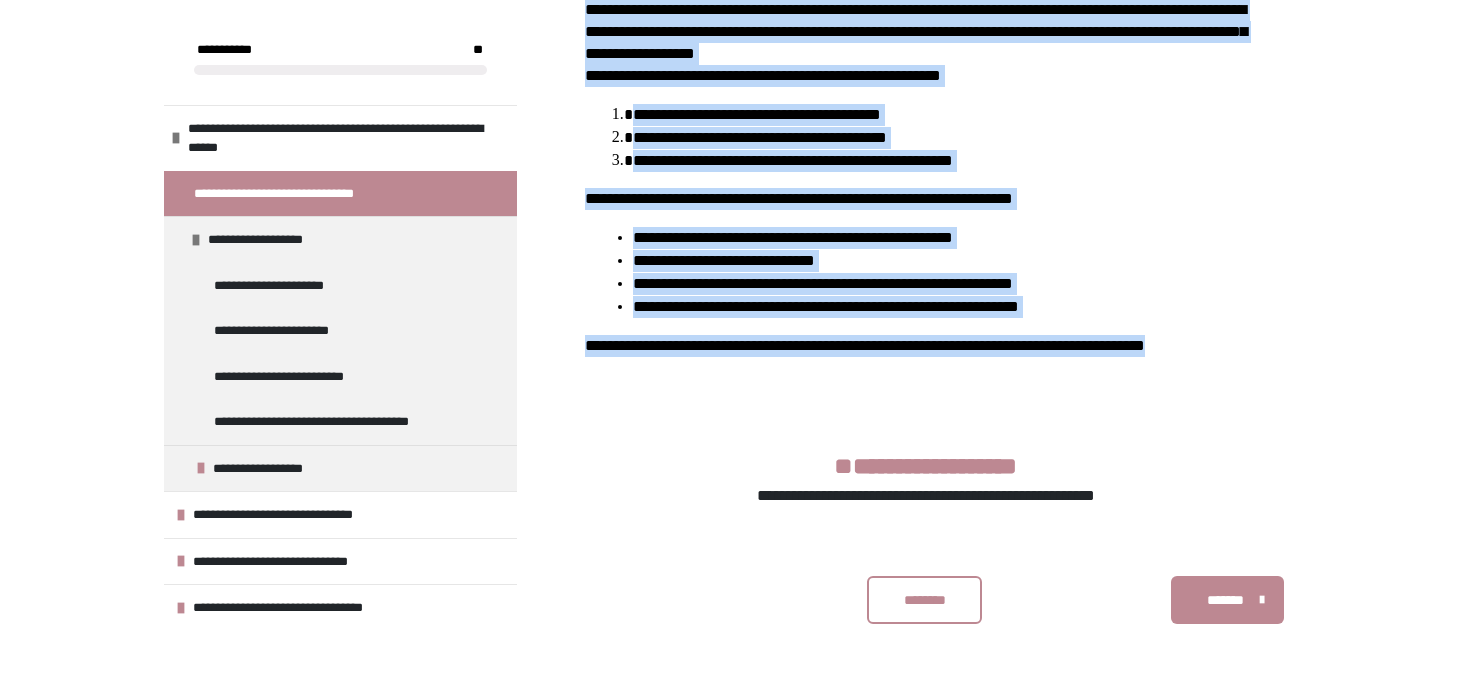 drag, startPoint x: 581, startPoint y: 295, endPoint x: 1243, endPoint y: 370, distance: 666.2349 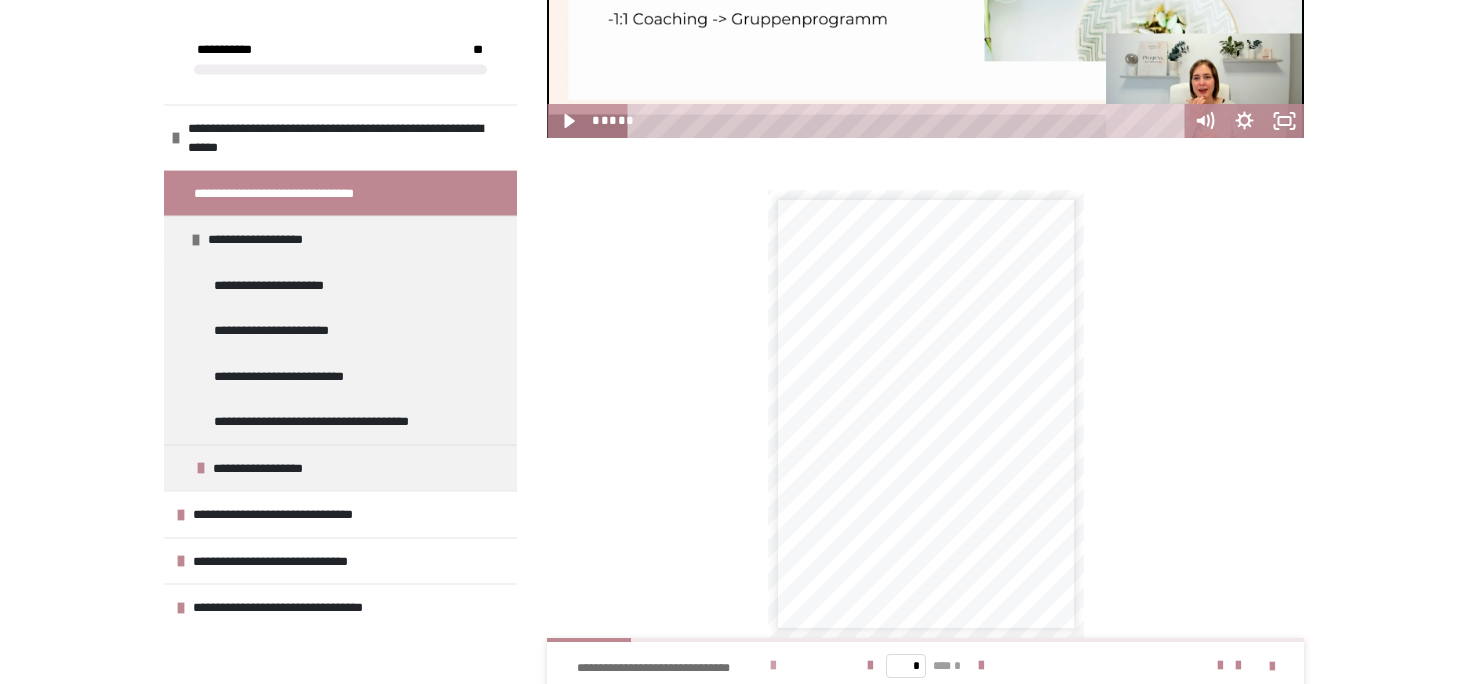 scroll, scrollTop: 834, scrollLeft: 0, axis: vertical 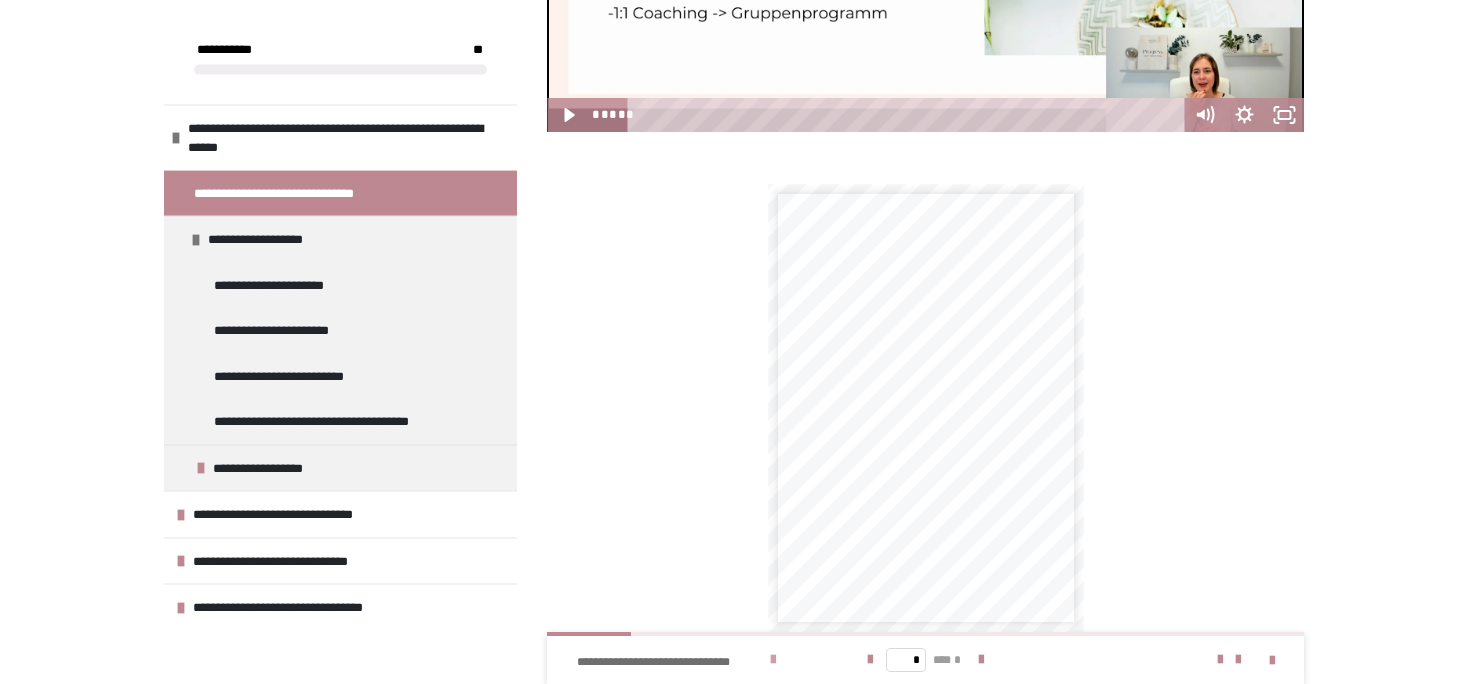 drag, startPoint x: 642, startPoint y: 347, endPoint x: 651, endPoint y: 660, distance: 313.12936 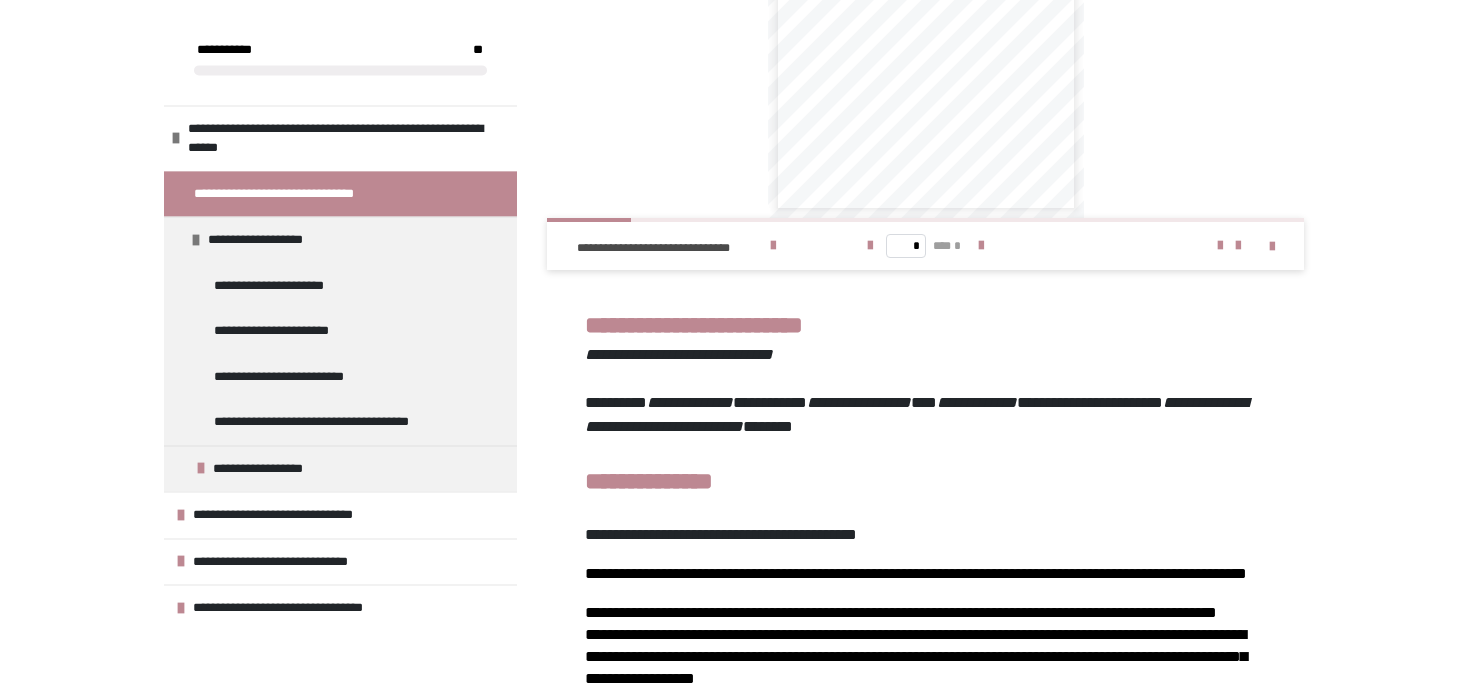 scroll, scrollTop: 1252, scrollLeft: 0, axis: vertical 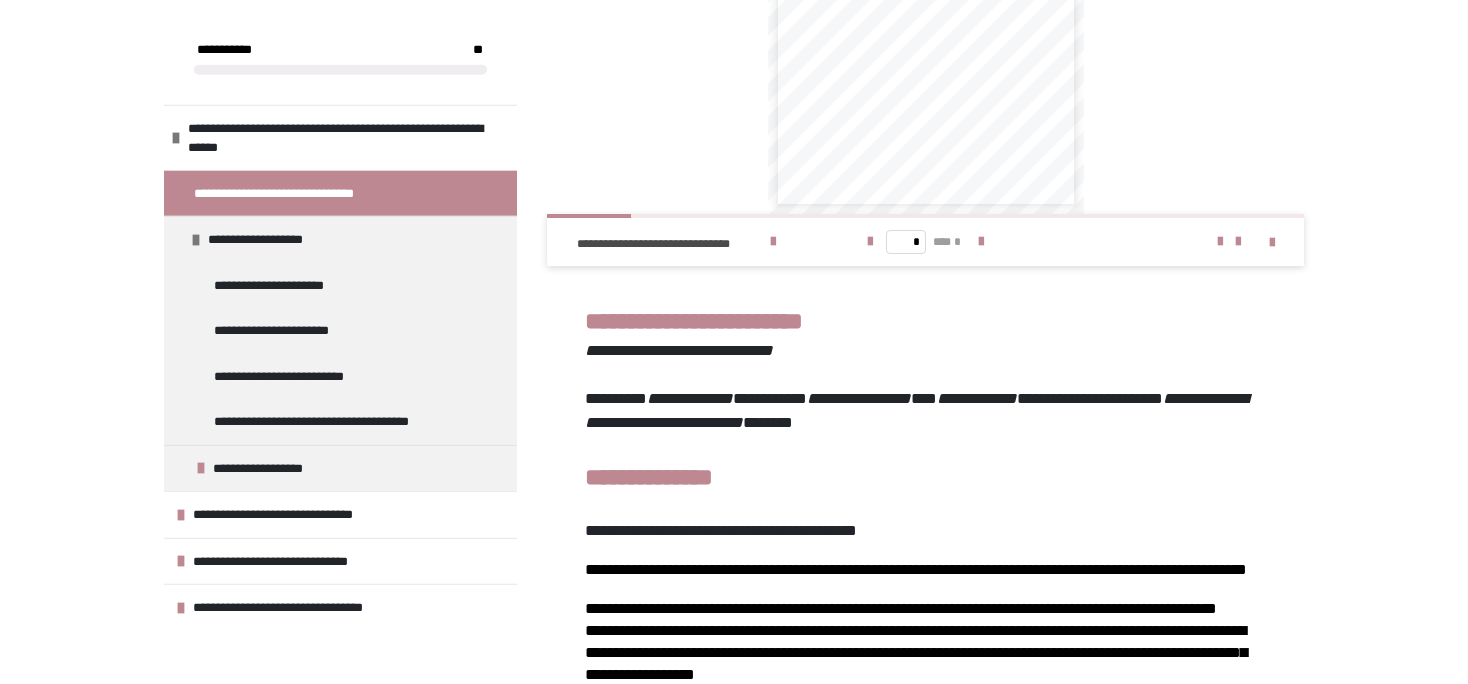click on "**********" at bounding box center [925, -10] 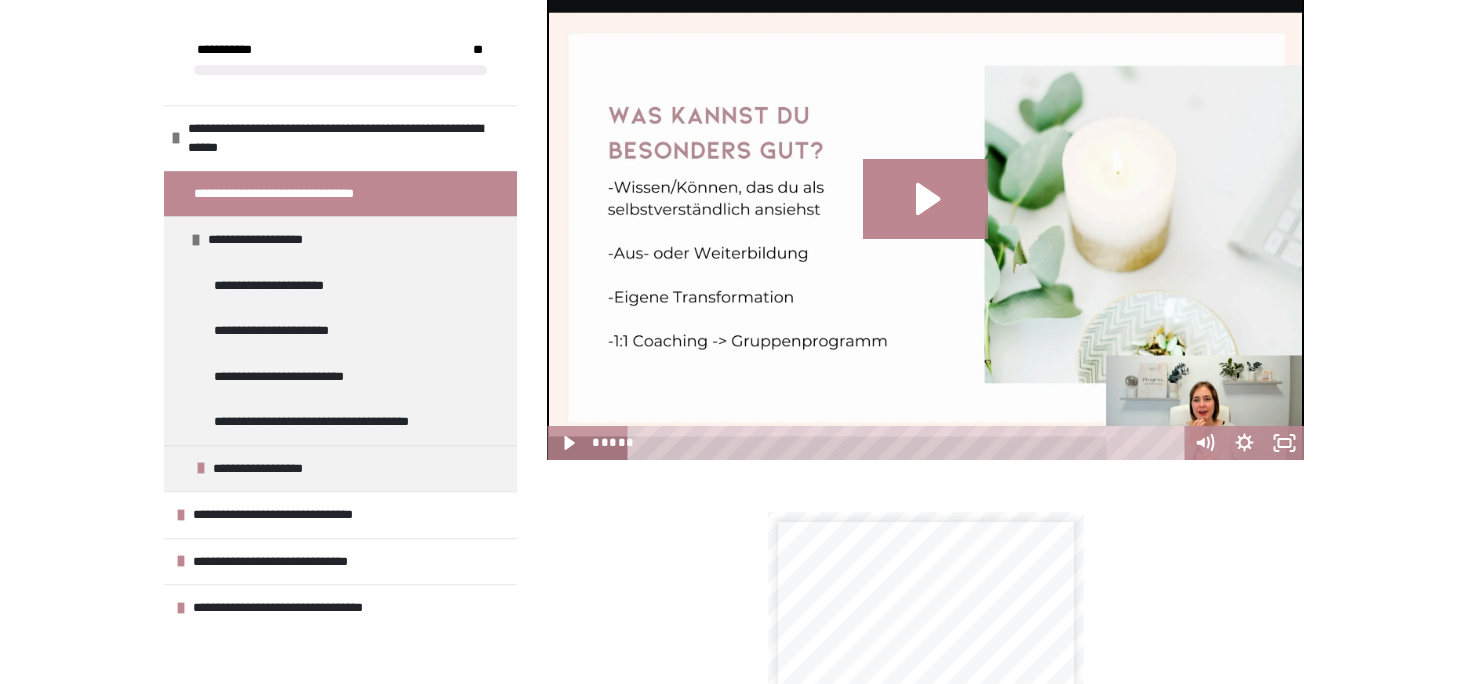scroll, scrollTop: 354, scrollLeft: 0, axis: vertical 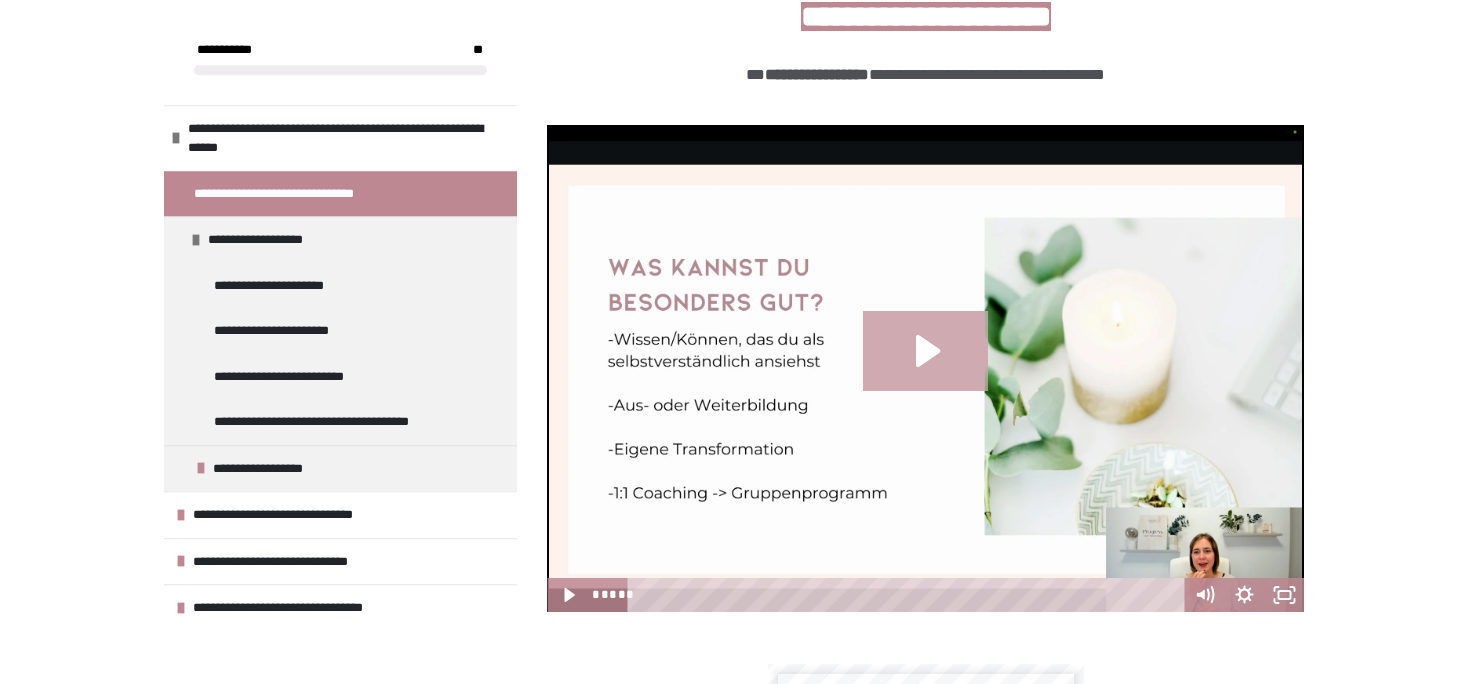 click 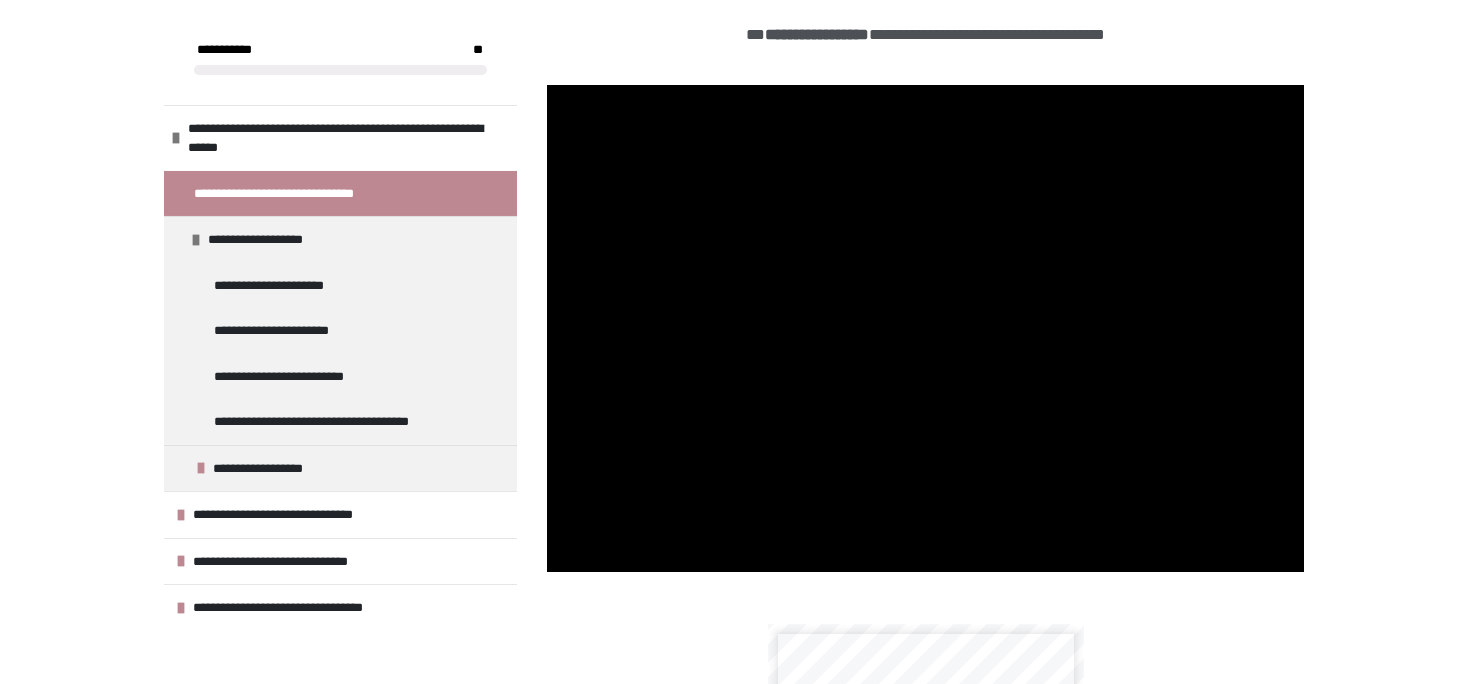 scroll, scrollTop: 397, scrollLeft: 0, axis: vertical 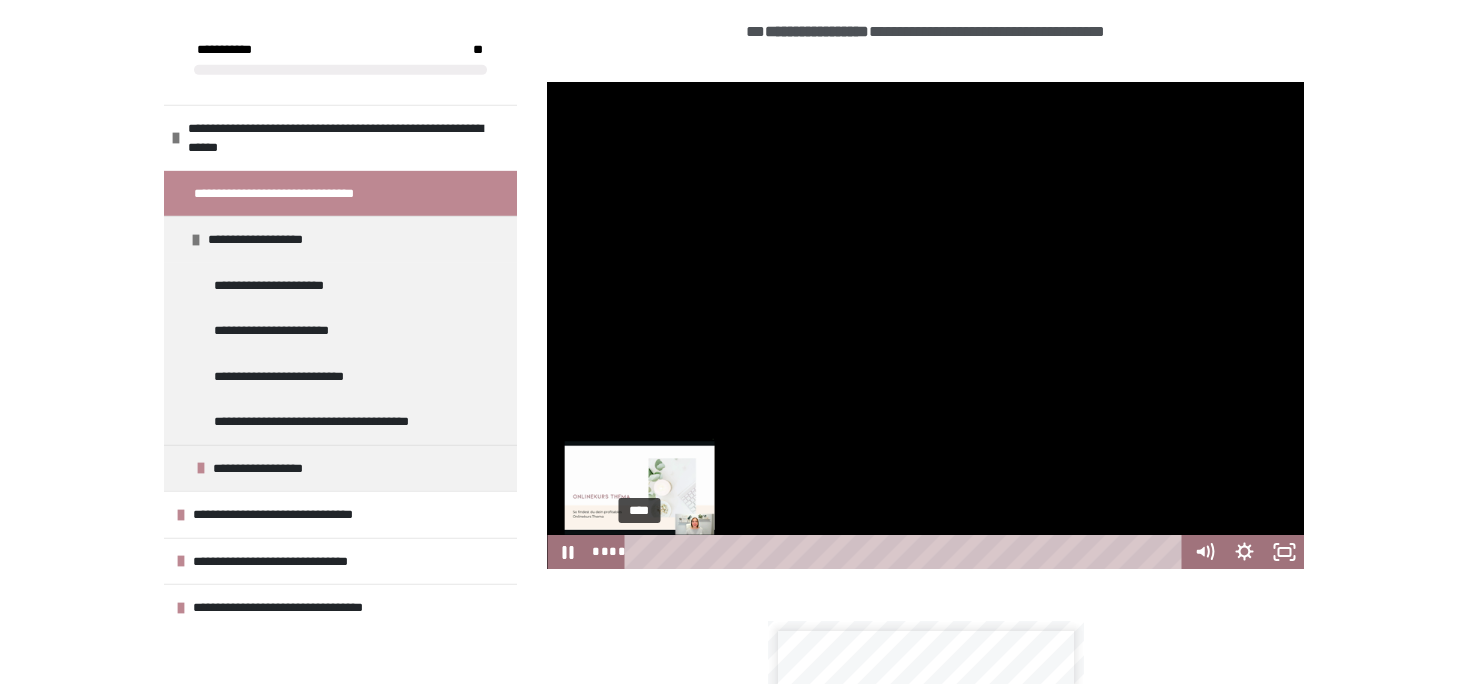 click on "****" at bounding box center [907, 552] 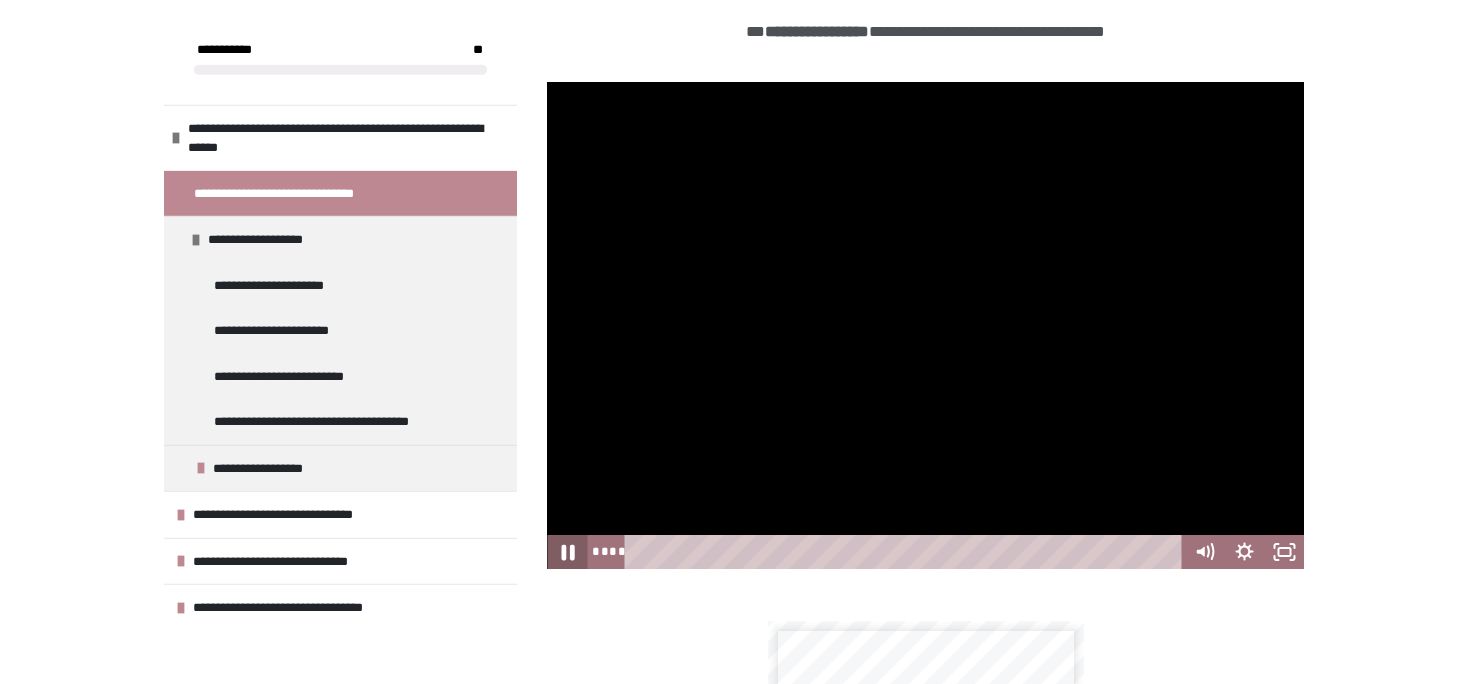 click 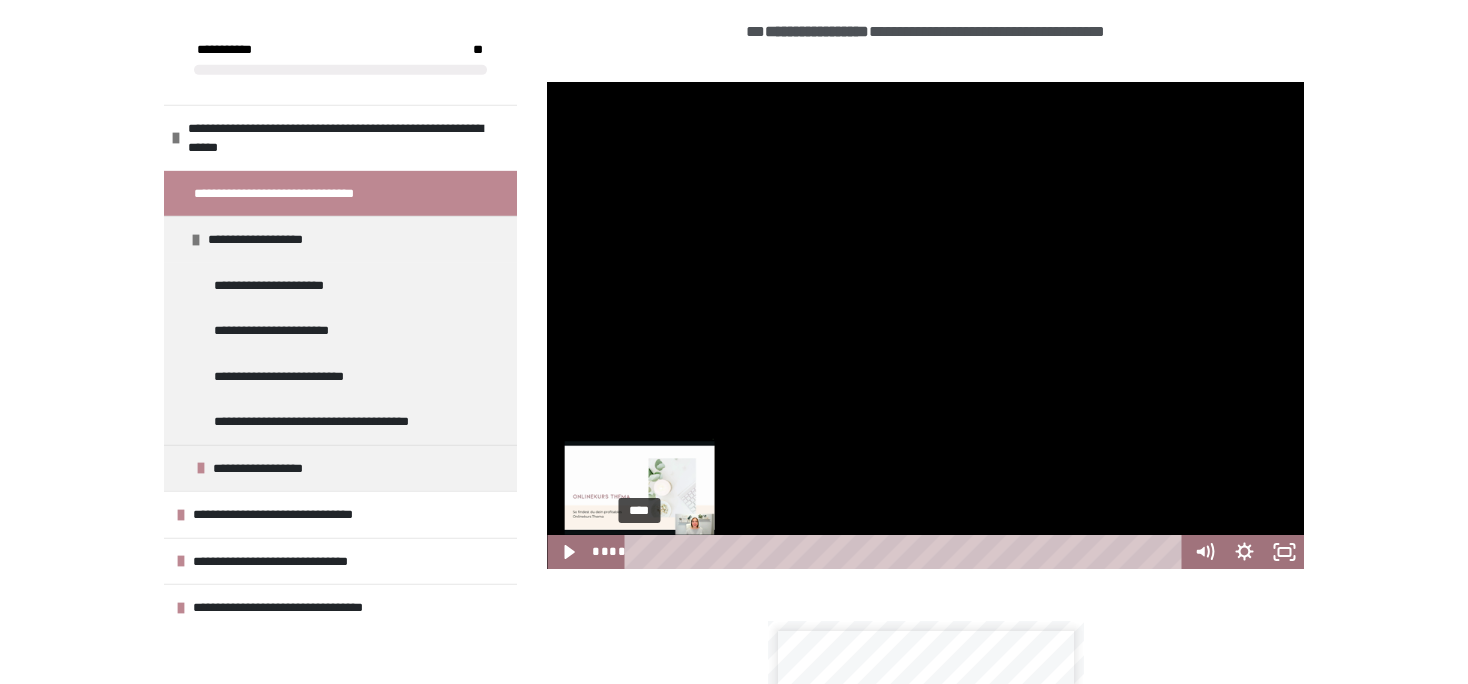 click at bounding box center (639, 551) 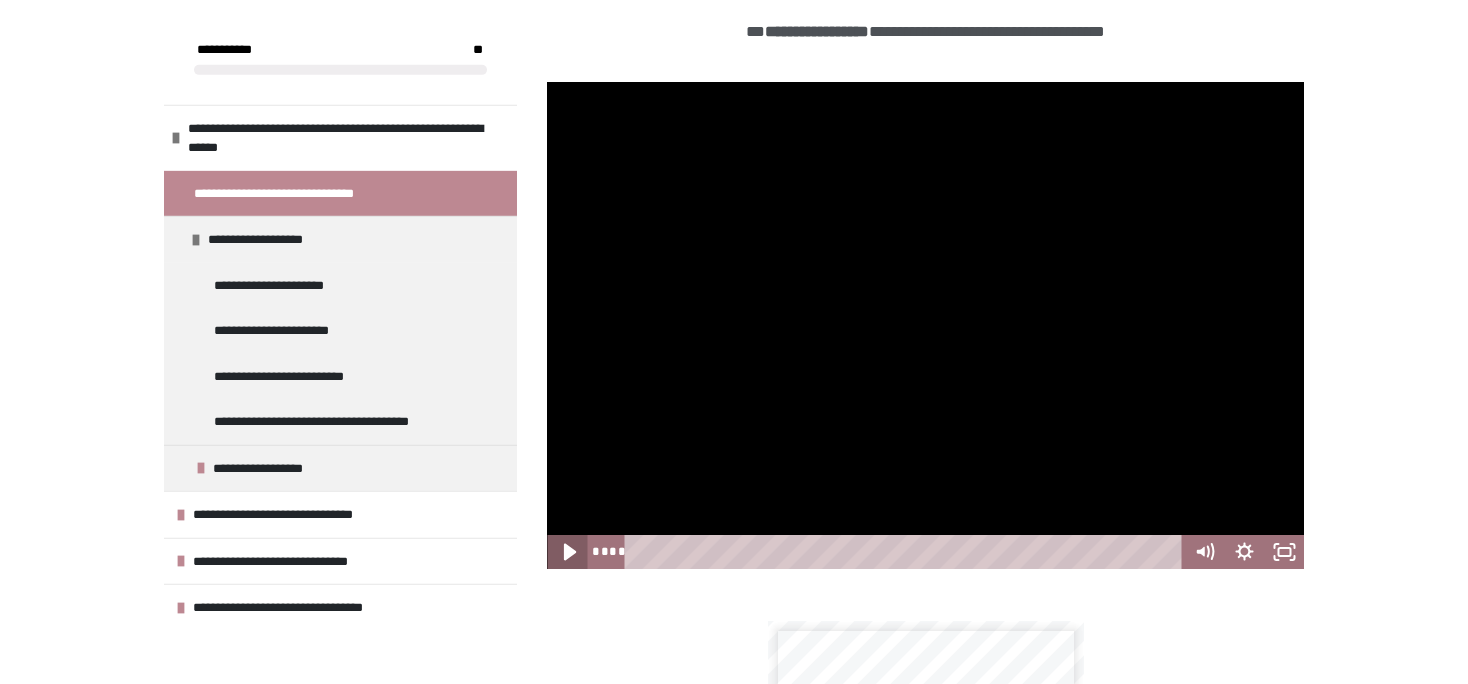 click 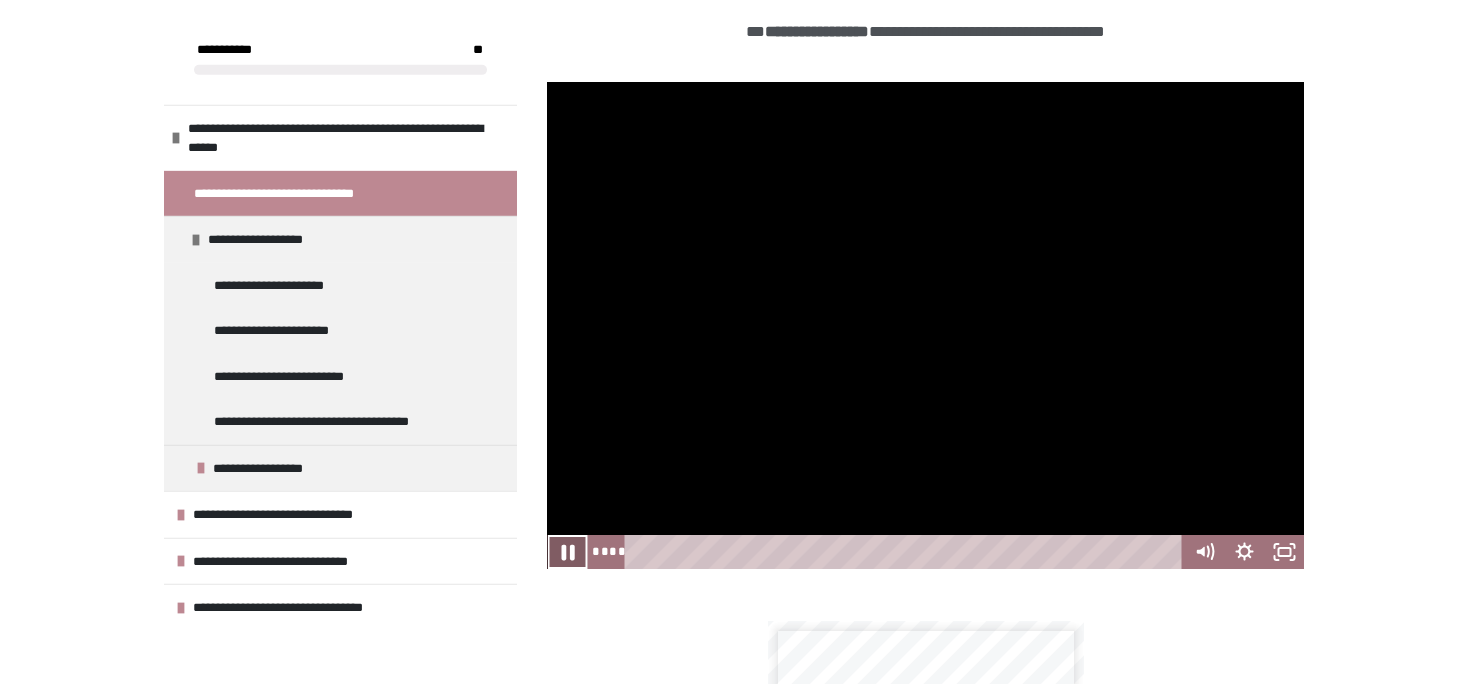 click 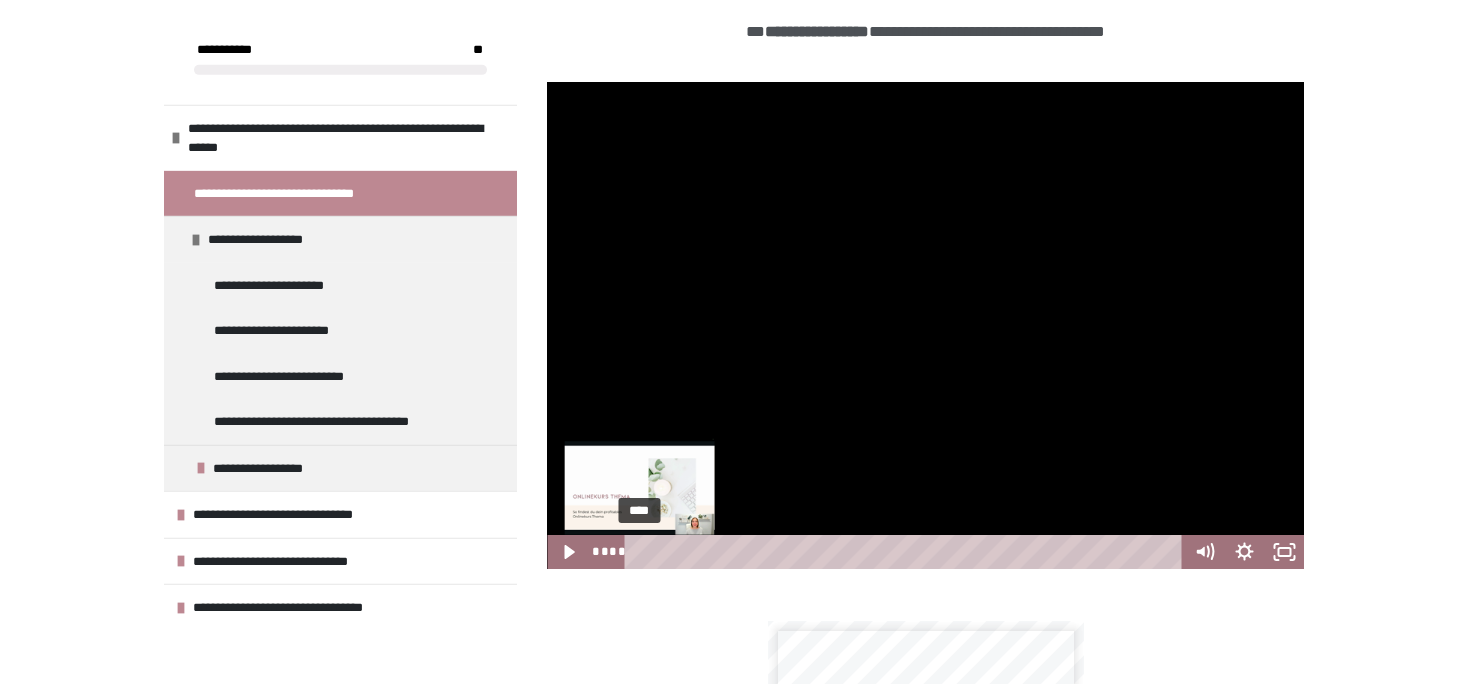 click on "****" at bounding box center (907, 552) 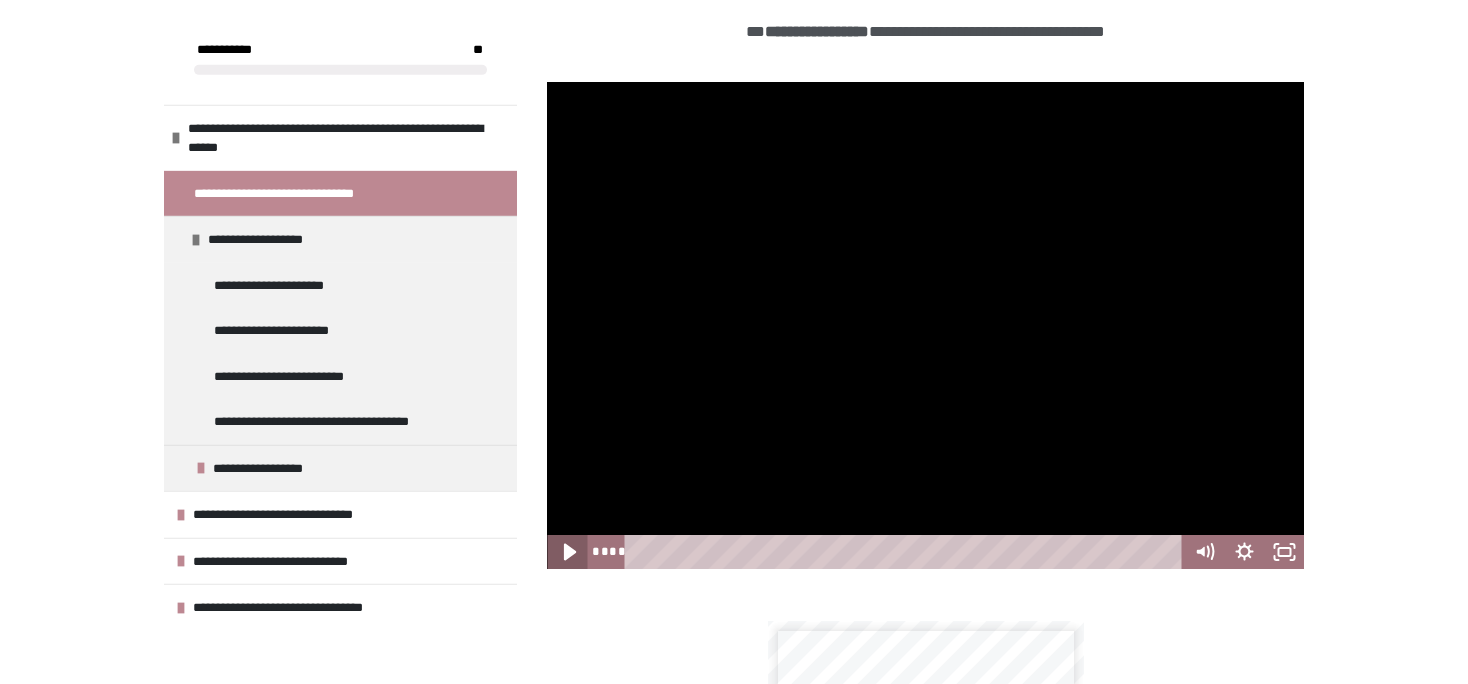 click 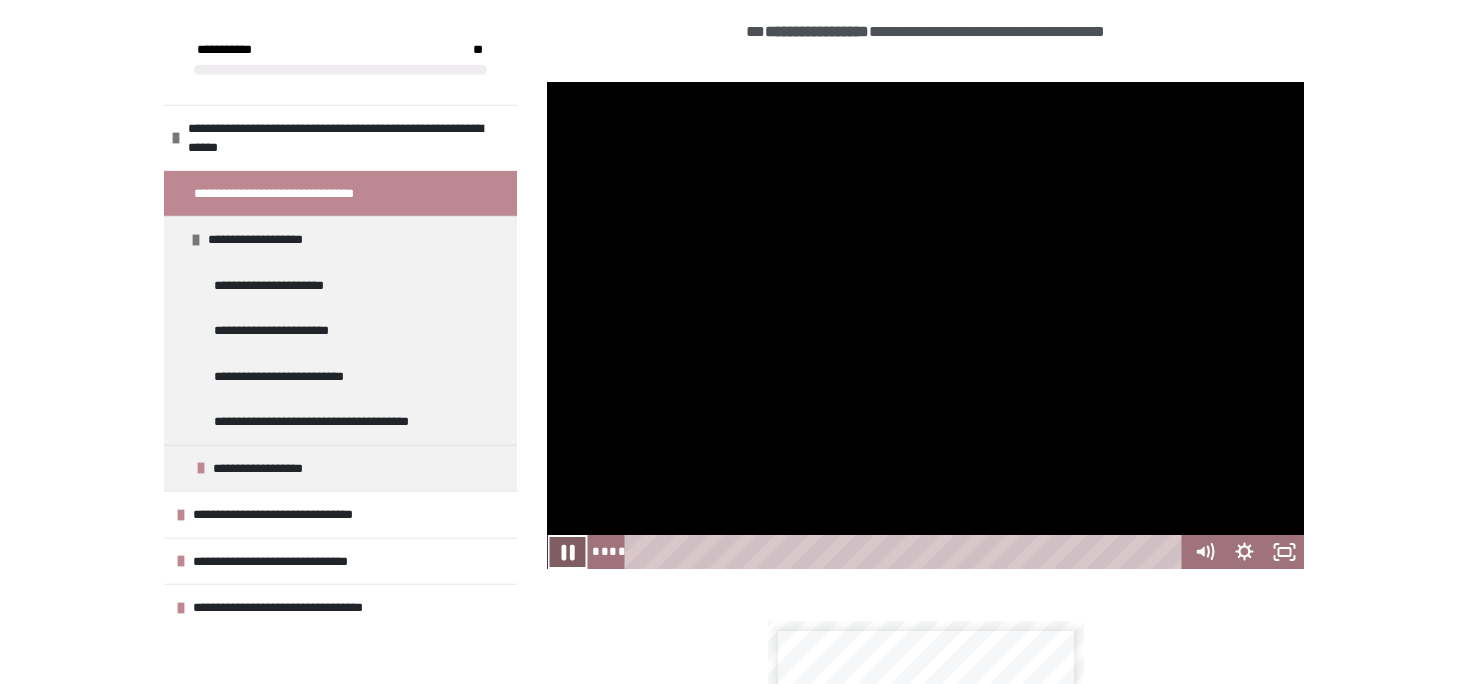 click 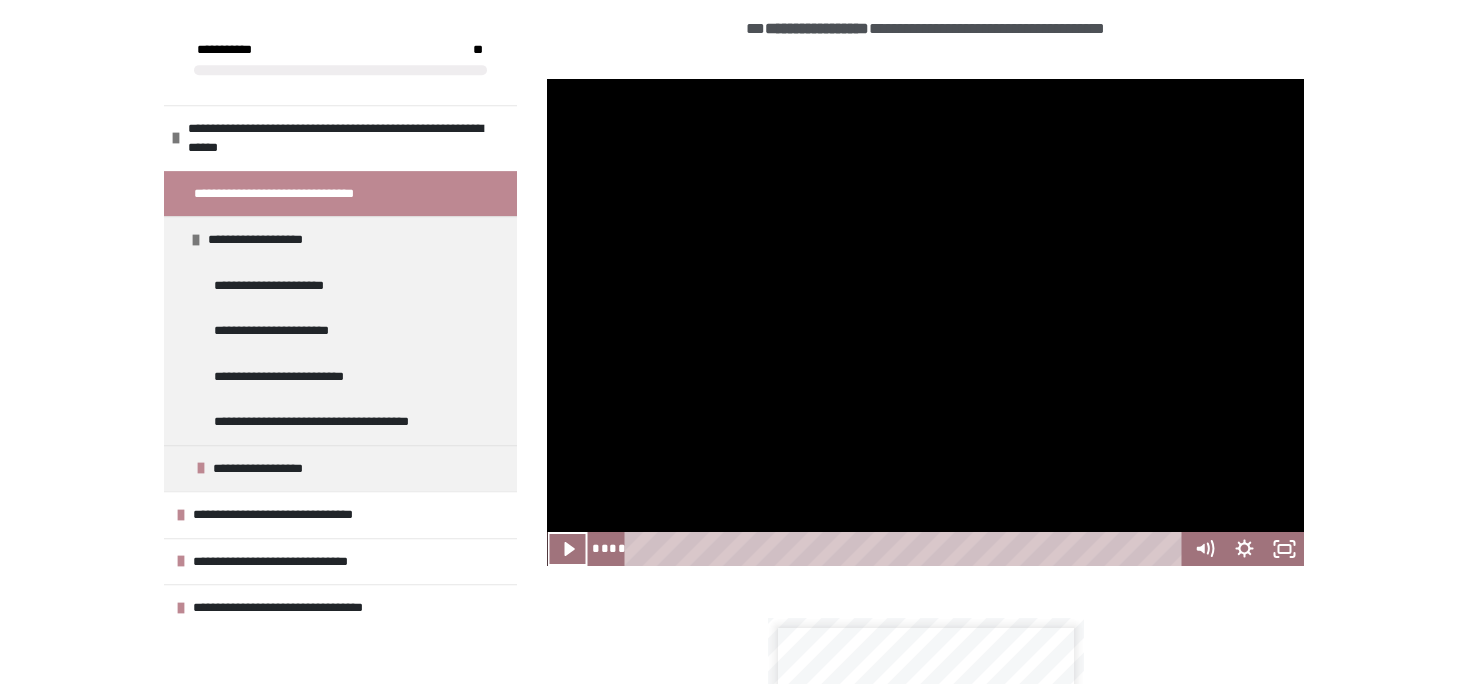 scroll, scrollTop: 401, scrollLeft: 0, axis: vertical 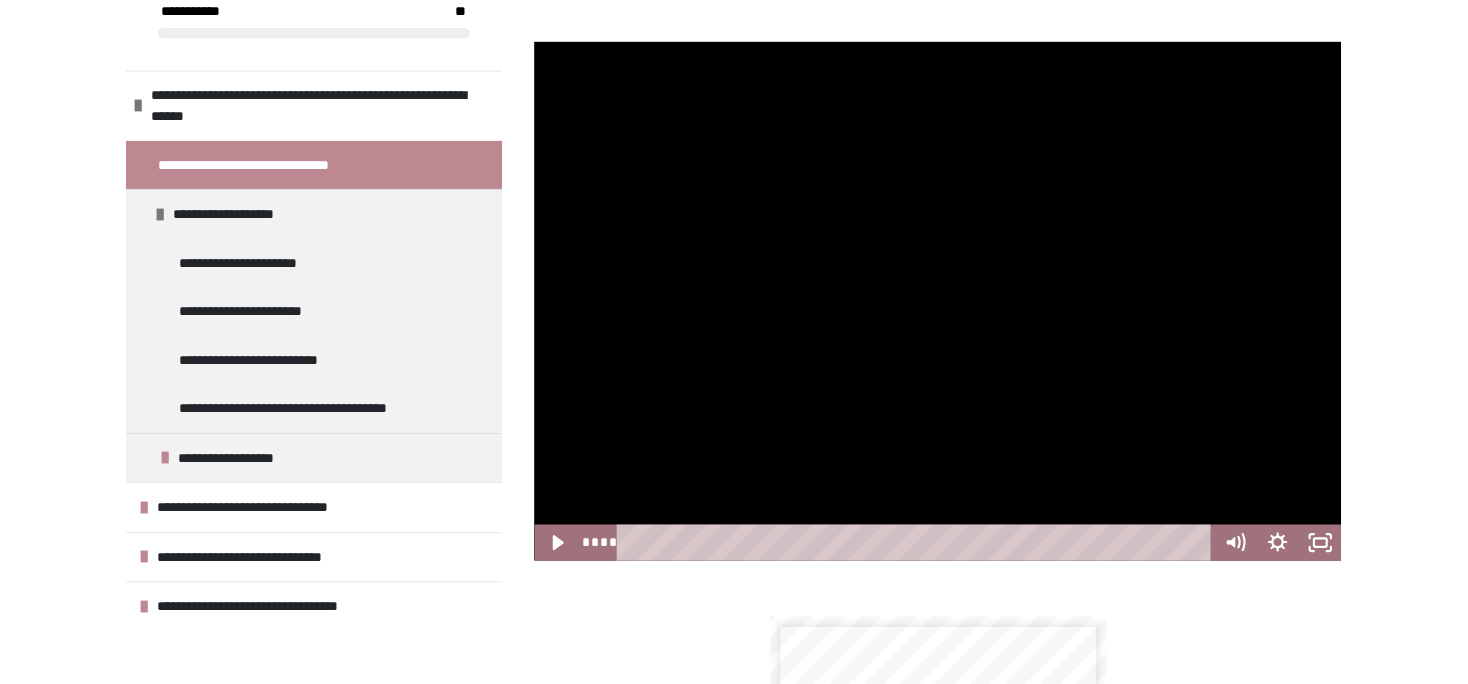 drag, startPoint x: 1365, startPoint y: 315, endPoint x: 1363, endPoint y: 419, distance: 104.019226 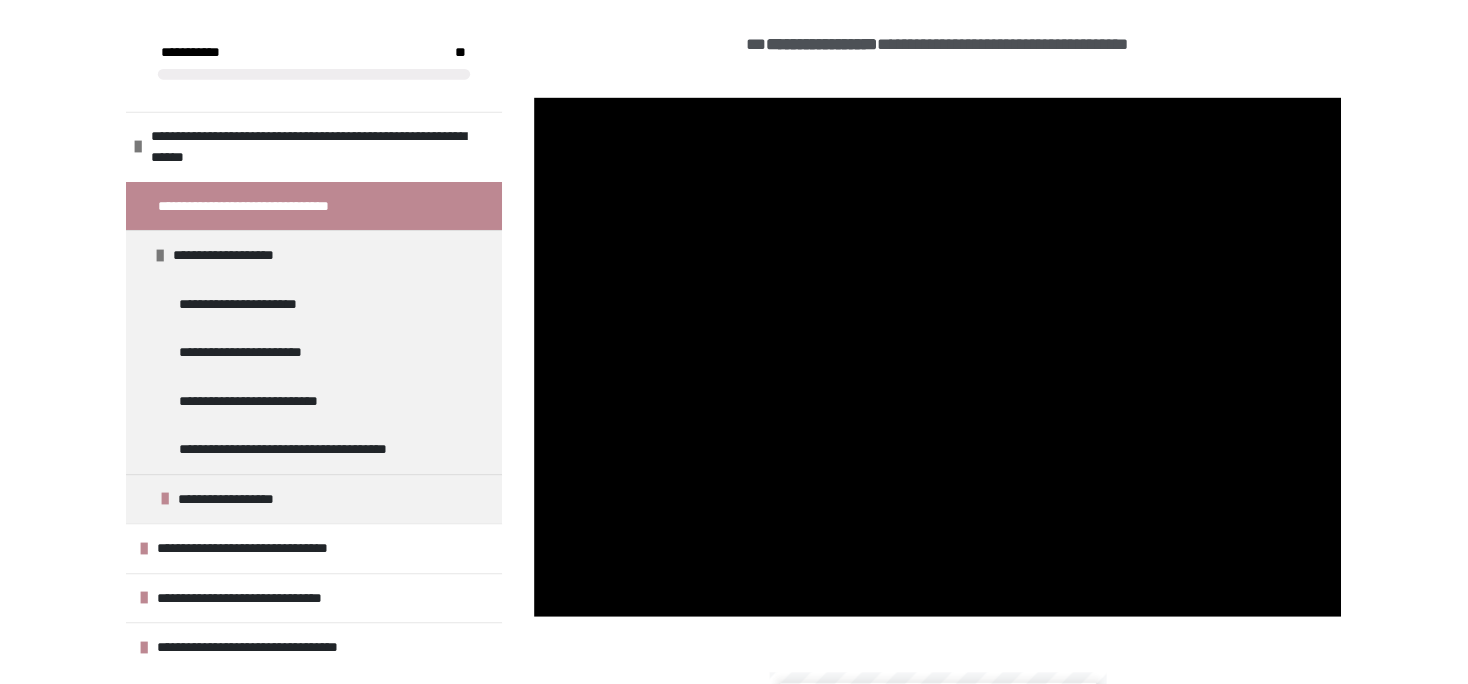 scroll, scrollTop: 334, scrollLeft: 0, axis: vertical 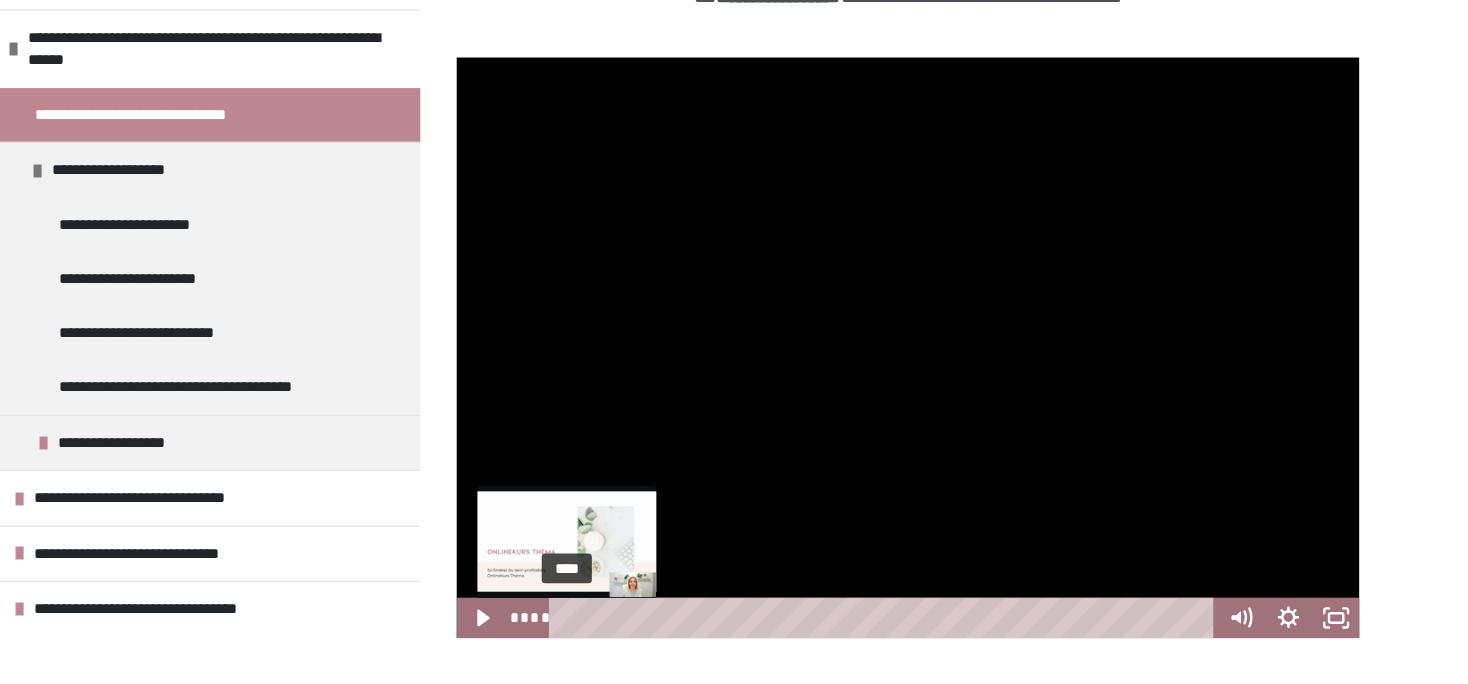 click on "****" at bounding box center [907, 615] 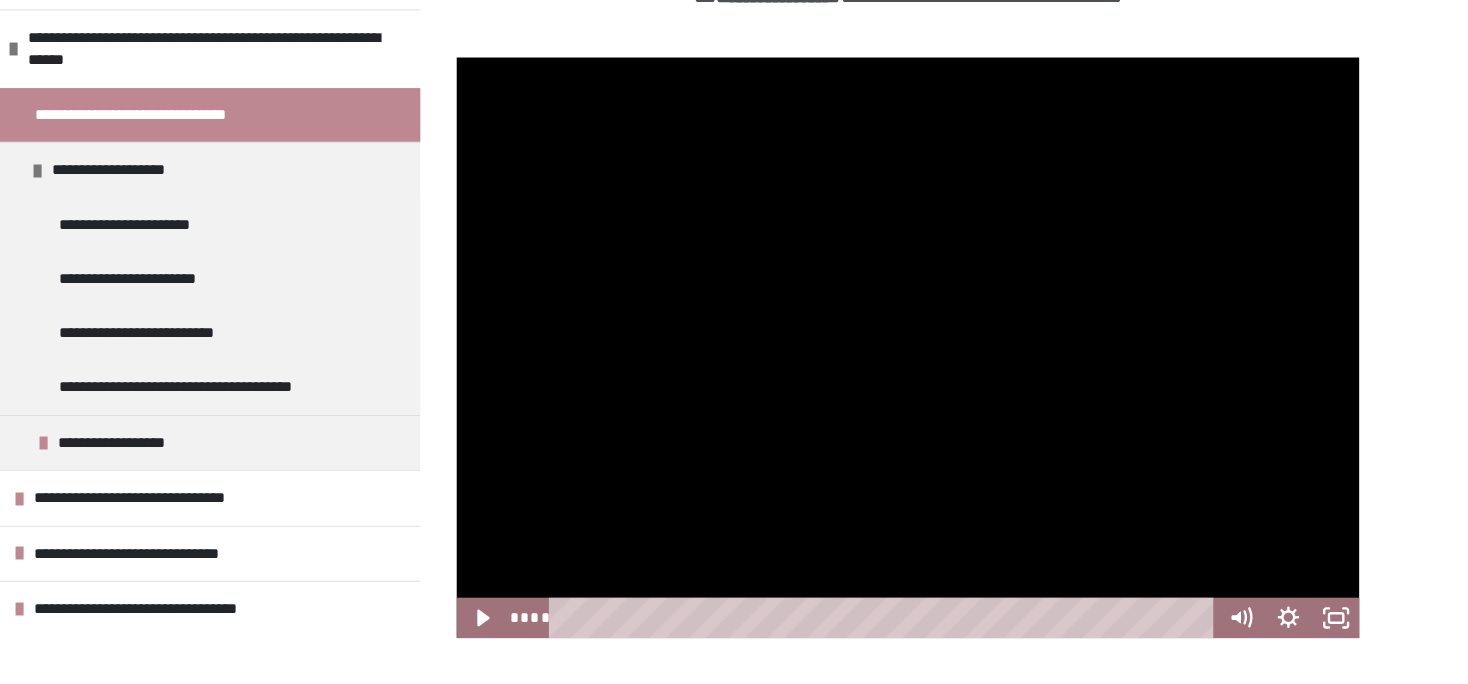 click on "**********" at bounding box center (734, 944) 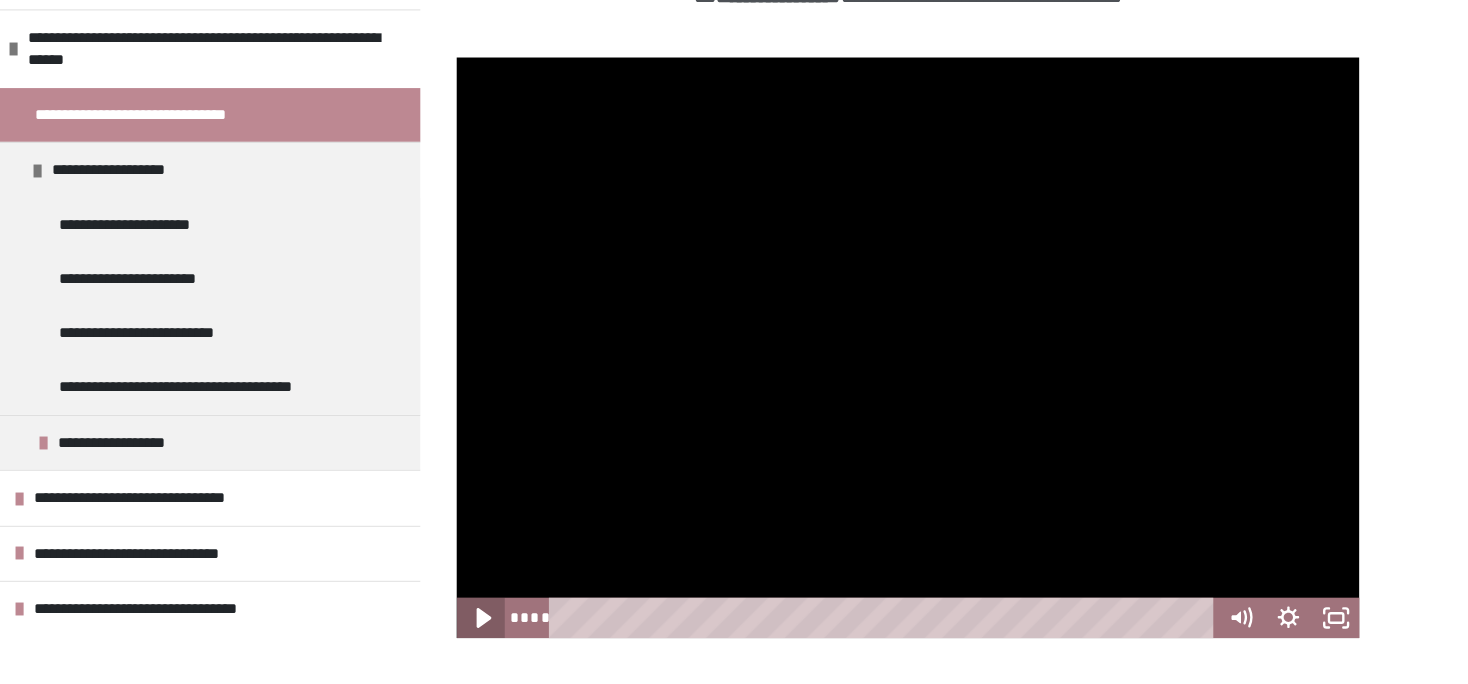 click 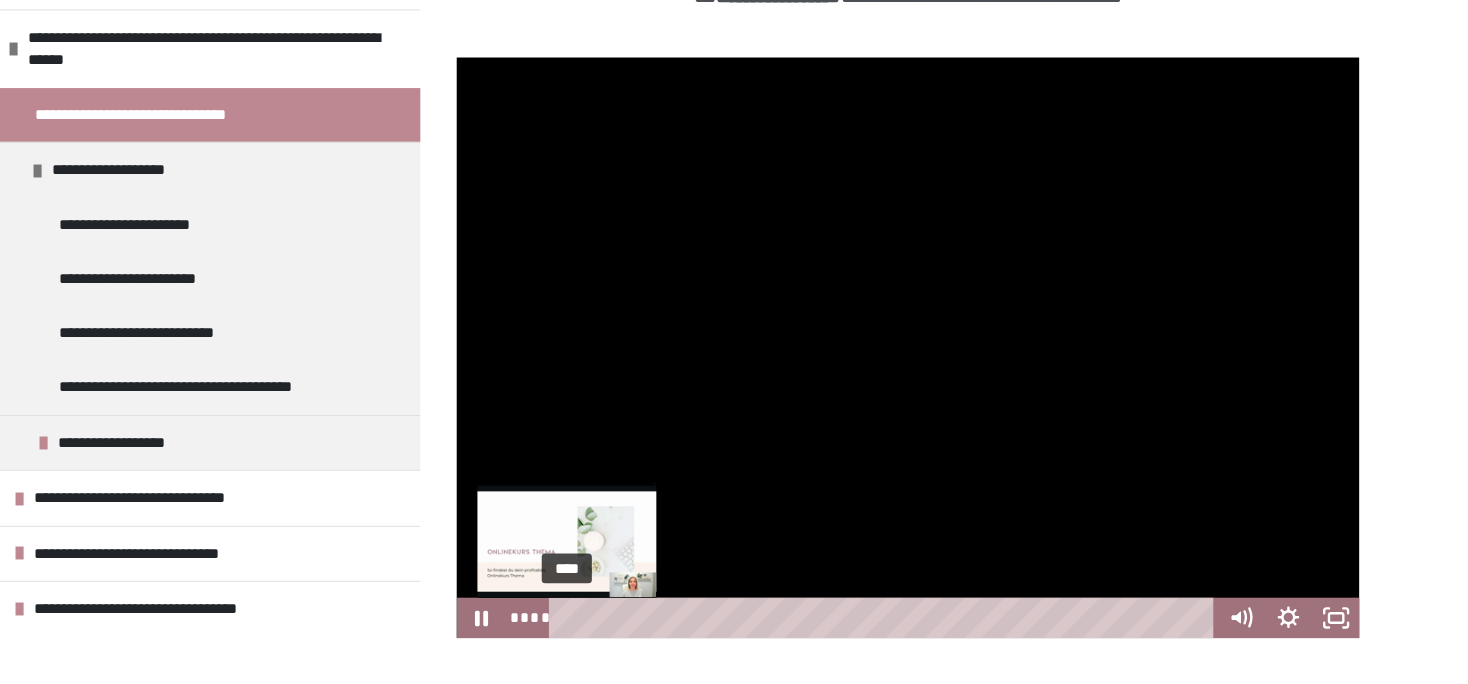 click on "****" at bounding box center (907, 615) 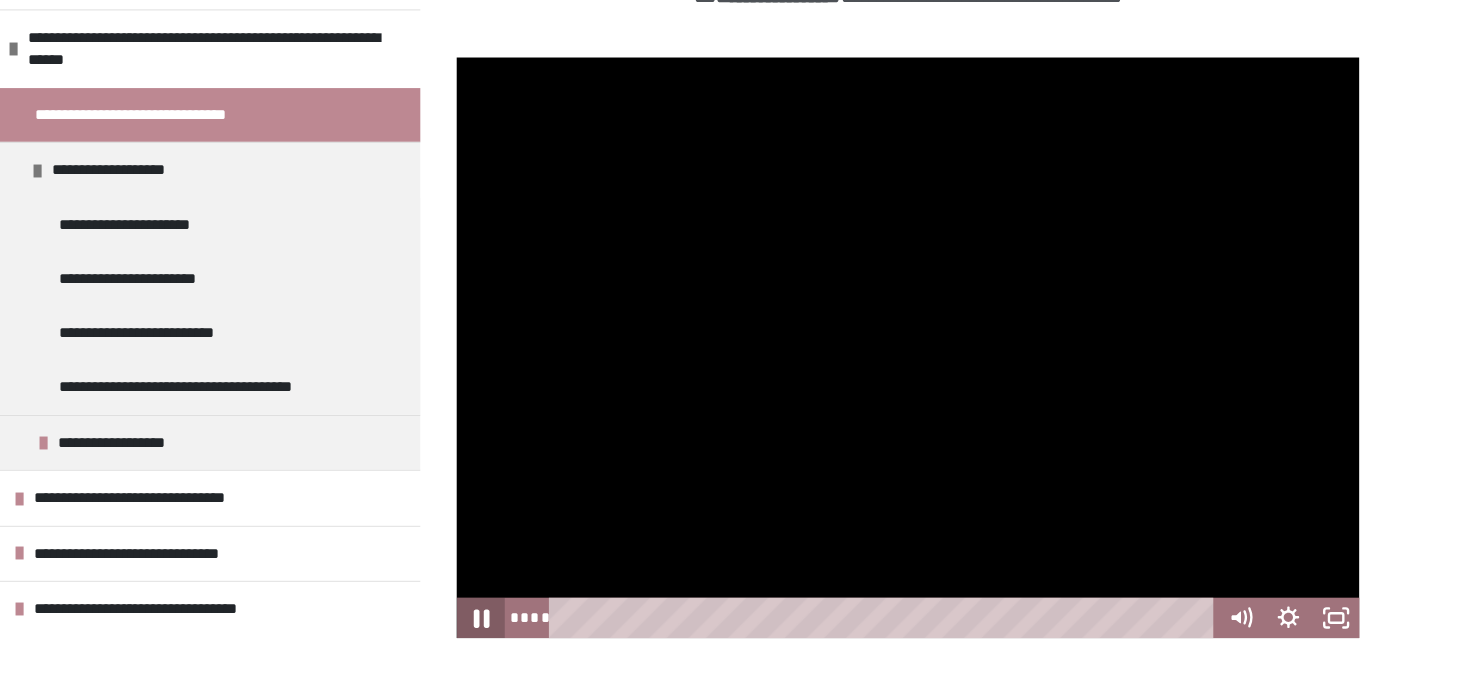 click 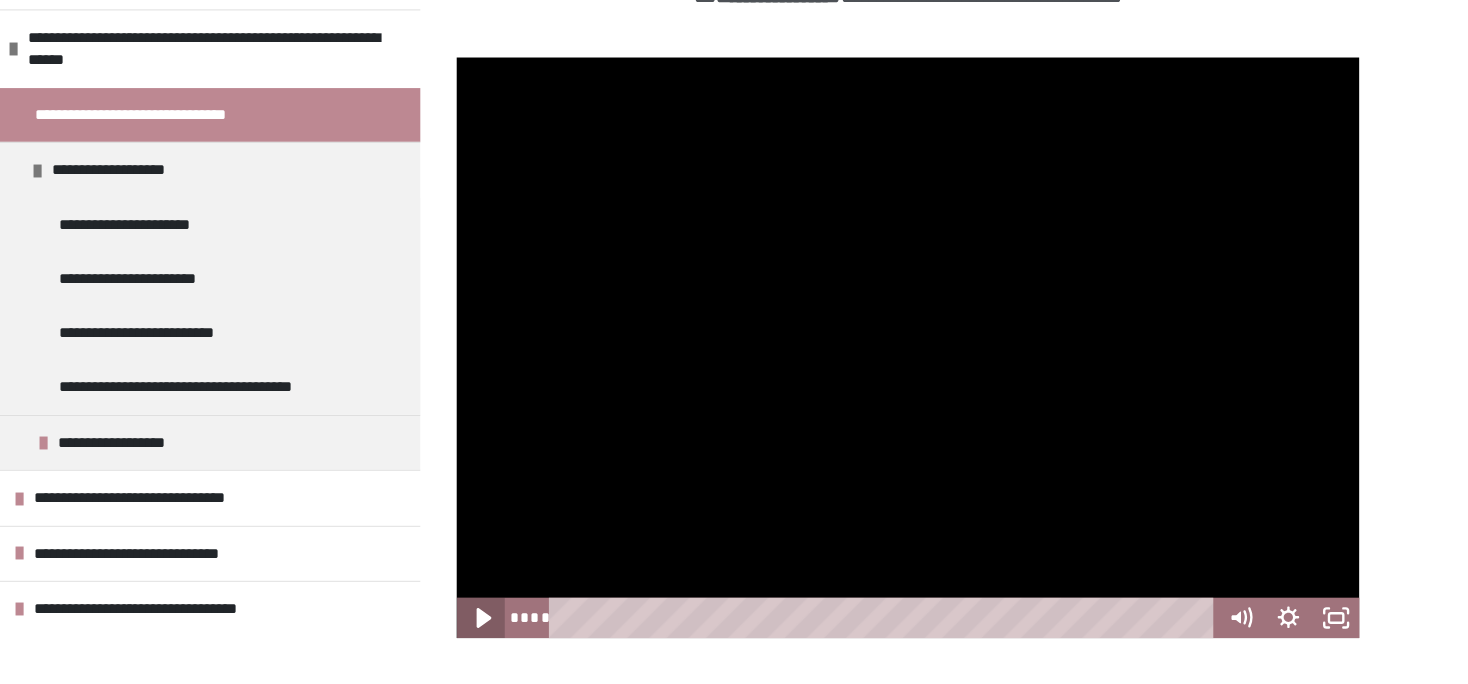 click 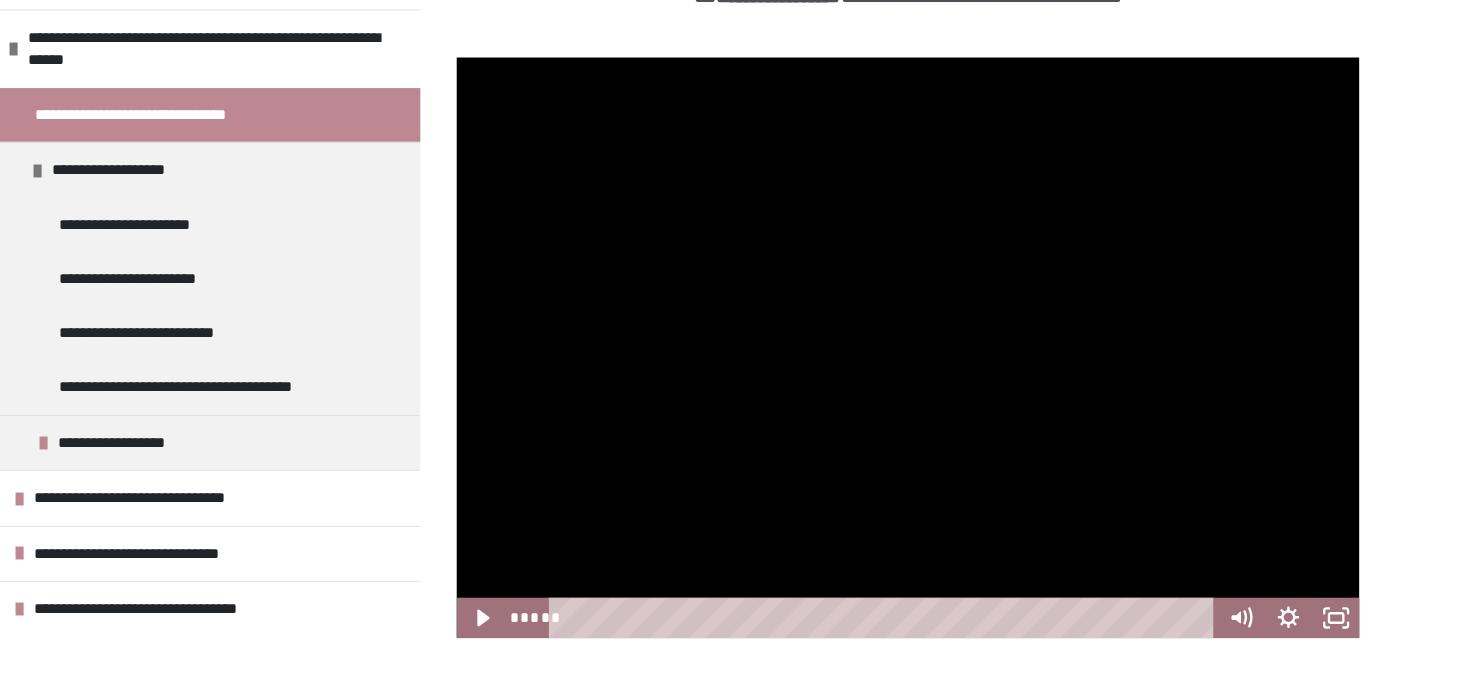 click on "**********" at bounding box center [293, 194] 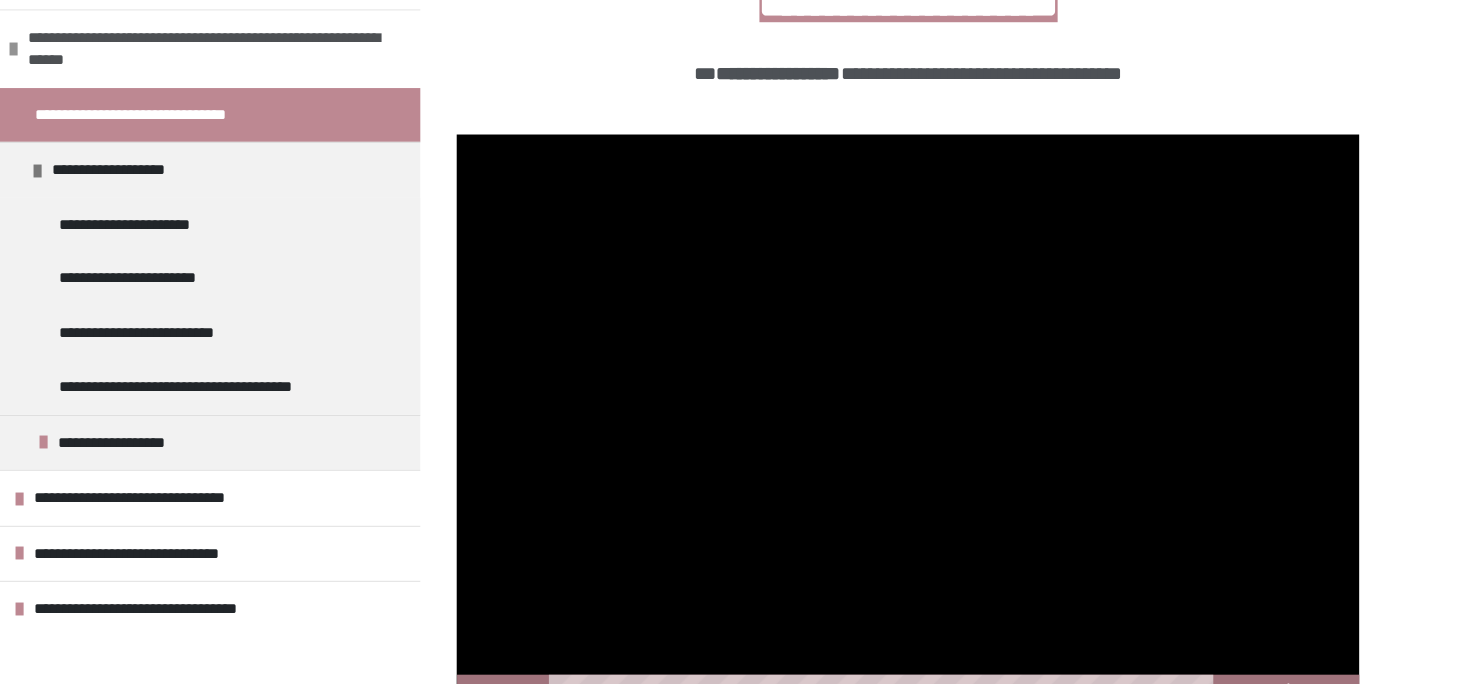 click on "**********" at bounding box center (345, 138) 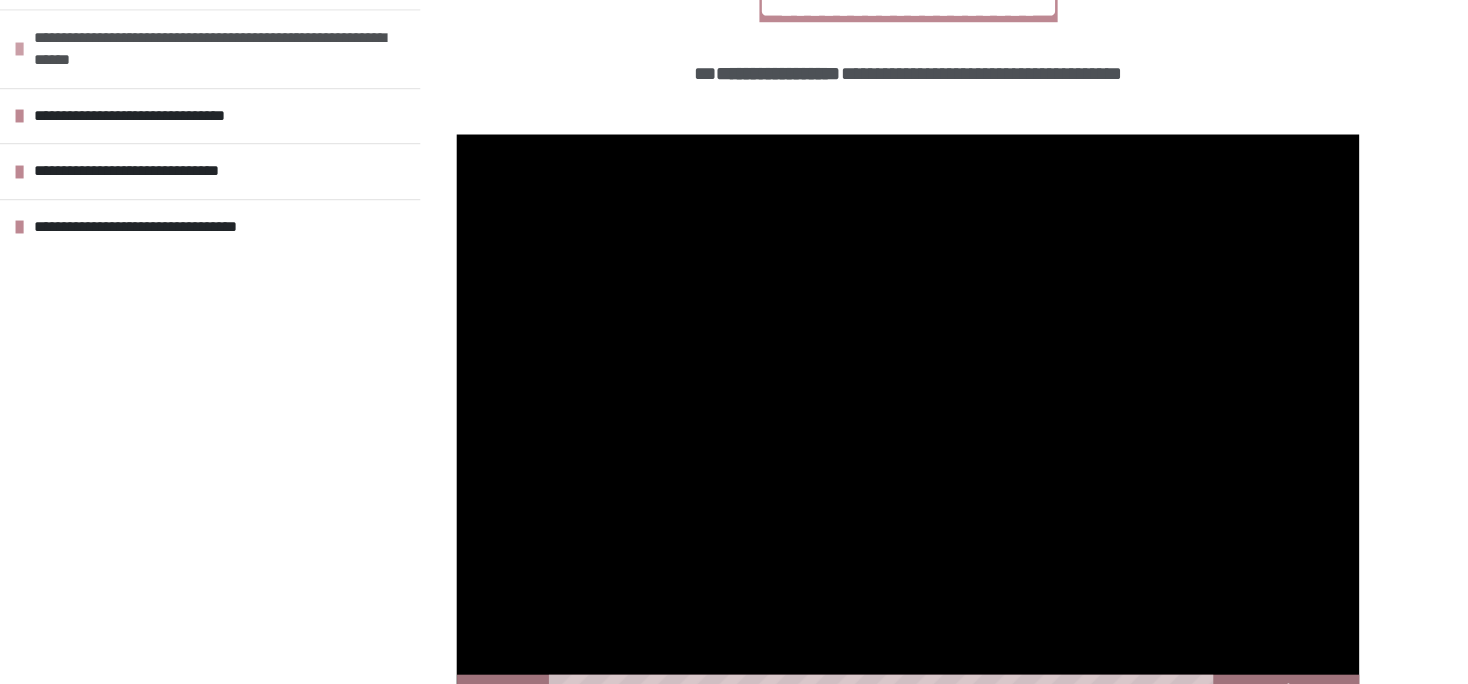 click on "**********" at bounding box center (350, 138) 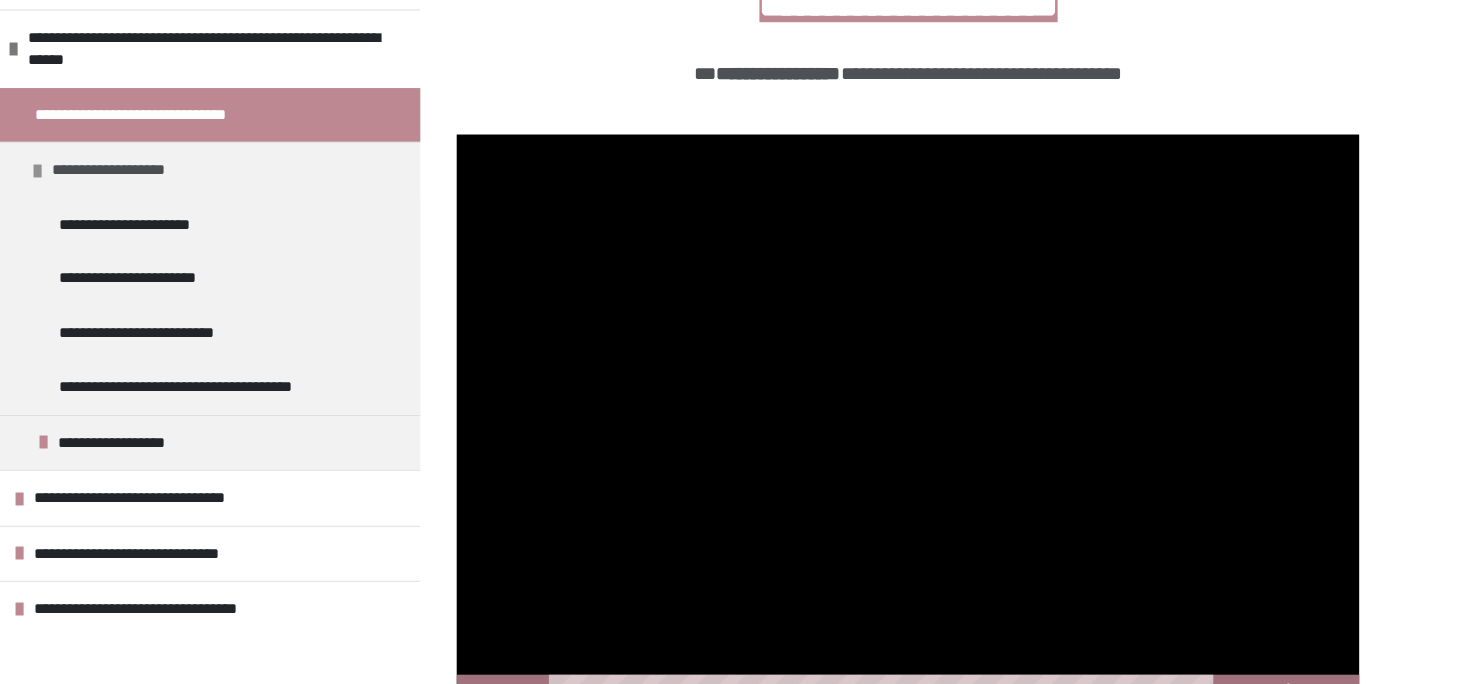 click on "**********" at bounding box center [274, 240] 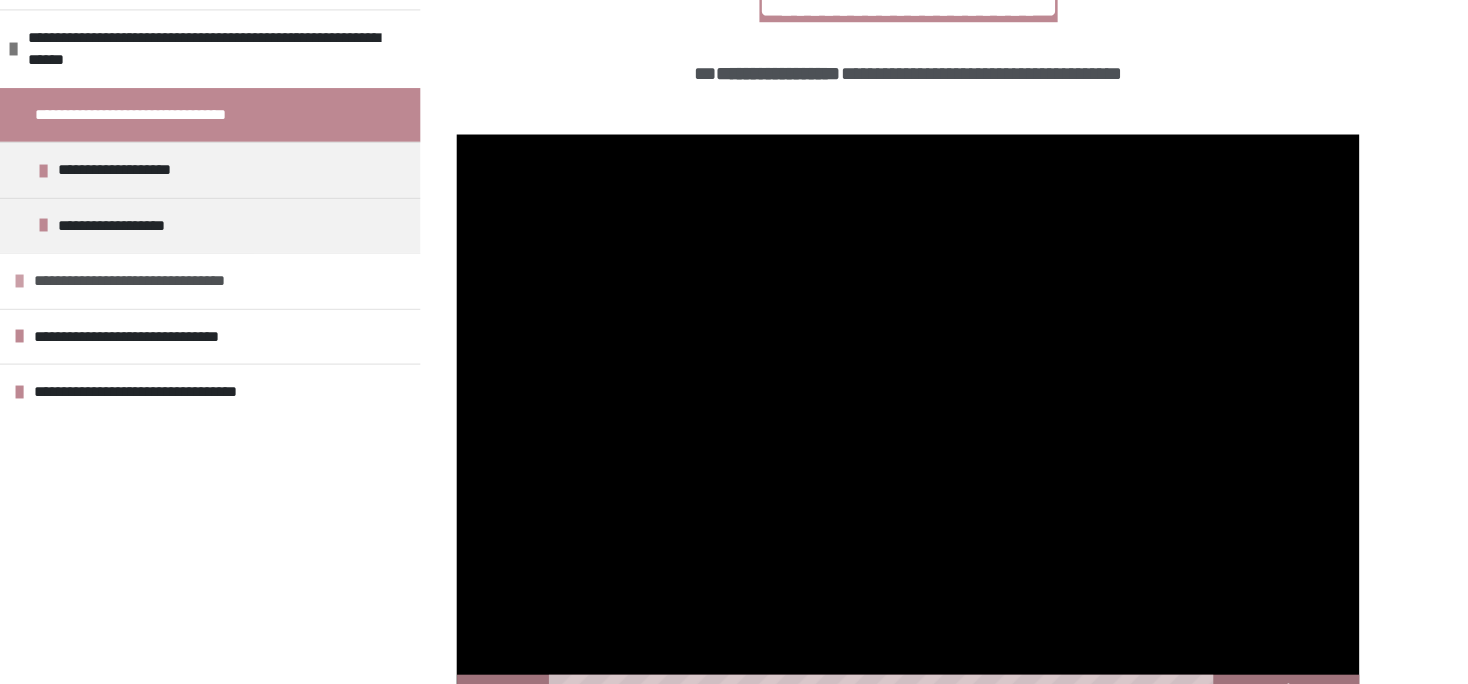 click on "**********" at bounding box center [297, 333] 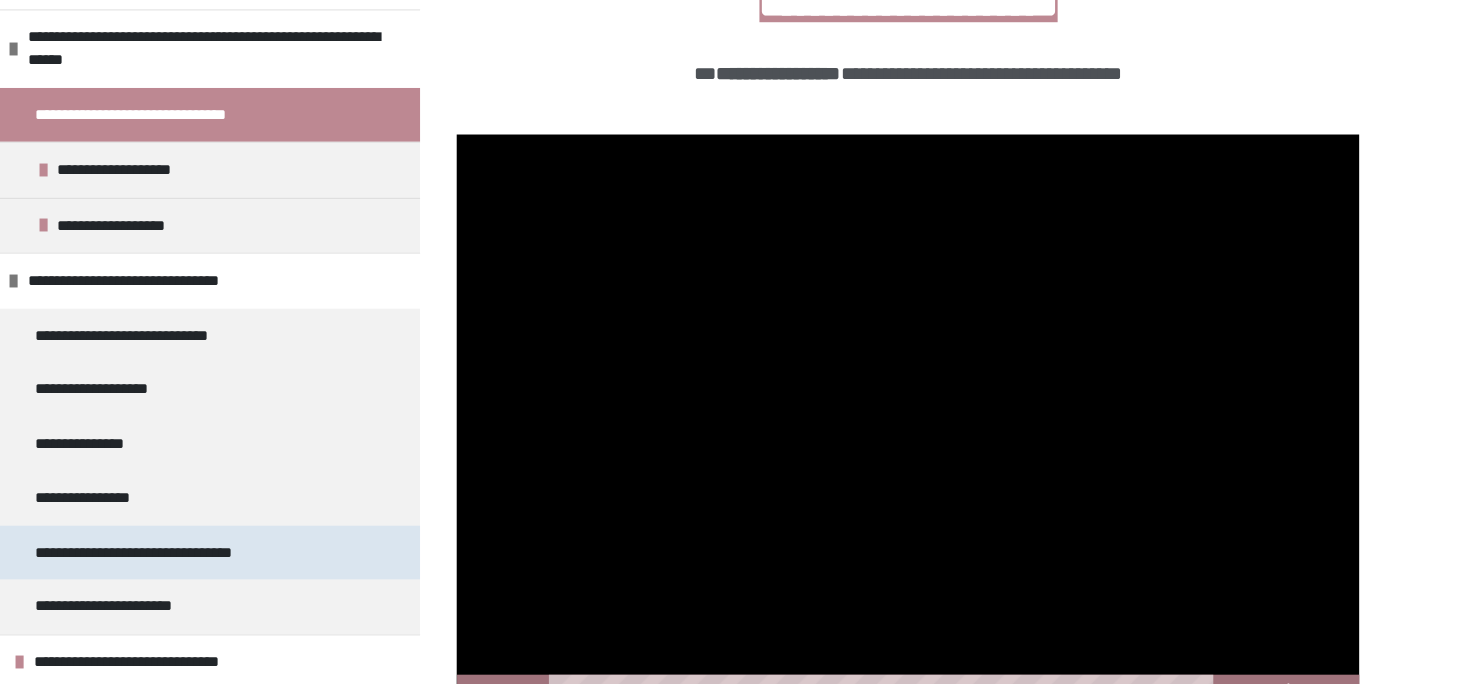 scroll, scrollTop: 32, scrollLeft: 0, axis: vertical 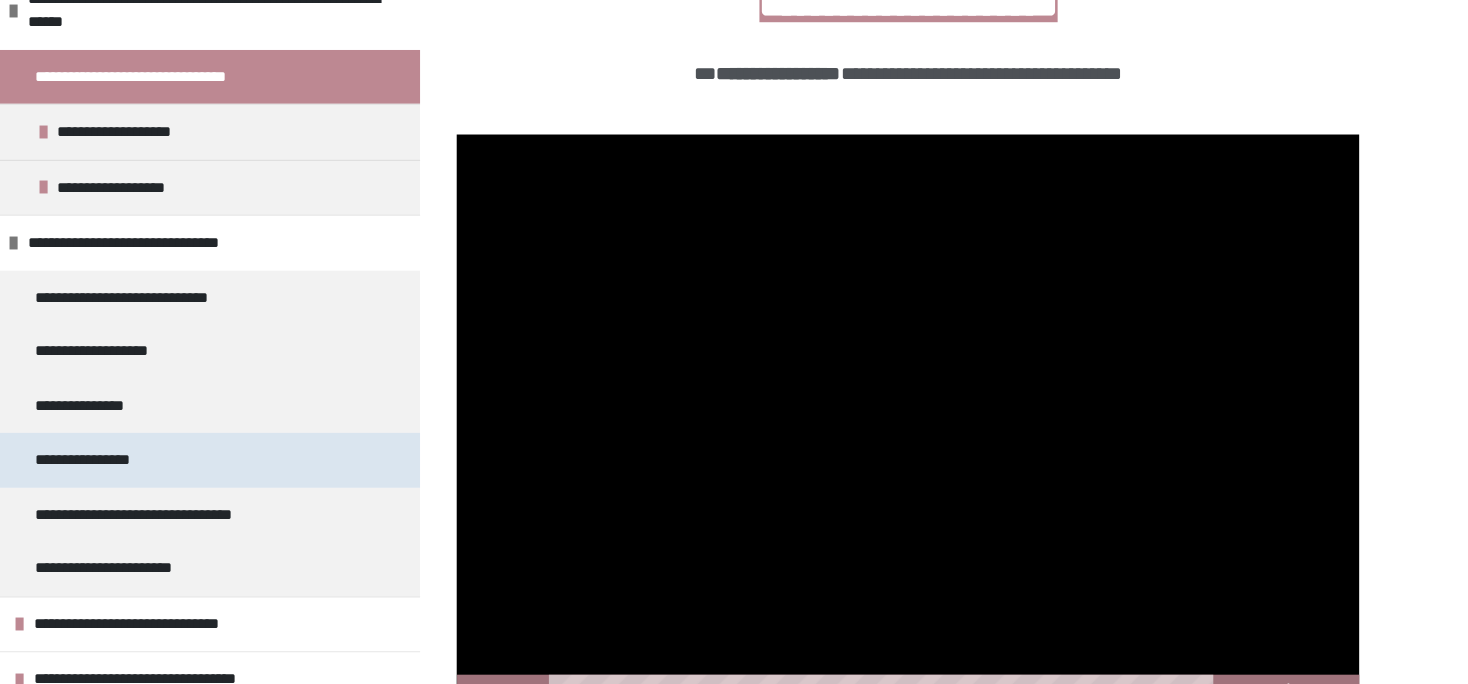 click on "**********" at bounding box center (238, 483) 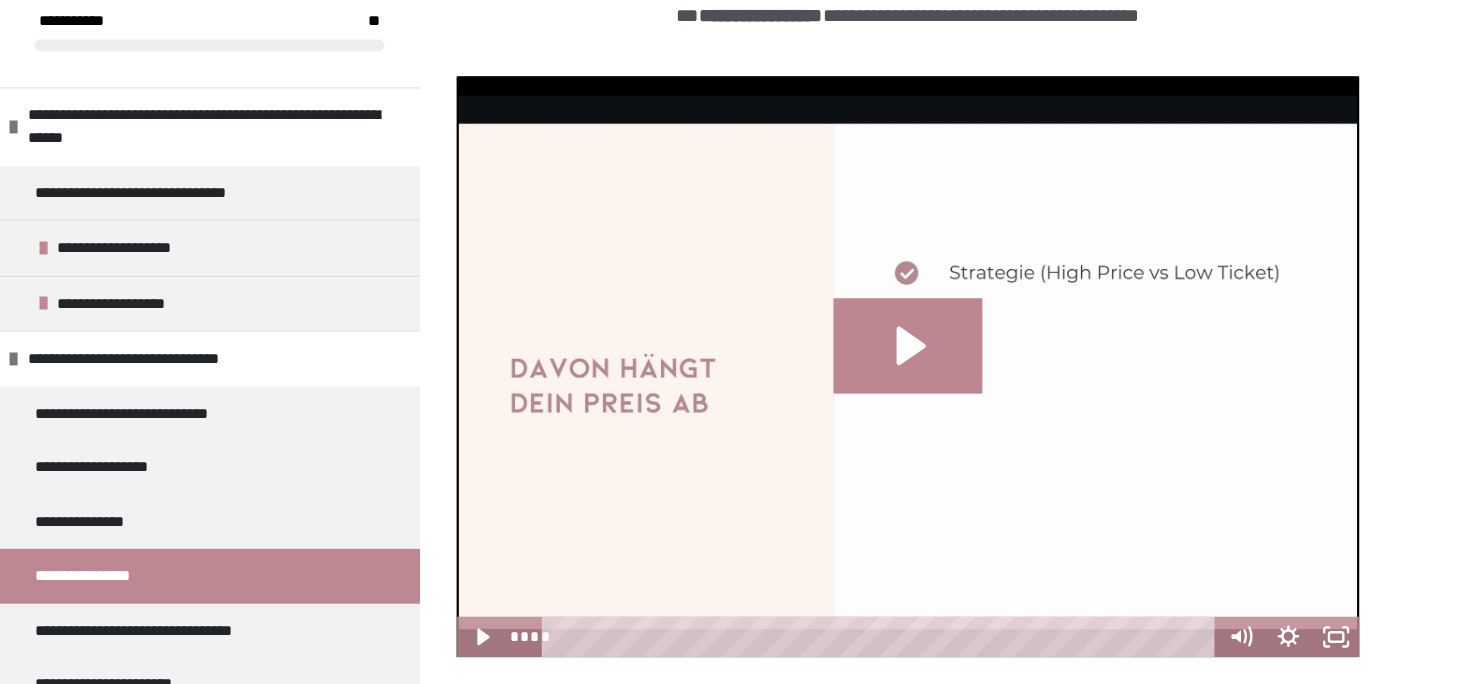 scroll, scrollTop: 411, scrollLeft: 0, axis: vertical 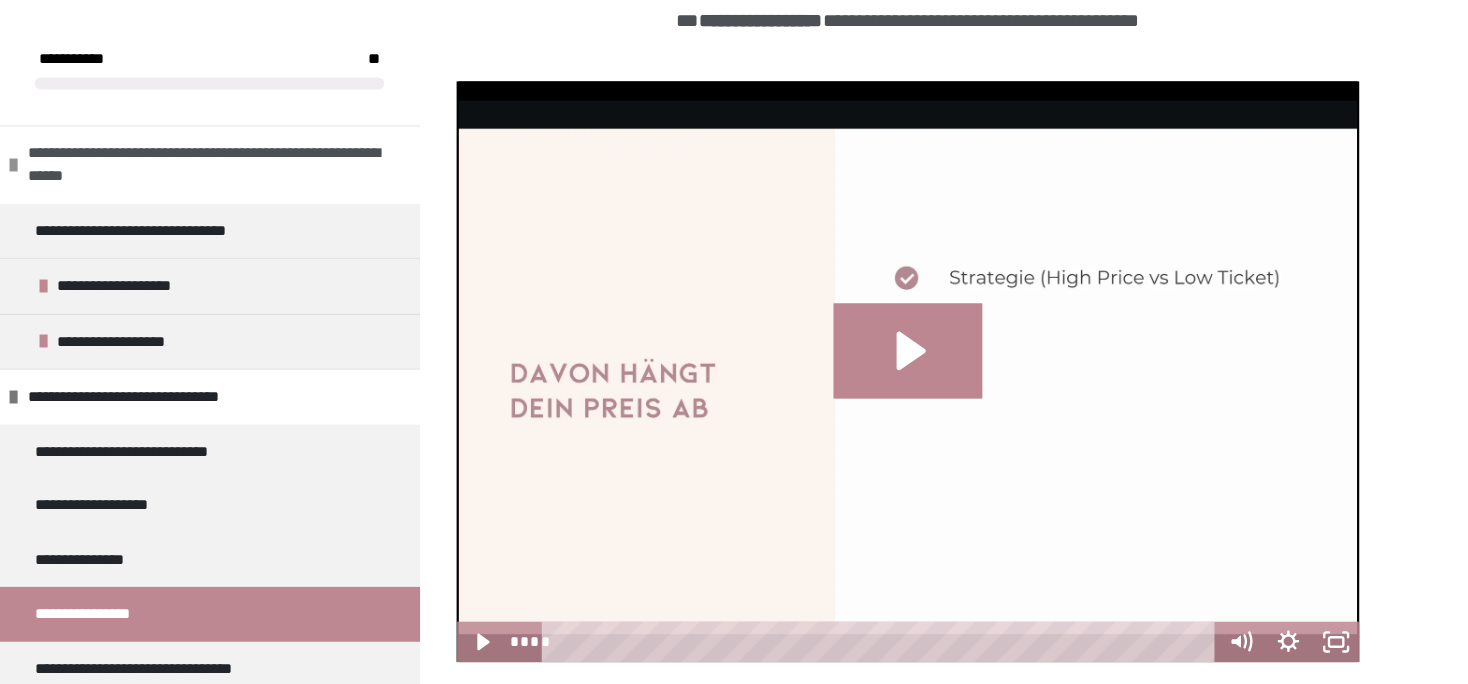 click at bounding box center (176, 138) 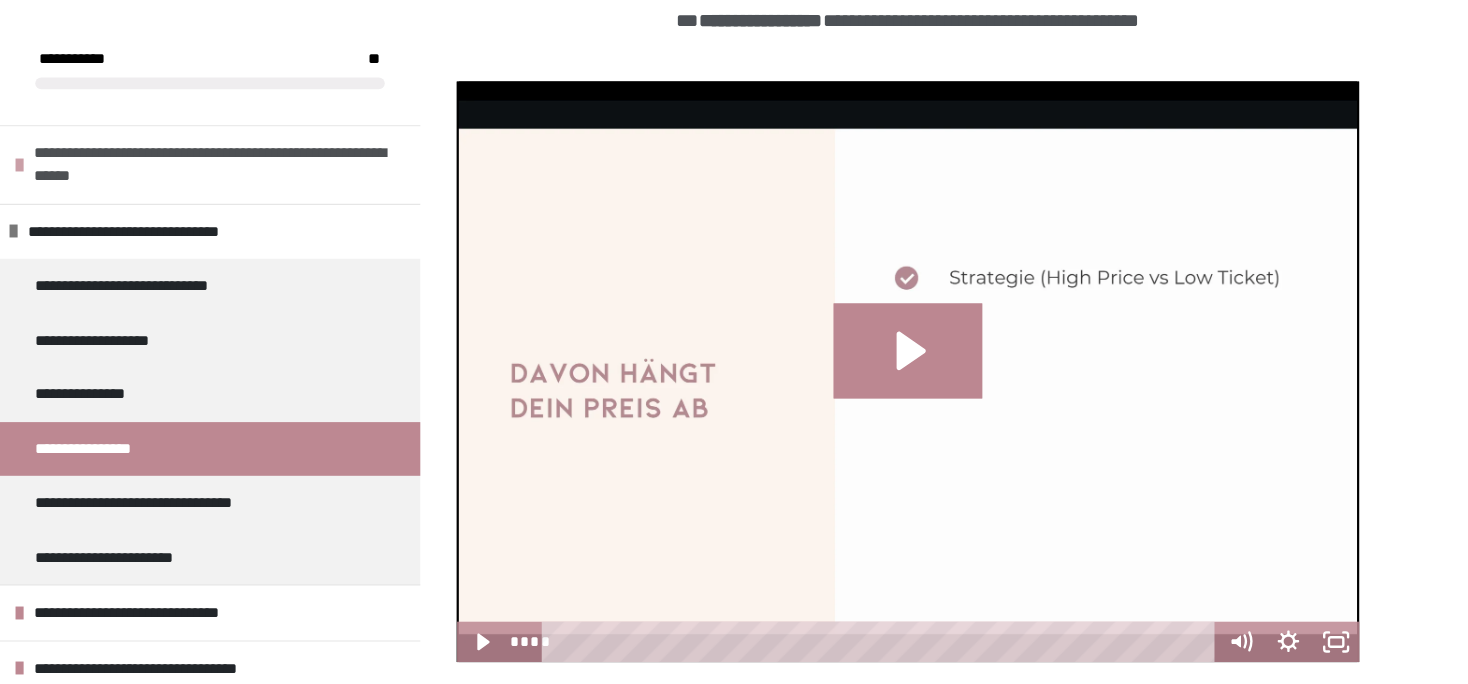 click at bounding box center [181, 138] 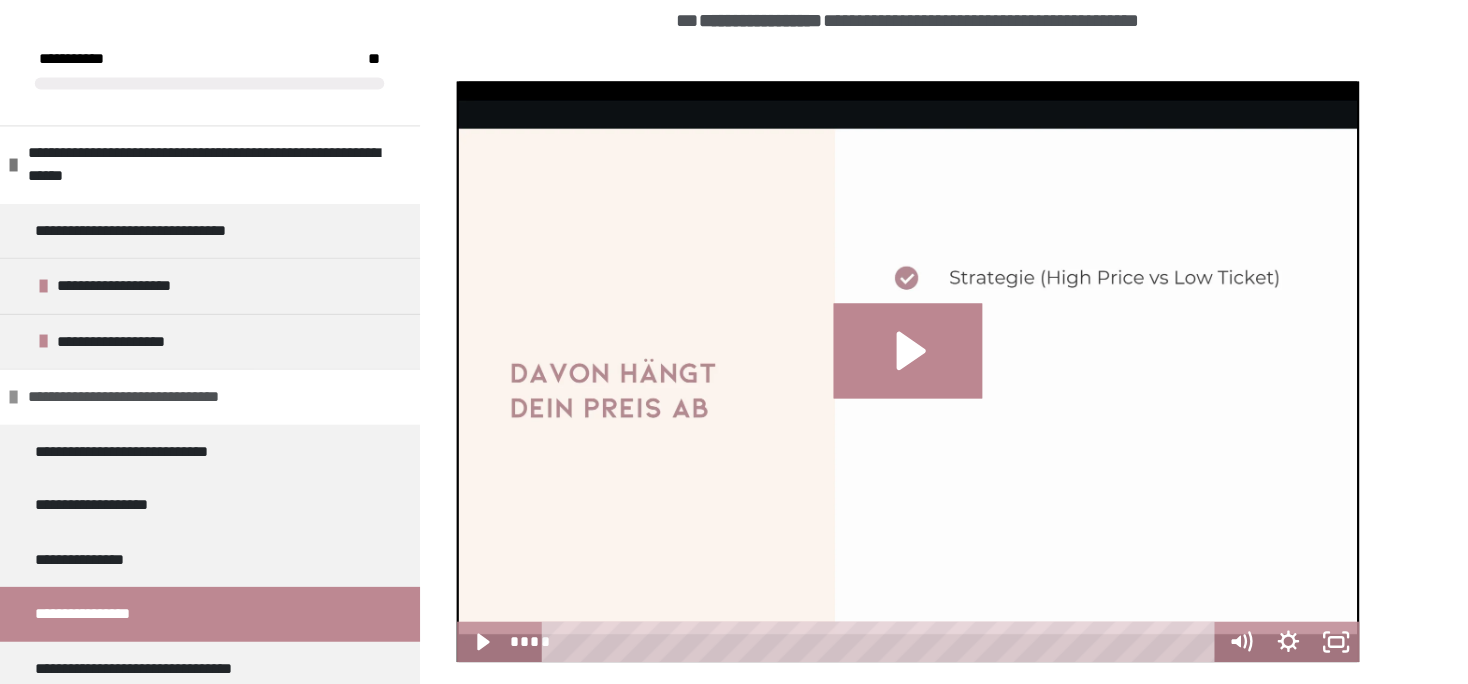 click at bounding box center (176, 333) 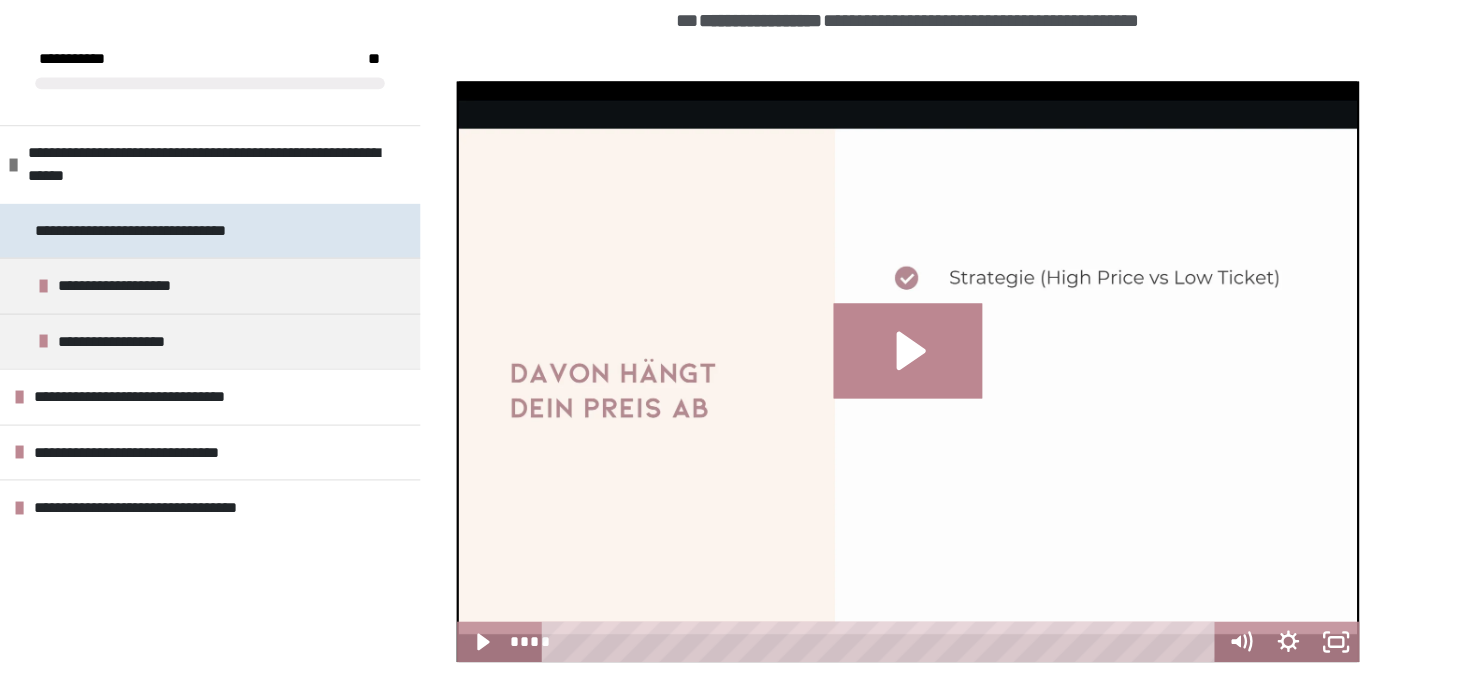 click on "**********" at bounding box center (293, 194) 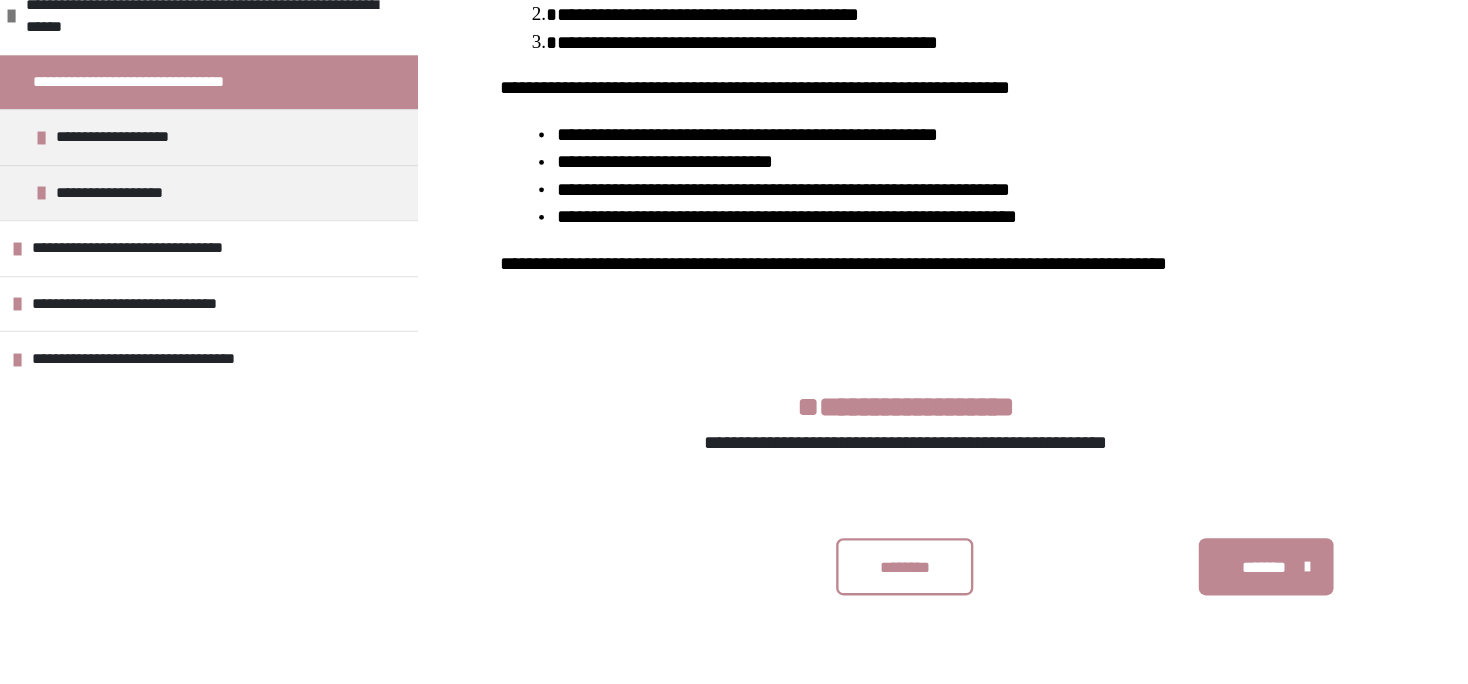 scroll, scrollTop: 1955, scrollLeft: 0, axis: vertical 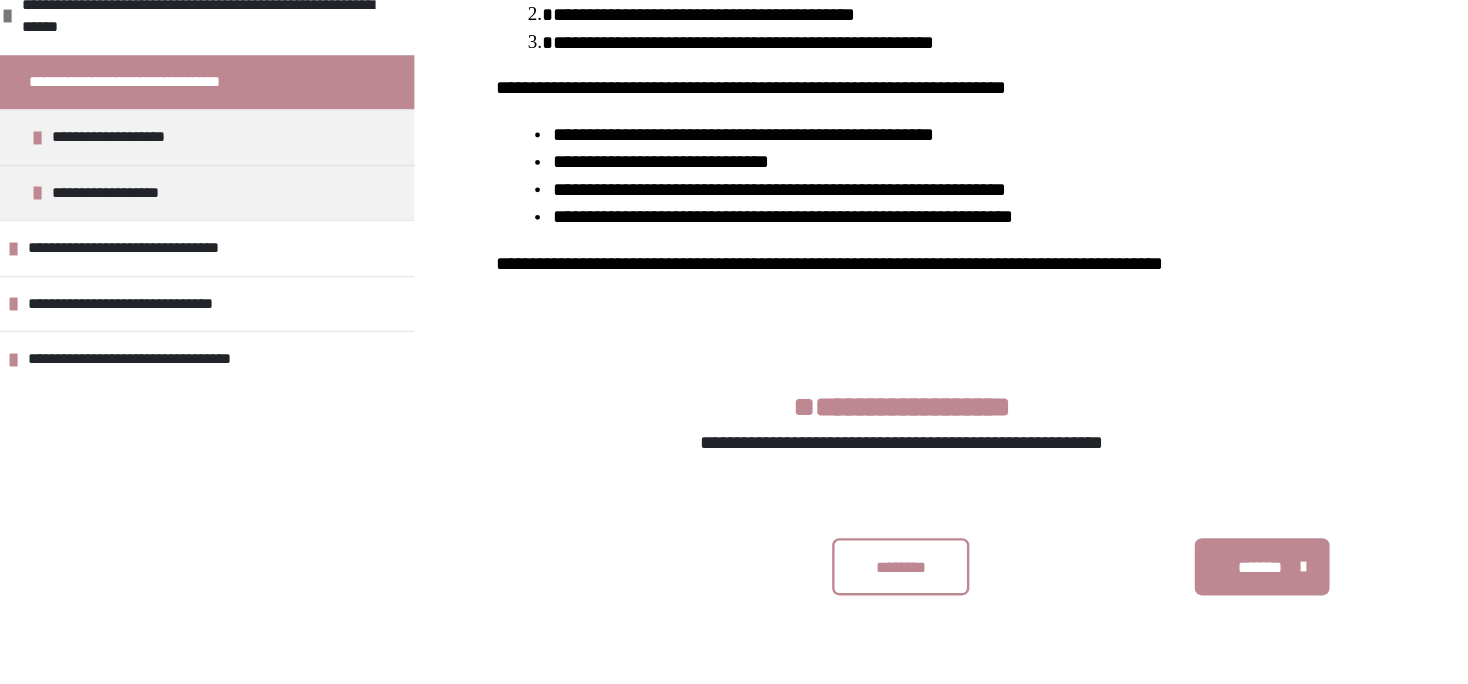 click on "********" at bounding box center [925, 600] 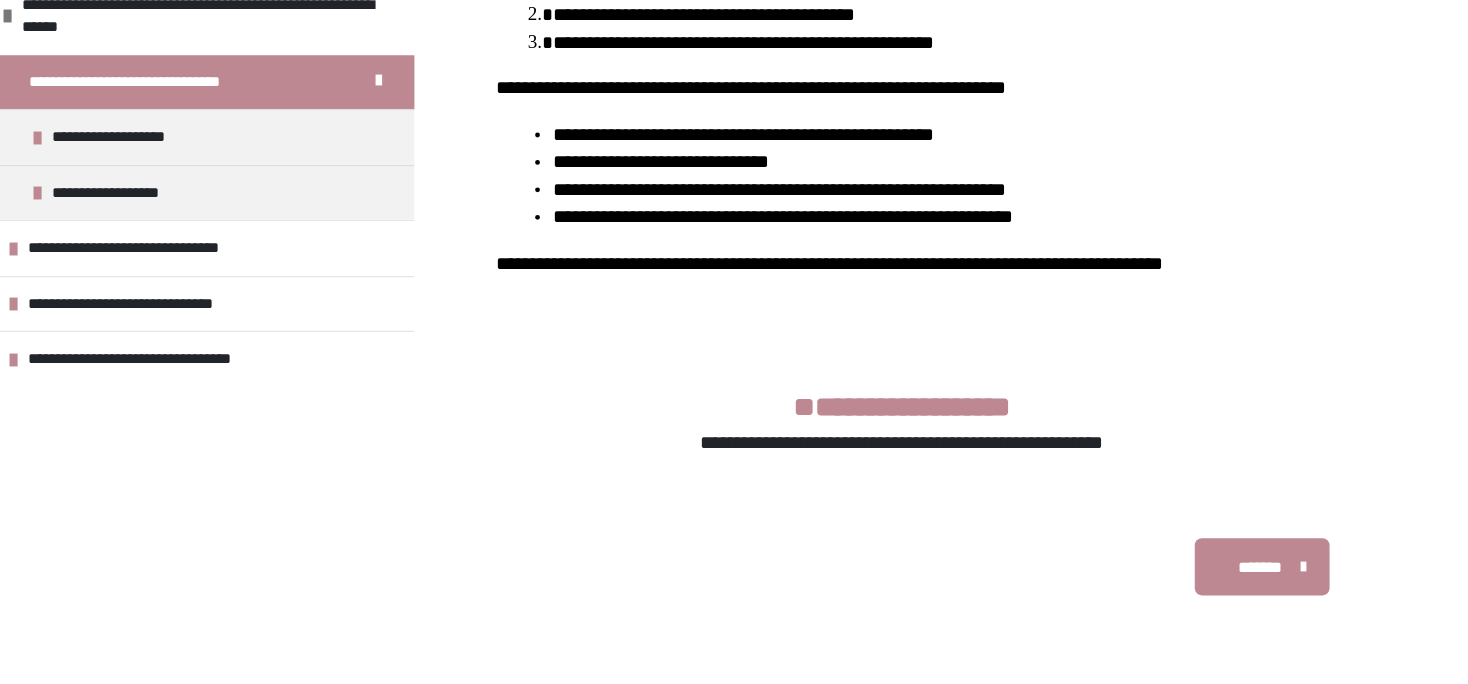 click on "*******" at bounding box center [1225, 600] 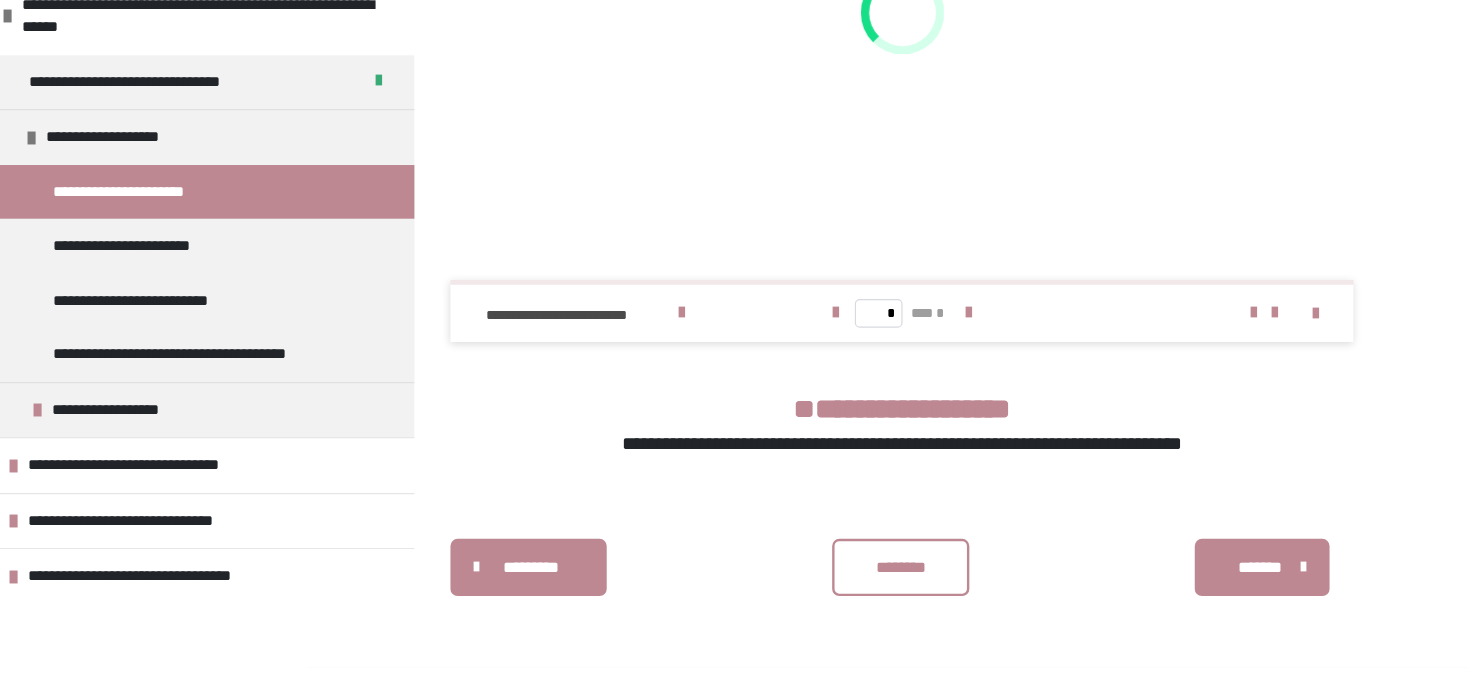 scroll, scrollTop: 666, scrollLeft: 0, axis: vertical 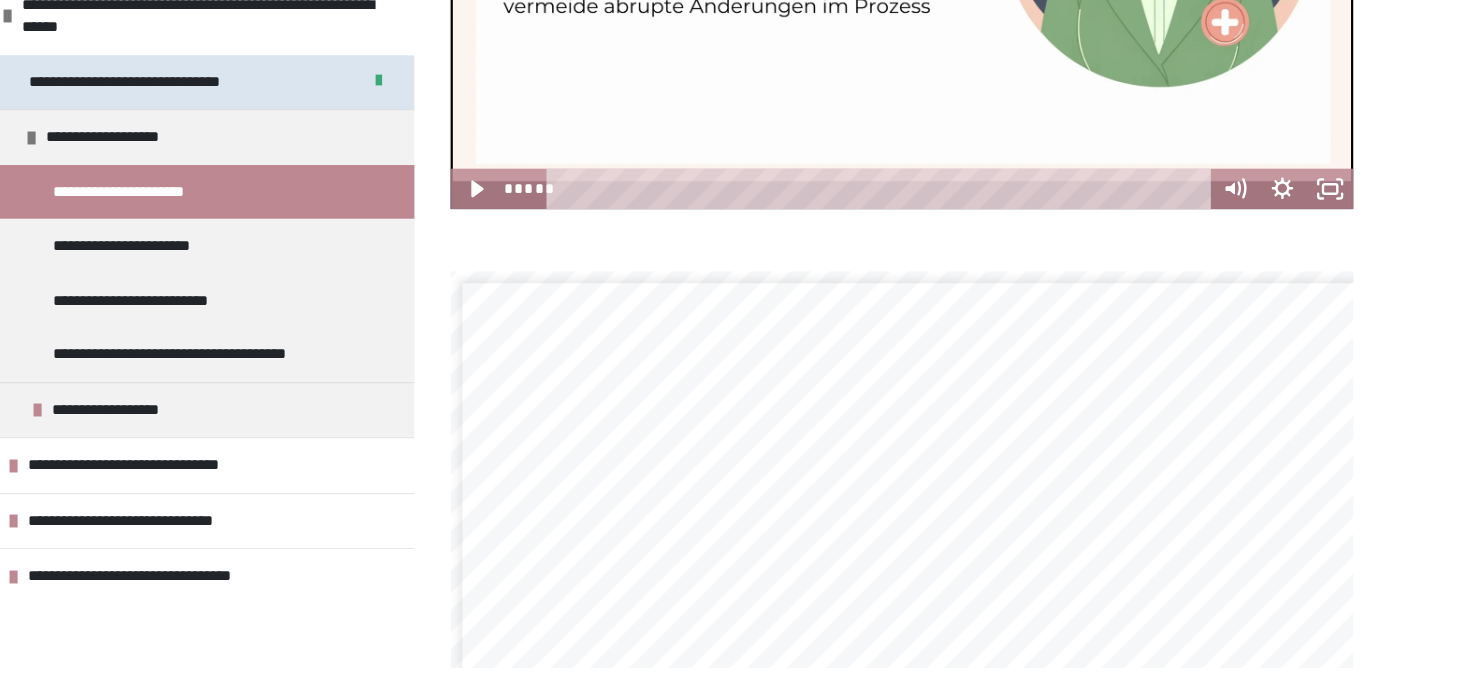 click on "**********" at bounding box center [293, 194] 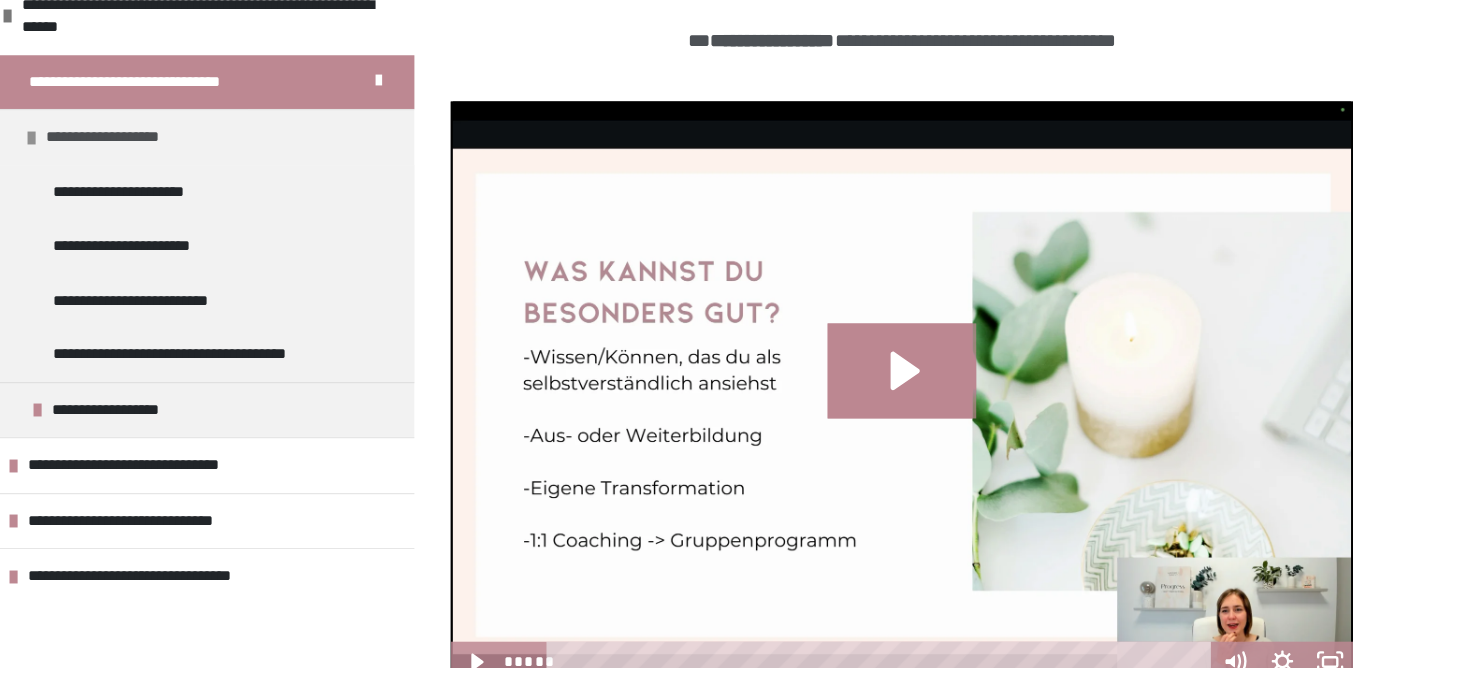 click on "**********" at bounding box center (274, 240) 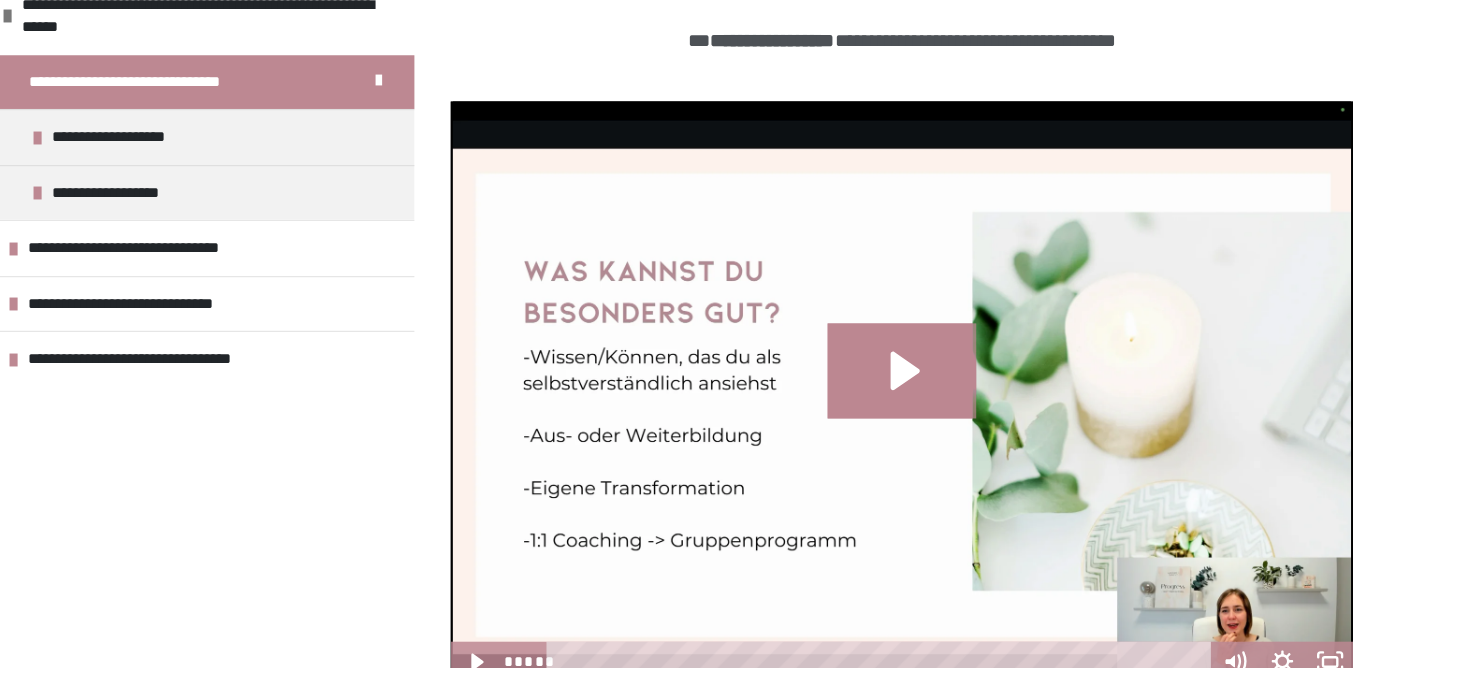 click on "**********" at bounding box center [293, 194] 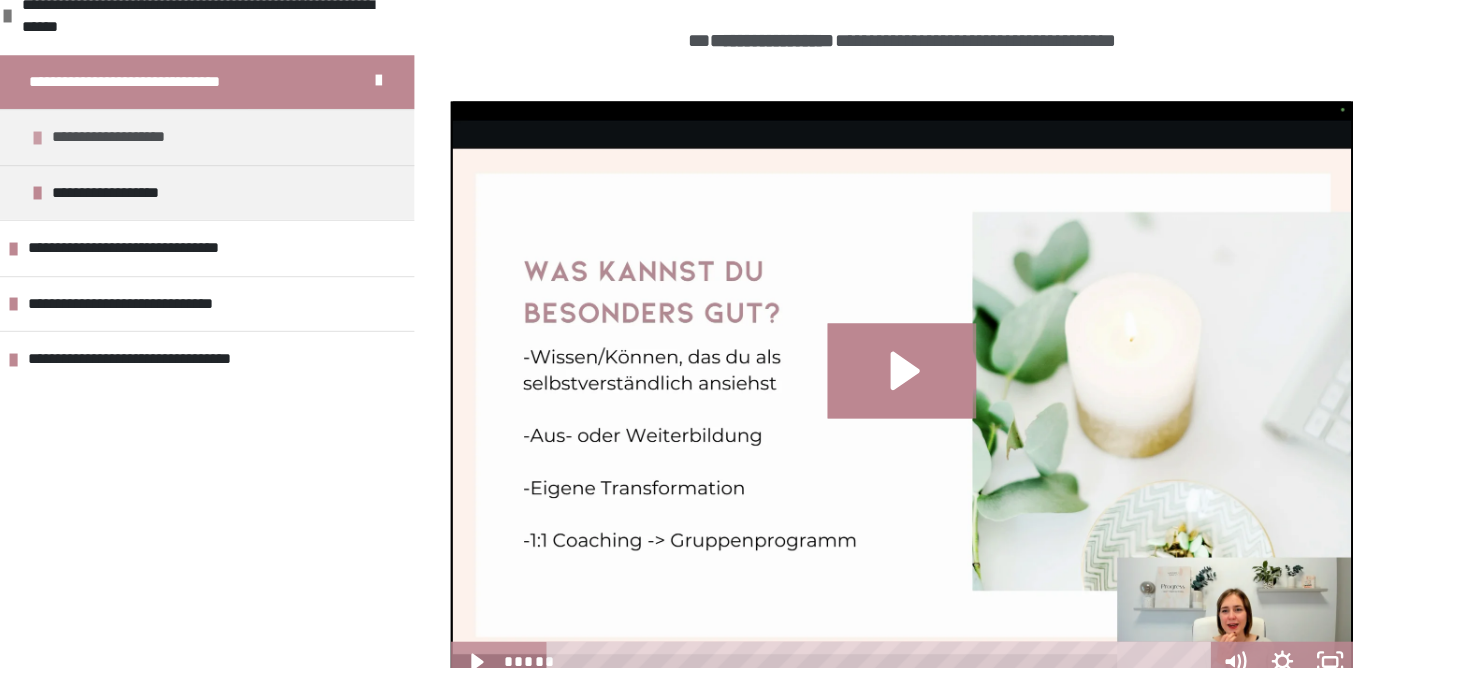 click on "**********" at bounding box center (279, 240) 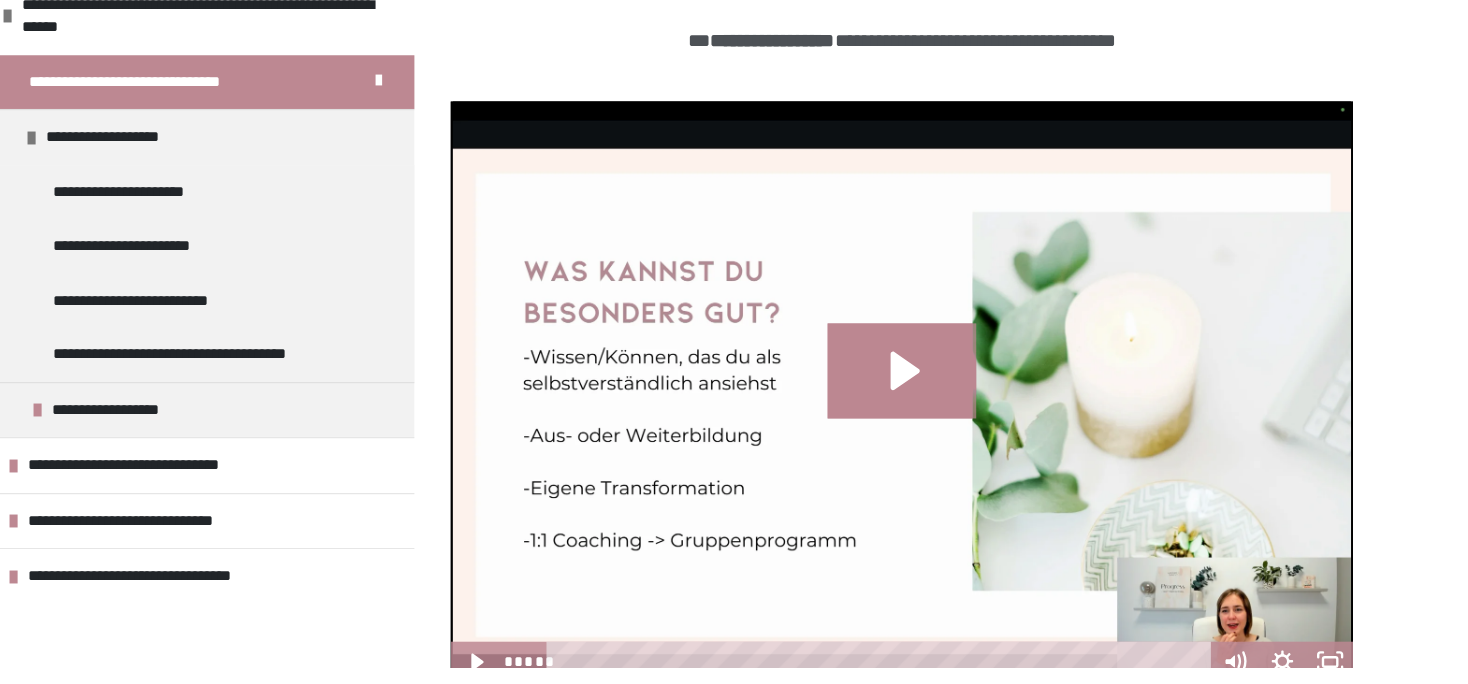 click on "**********" at bounding box center (734, 1009) 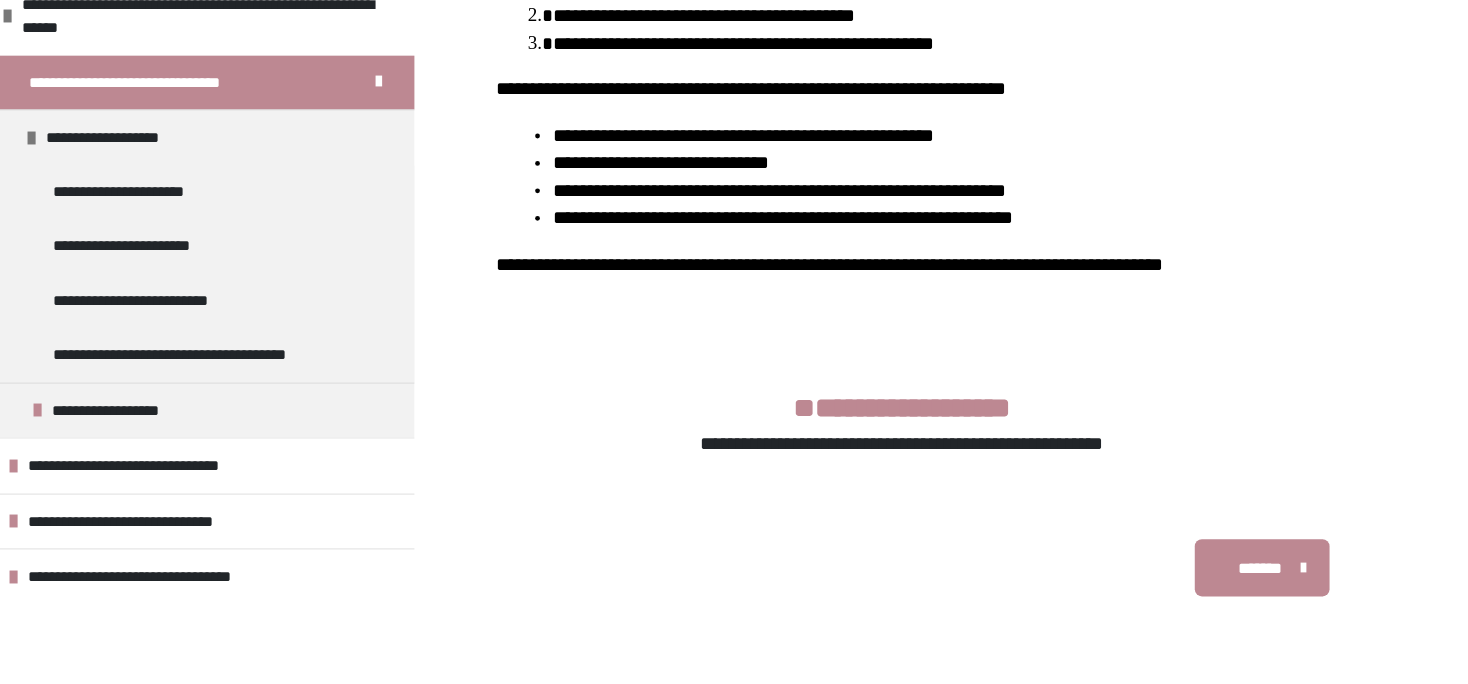 scroll, scrollTop: 1955, scrollLeft: 0, axis: vertical 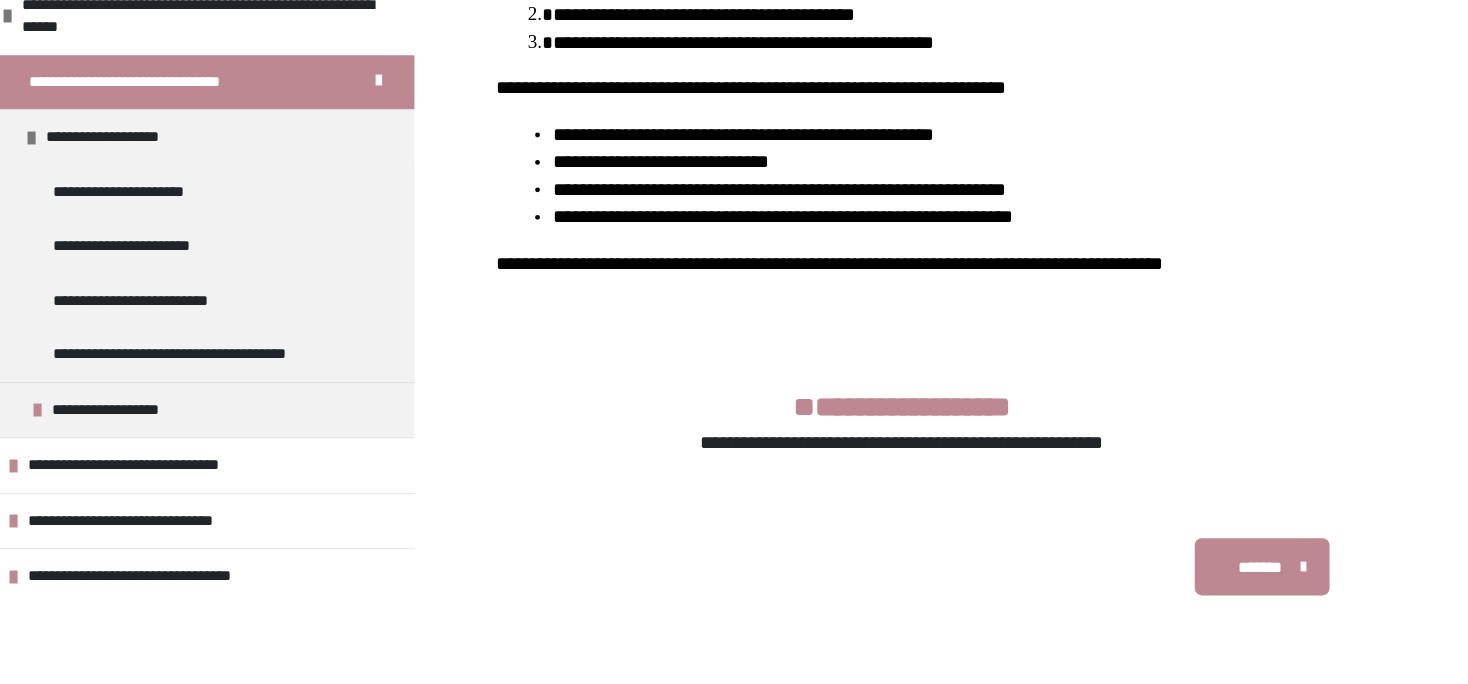 click on "*******" at bounding box center (1225, 600) 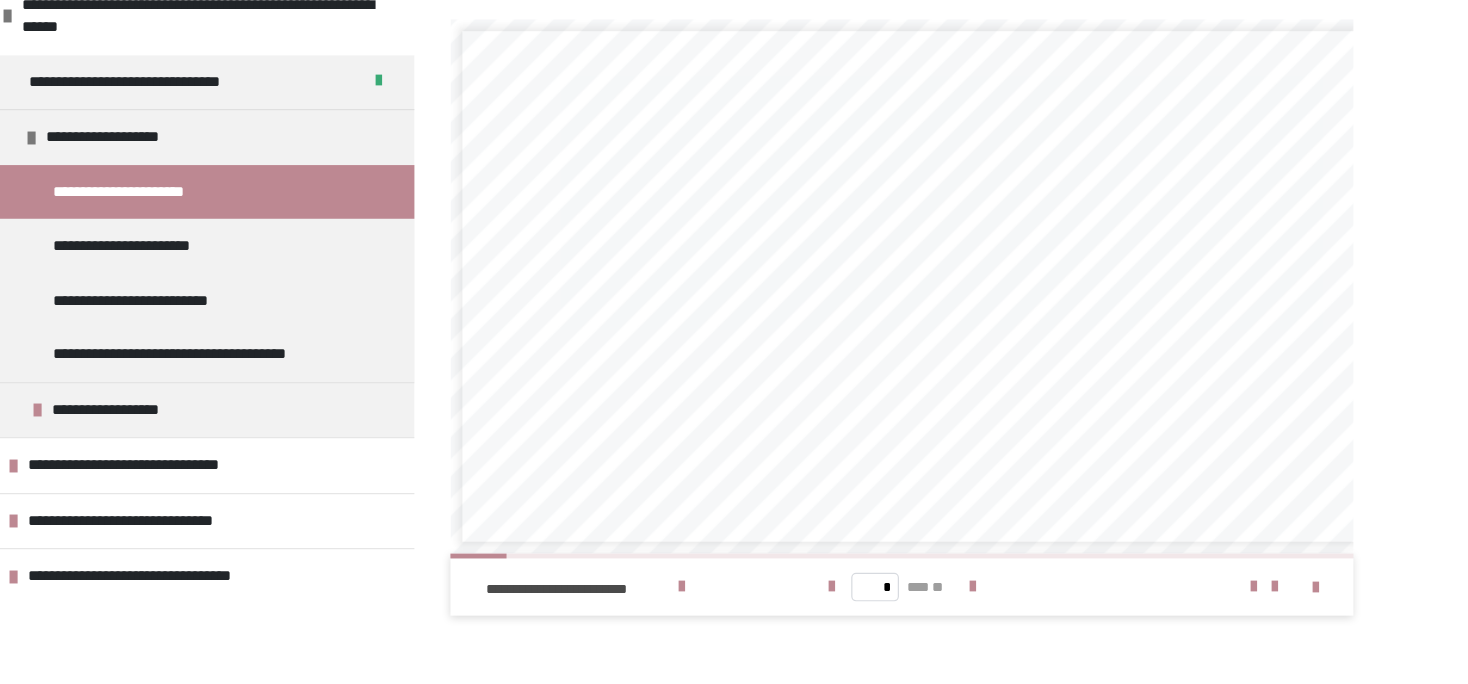 scroll, scrollTop: 894, scrollLeft: 0, axis: vertical 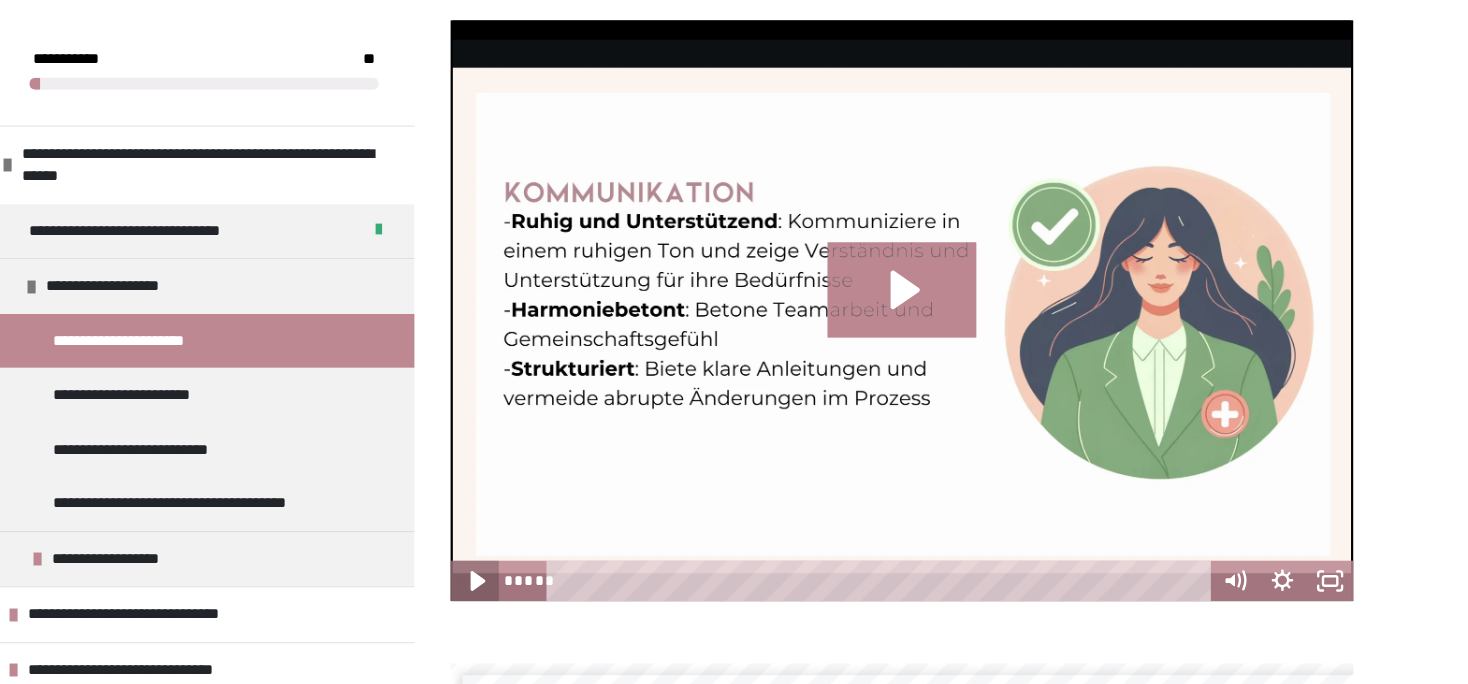click 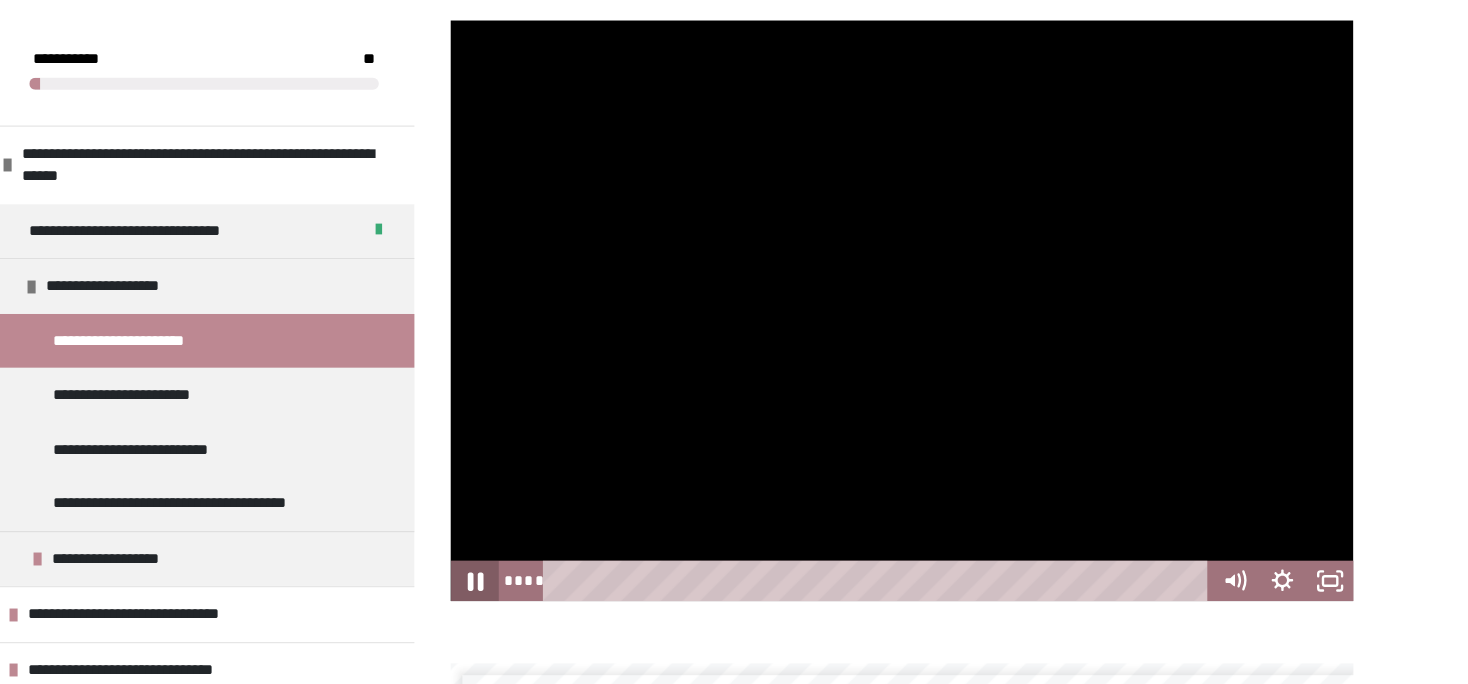 click 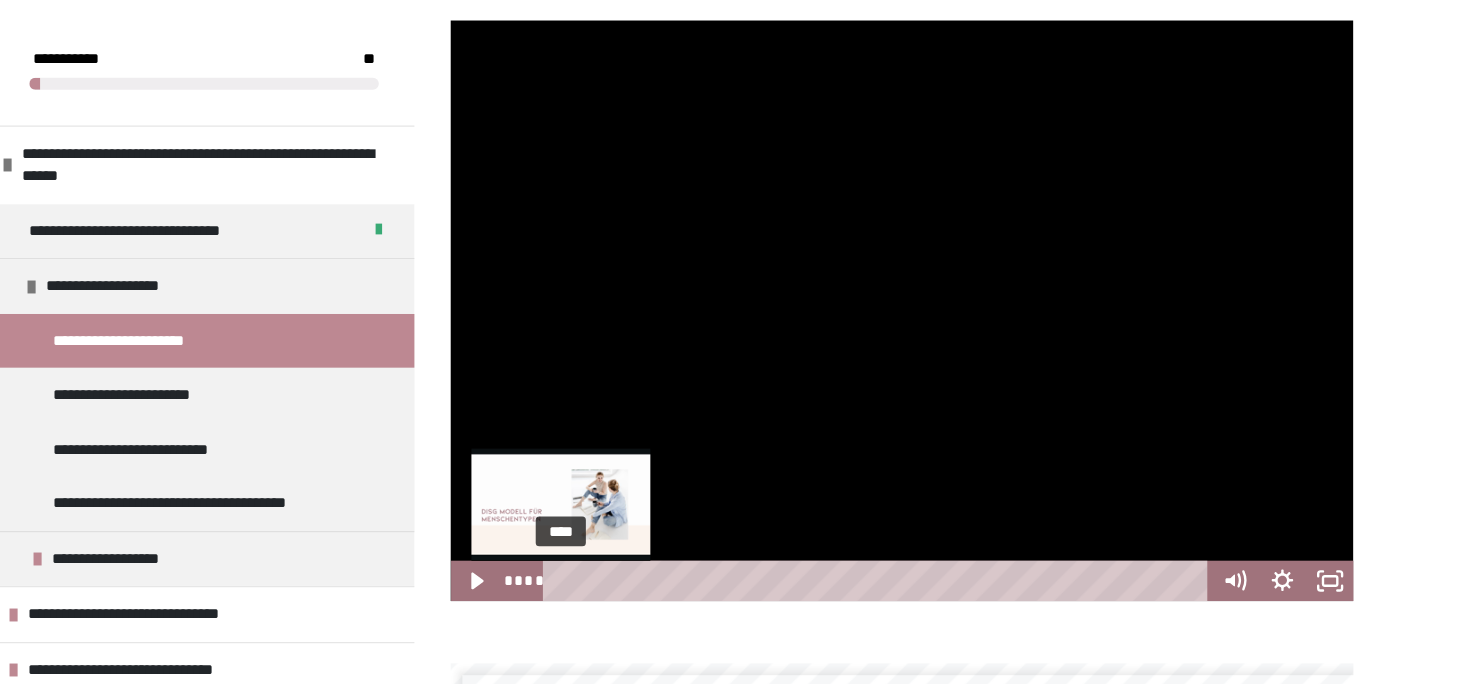 click on "****" at bounding box center [907, 487] 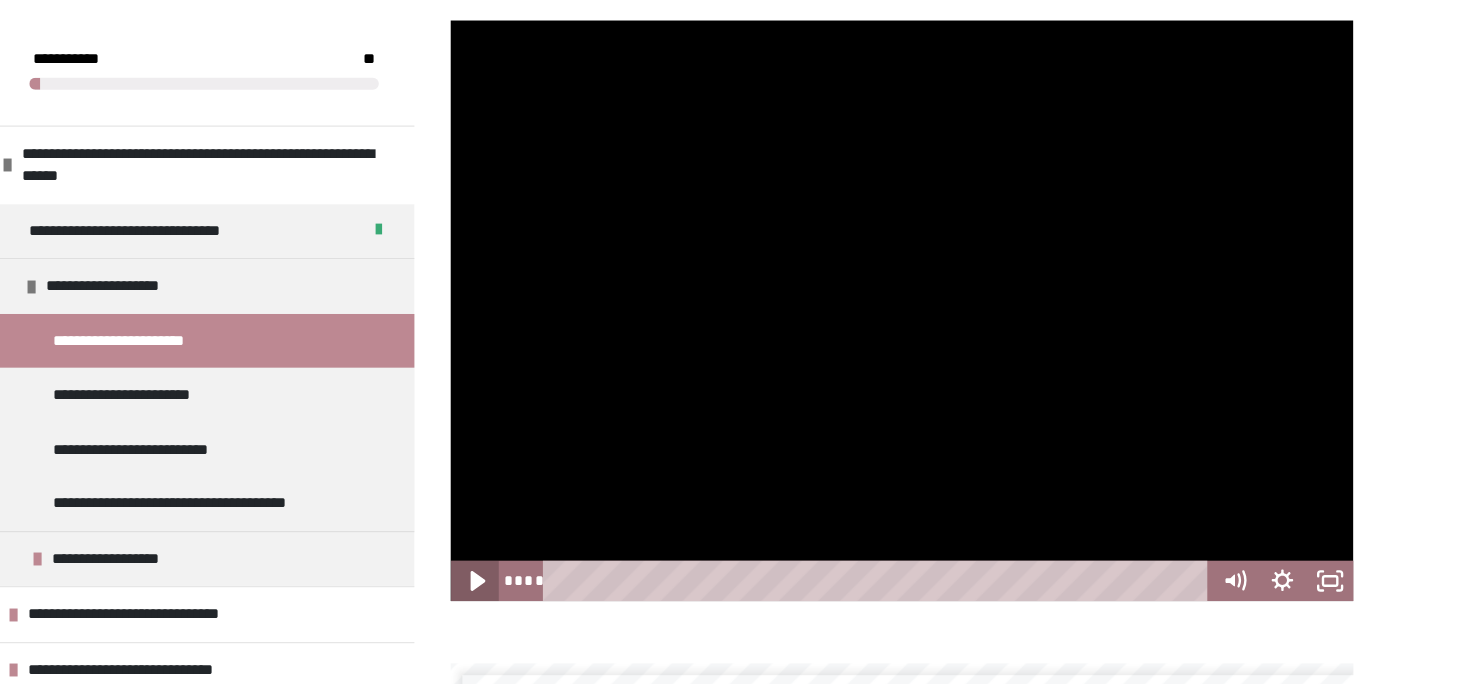 click 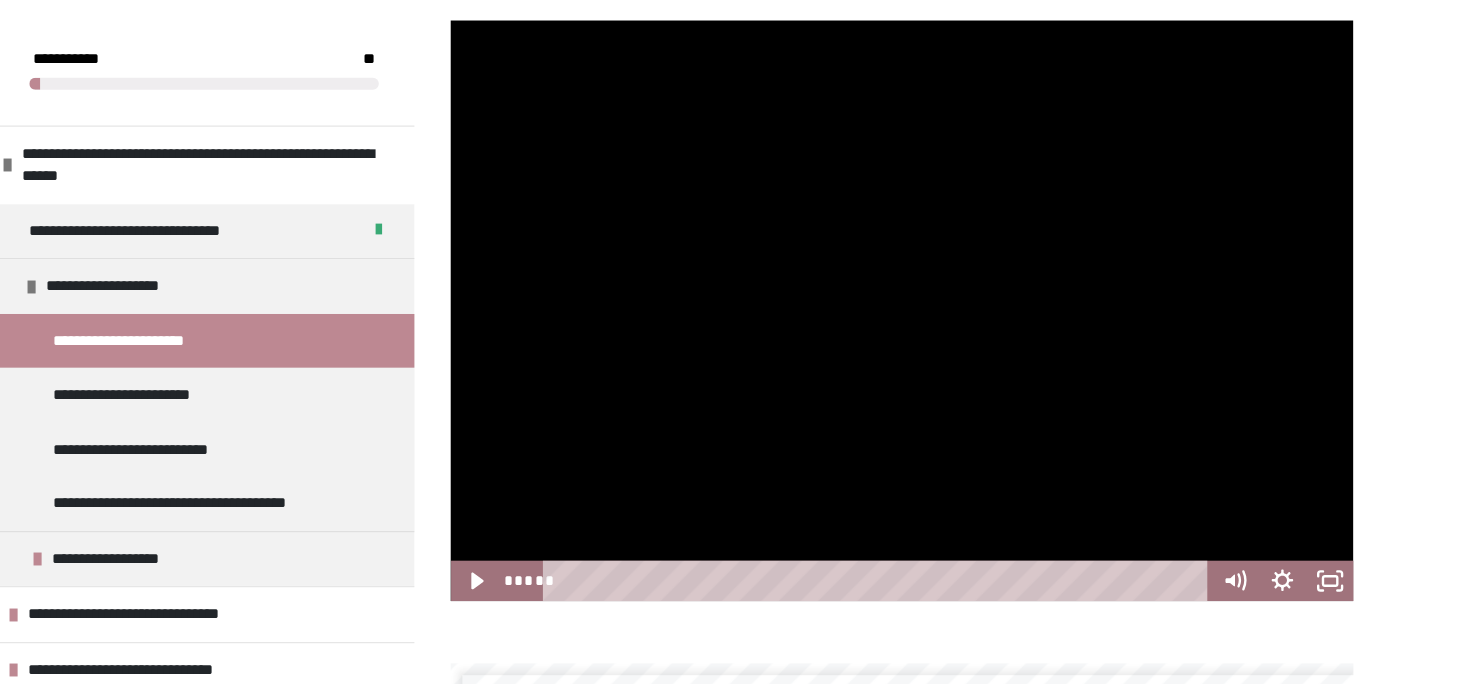 click on "**********" at bounding box center [734, 433] 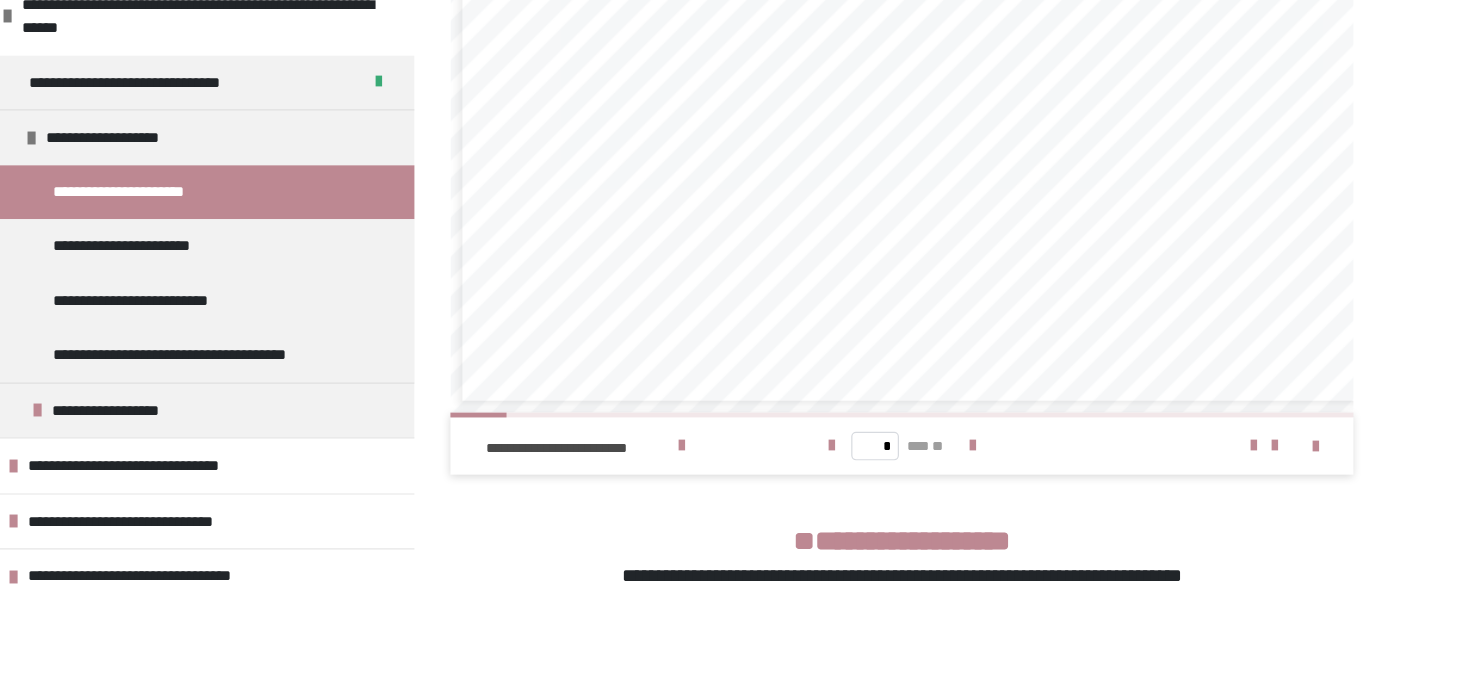 scroll, scrollTop: 1131, scrollLeft: 0, axis: vertical 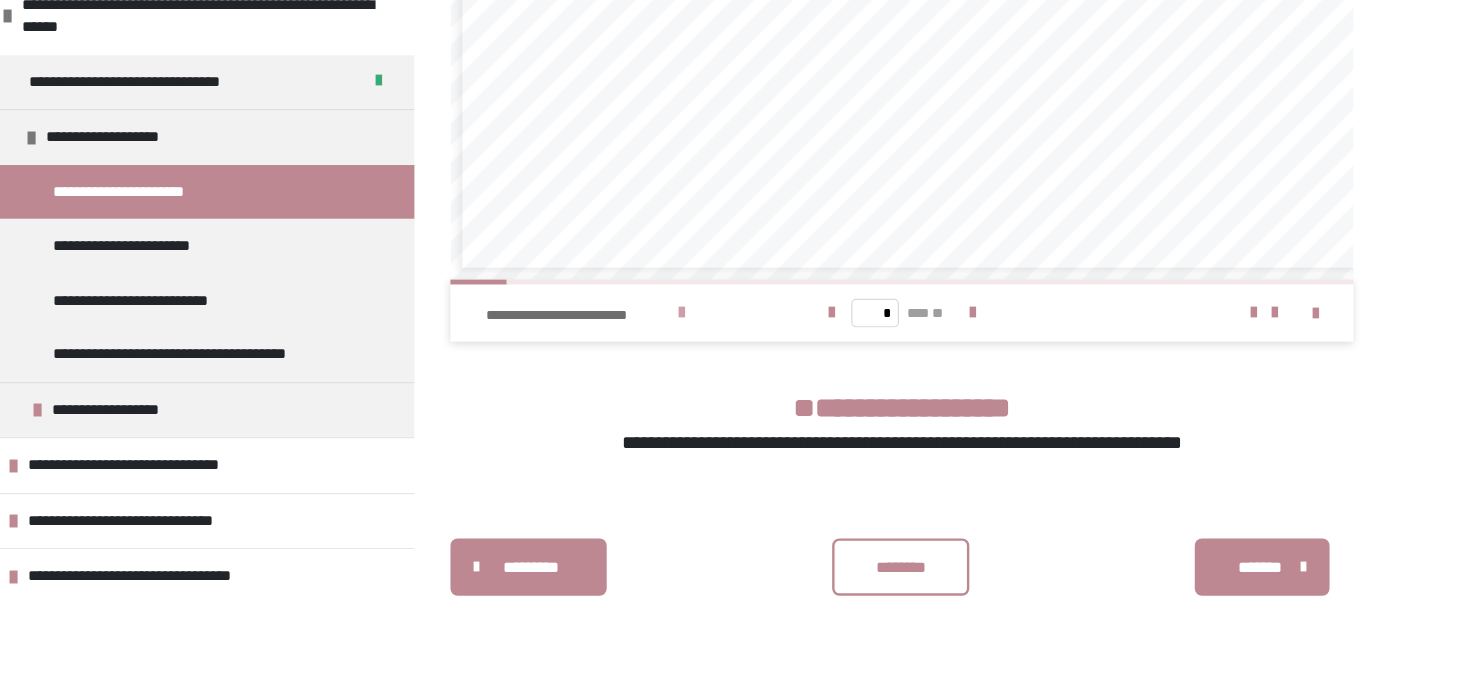 click at bounding box center (741, 387) 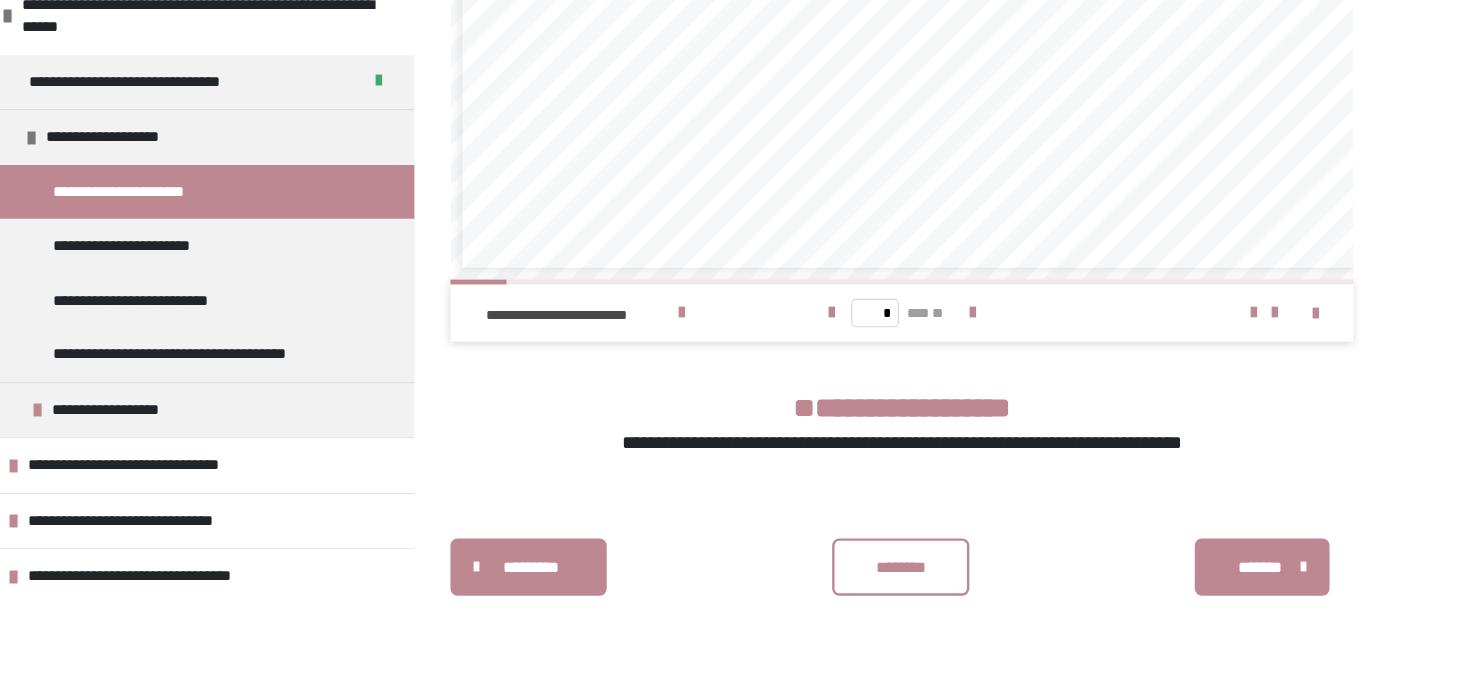 click on "********* ******** *******" at bounding box center (925, 600) 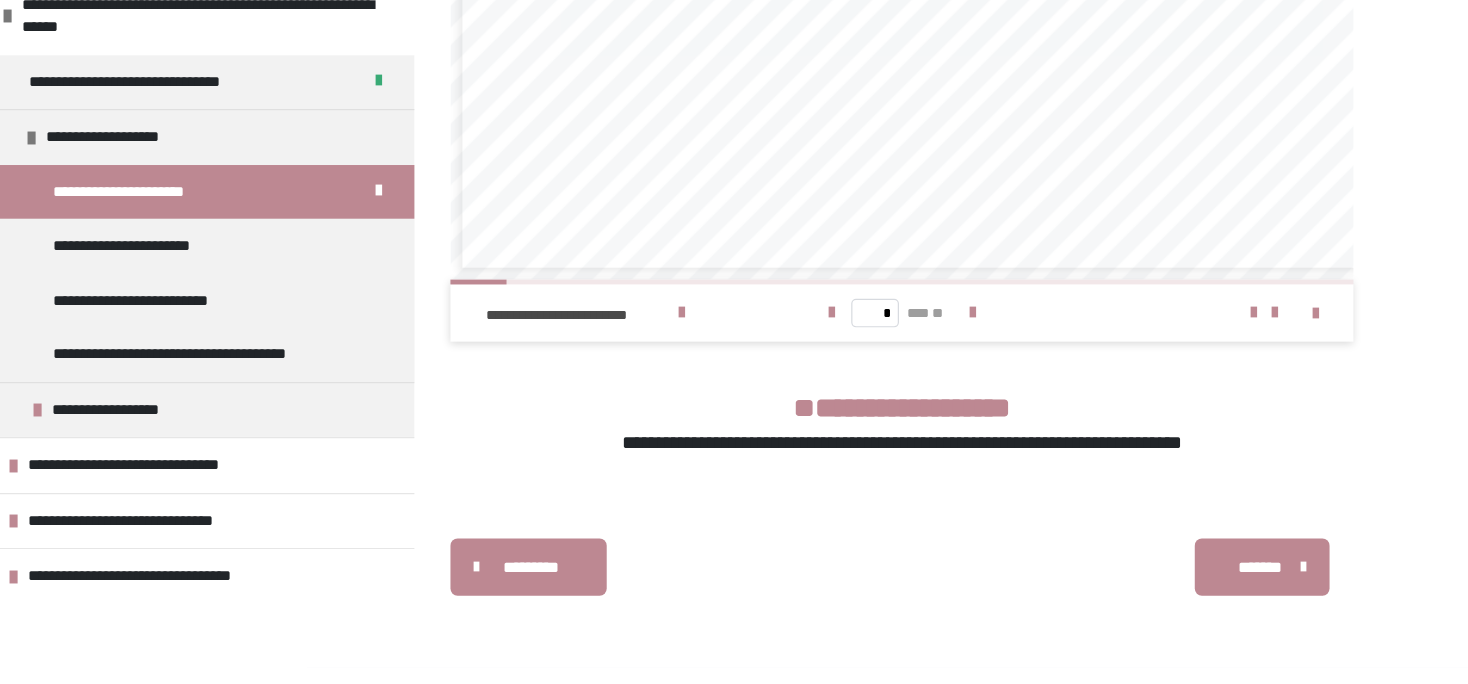 click on "*******" at bounding box center (1225, 600) 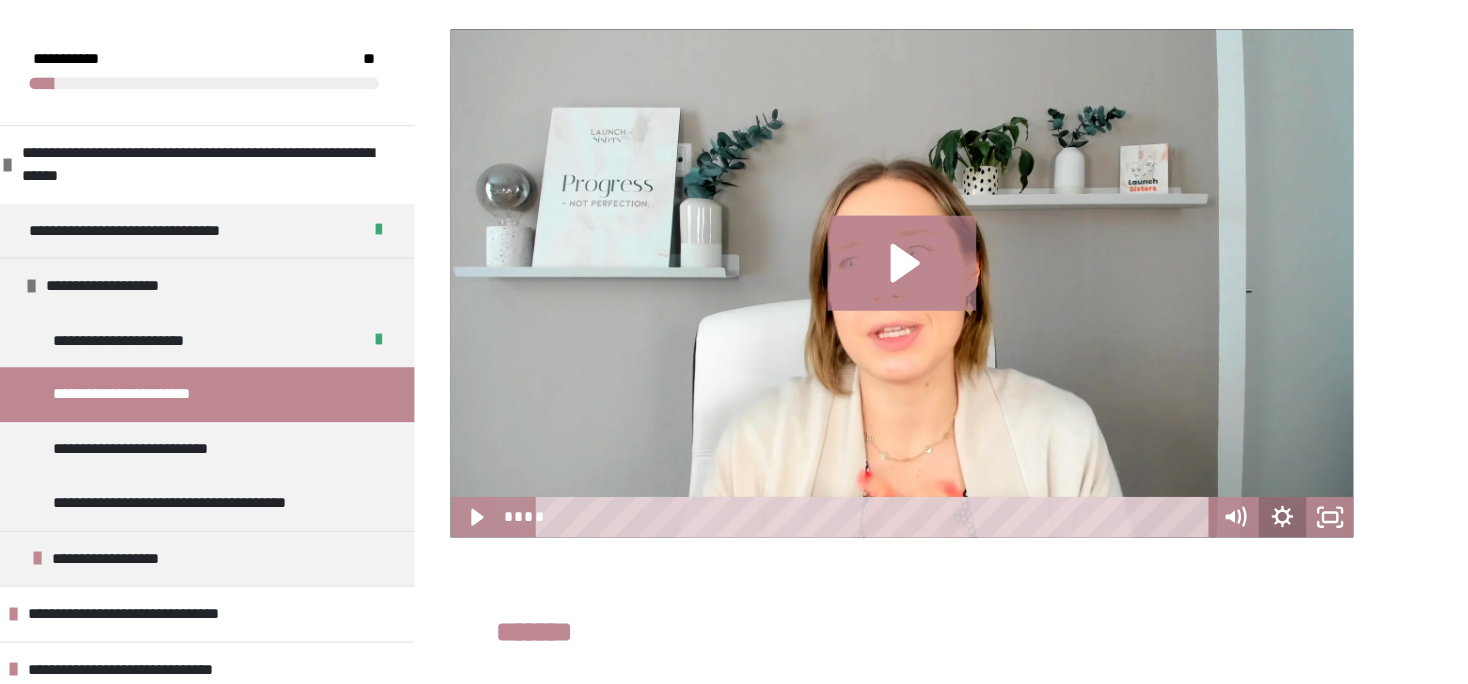 scroll, scrollTop: 453, scrollLeft: 0, axis: vertical 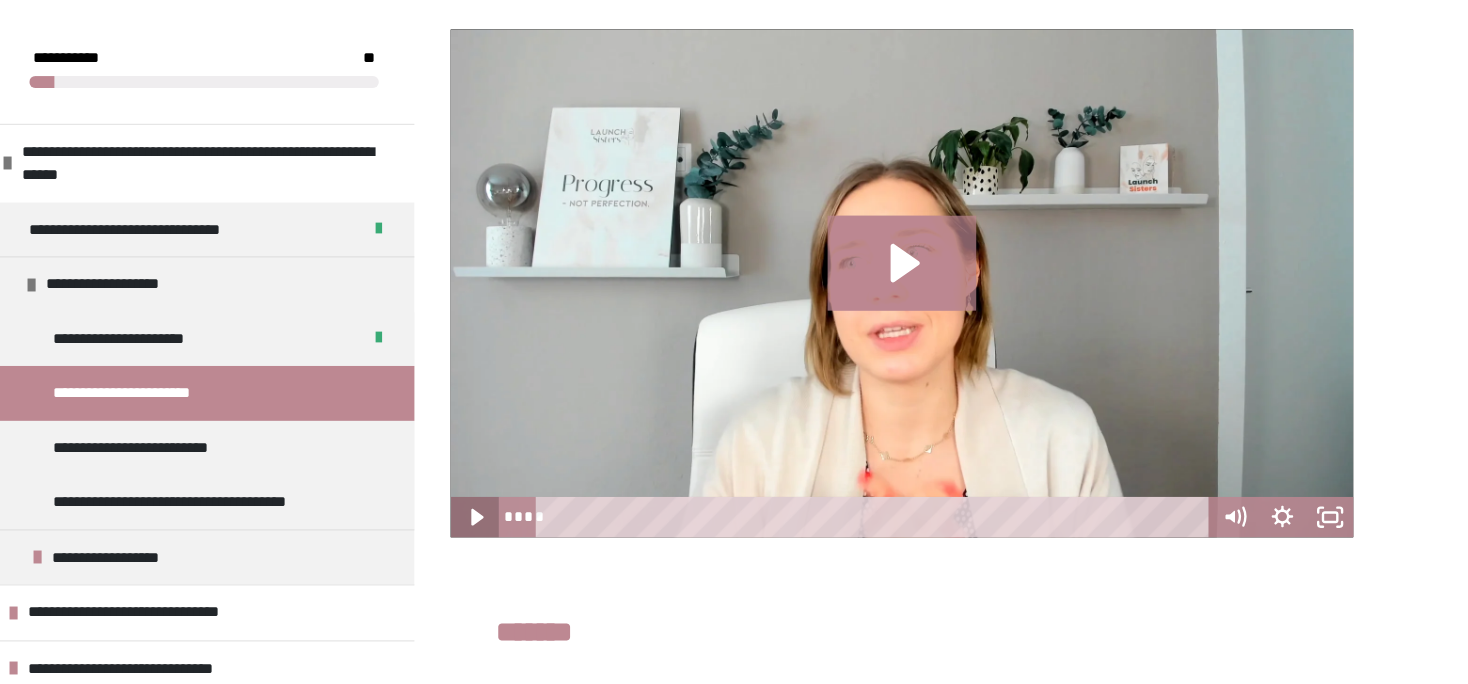 click 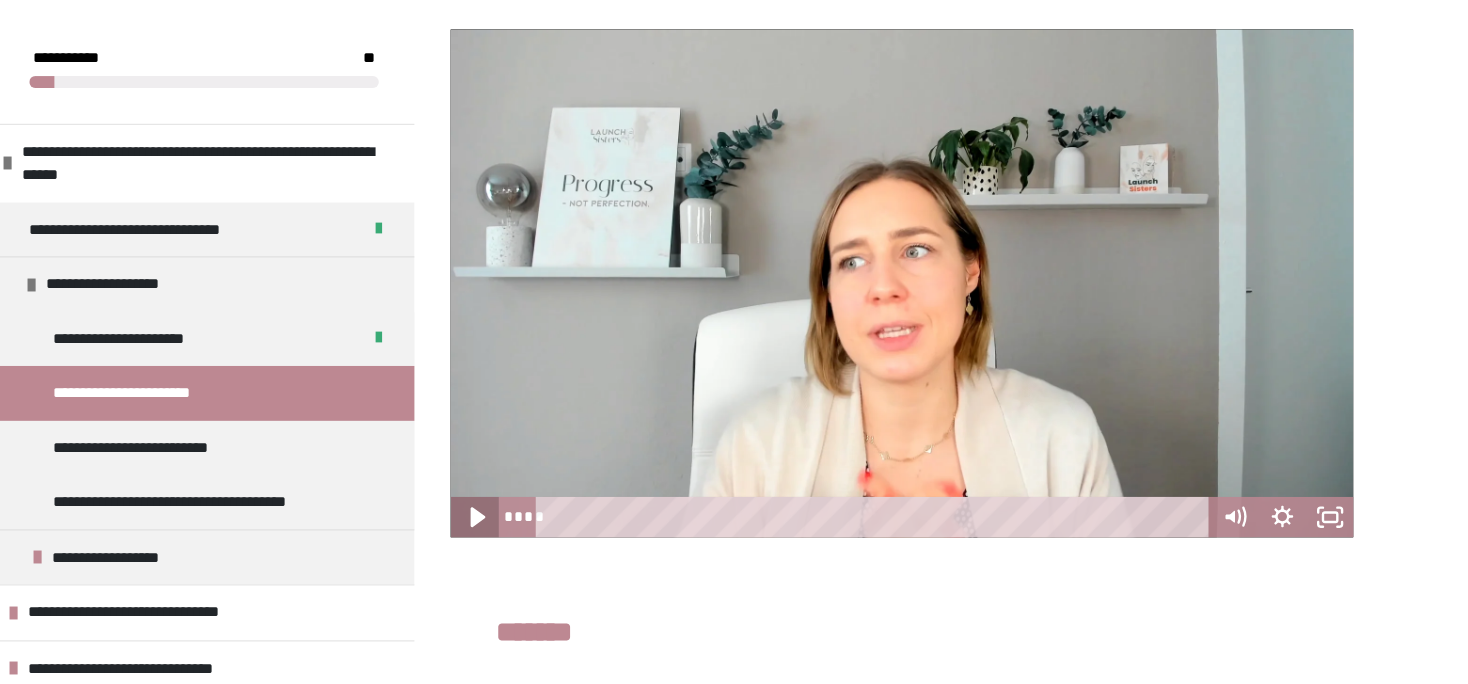 click 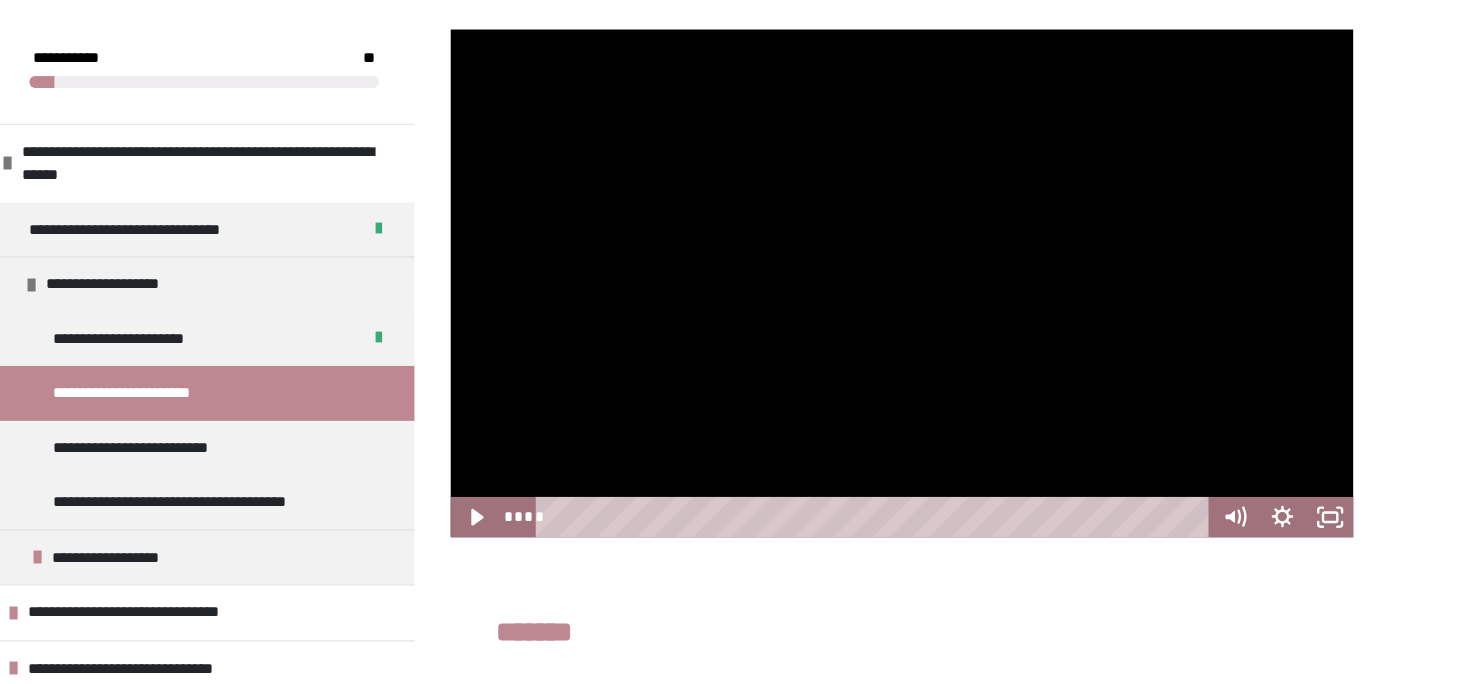 click on "**********" at bounding box center [925, 580] 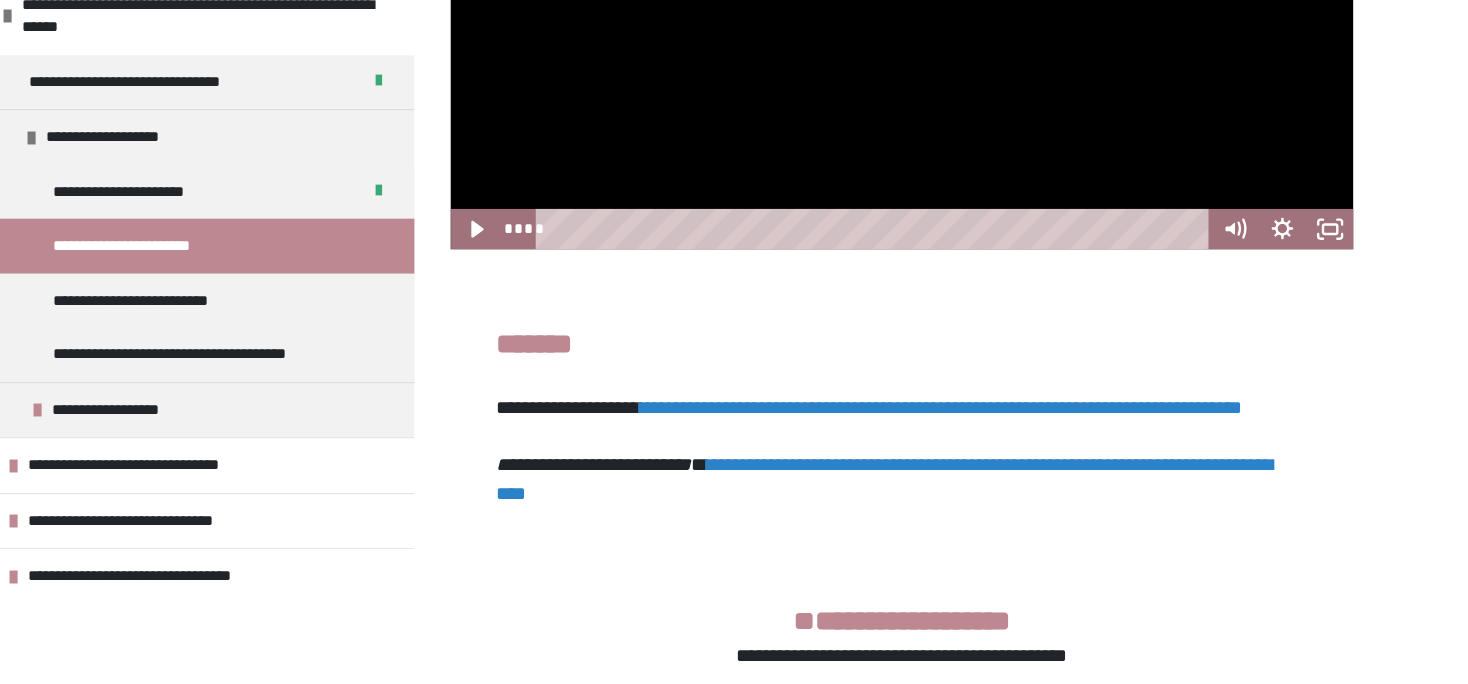 scroll, scrollTop: 663, scrollLeft: 0, axis: vertical 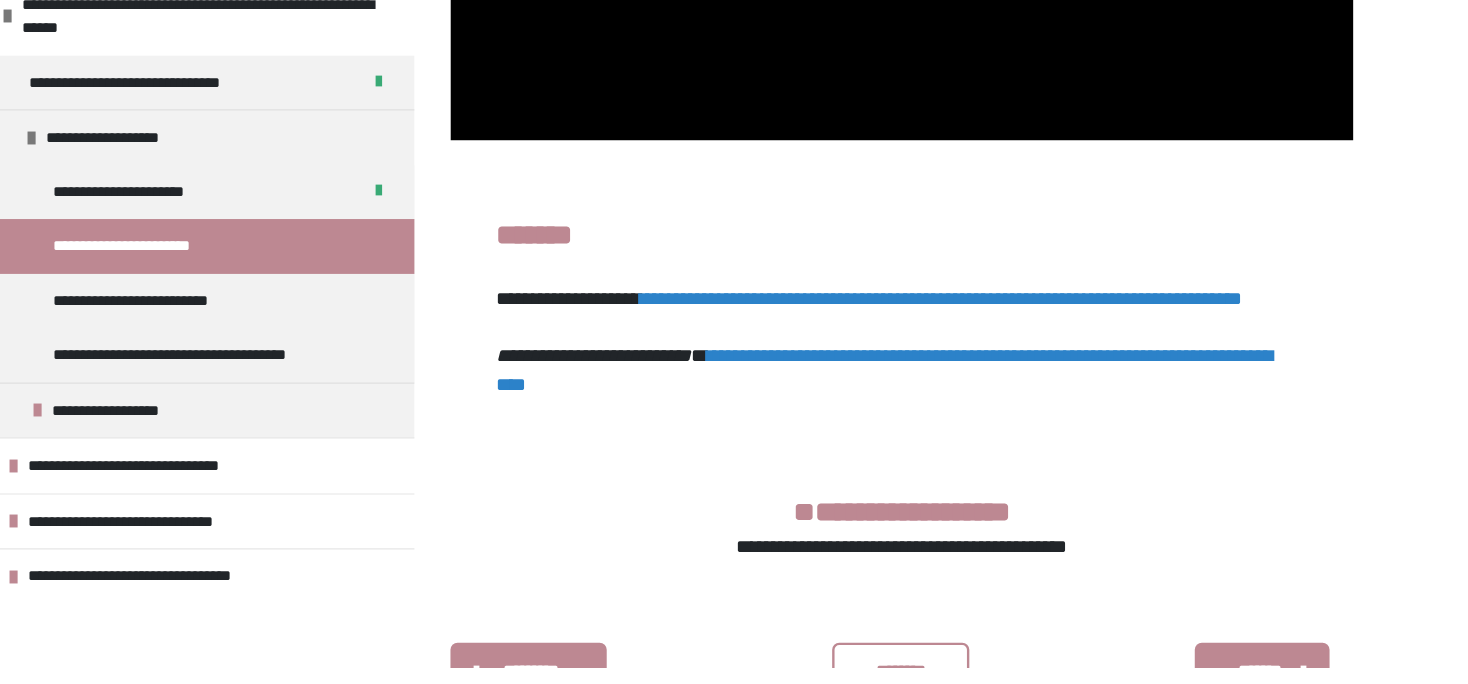 click on "**********" at bounding box center (958, 374) 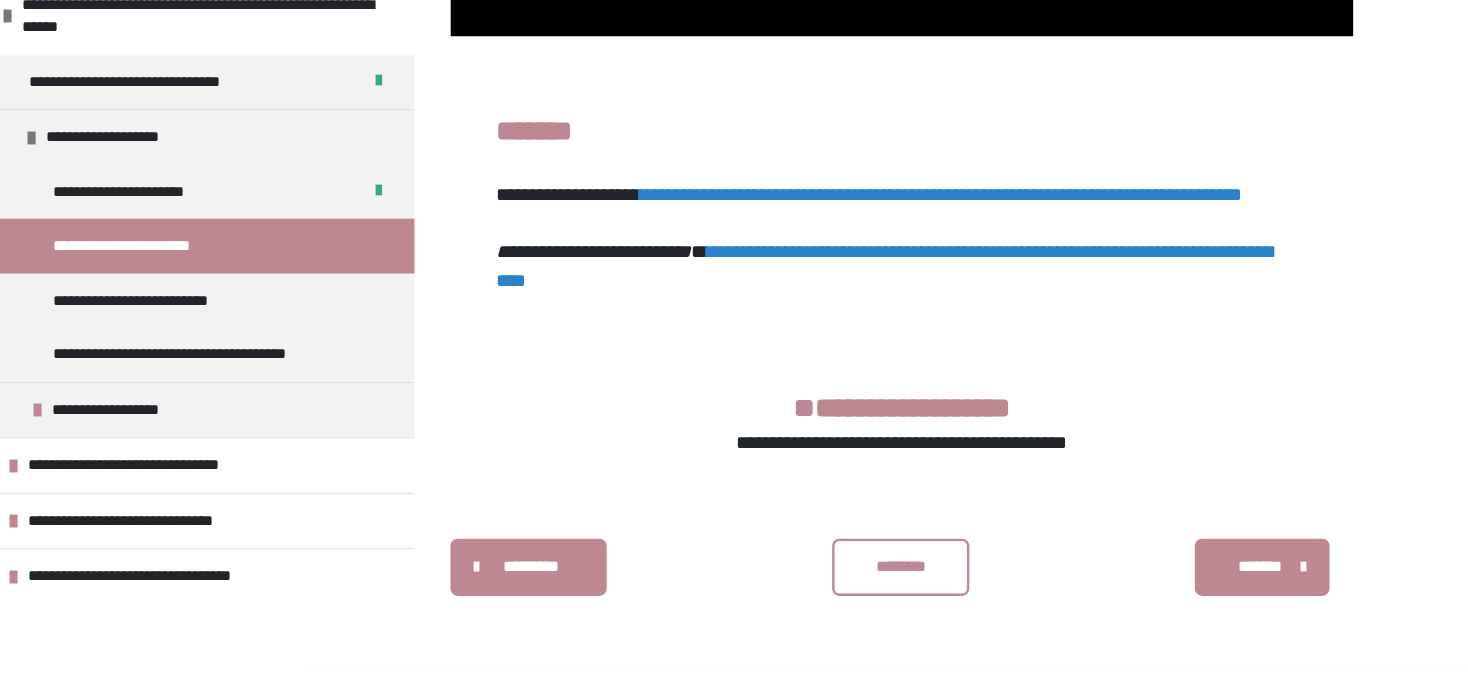 click on "********" at bounding box center (925, 600) 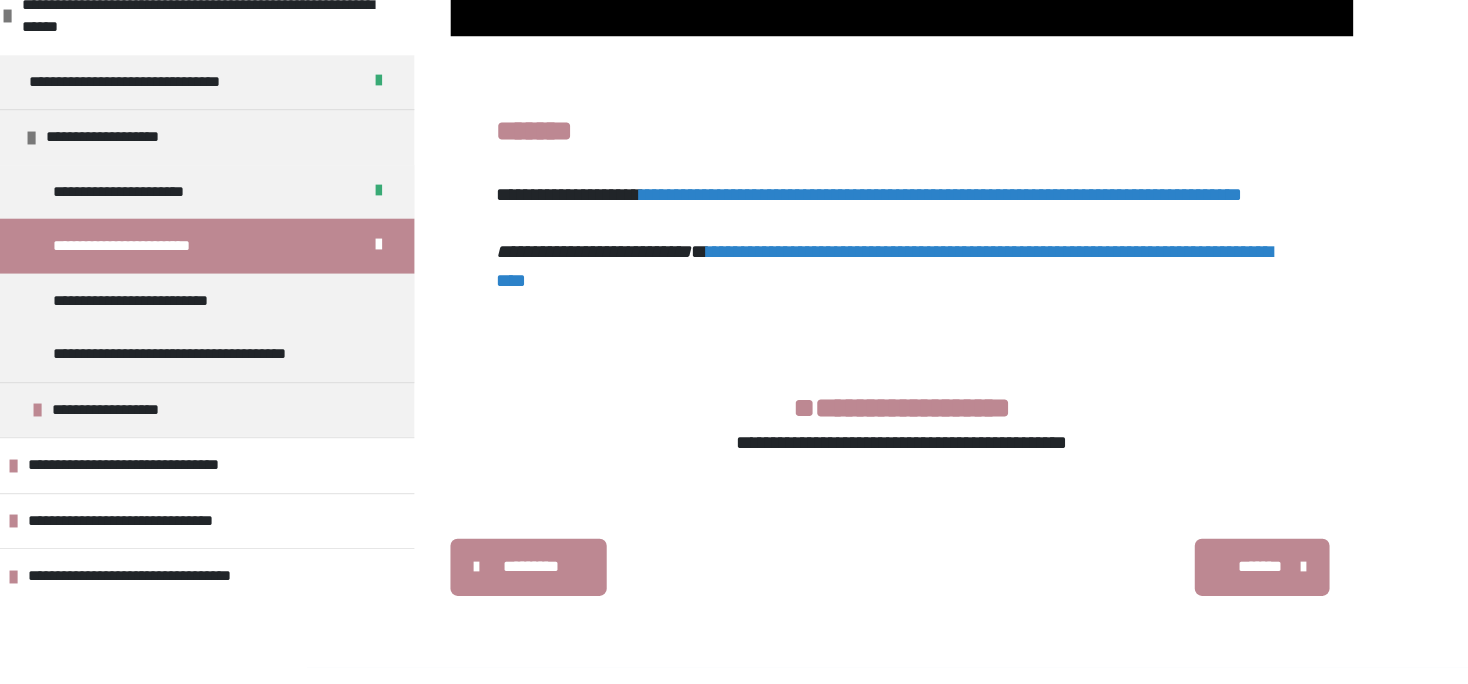 click on "*******" at bounding box center [1225, 599] 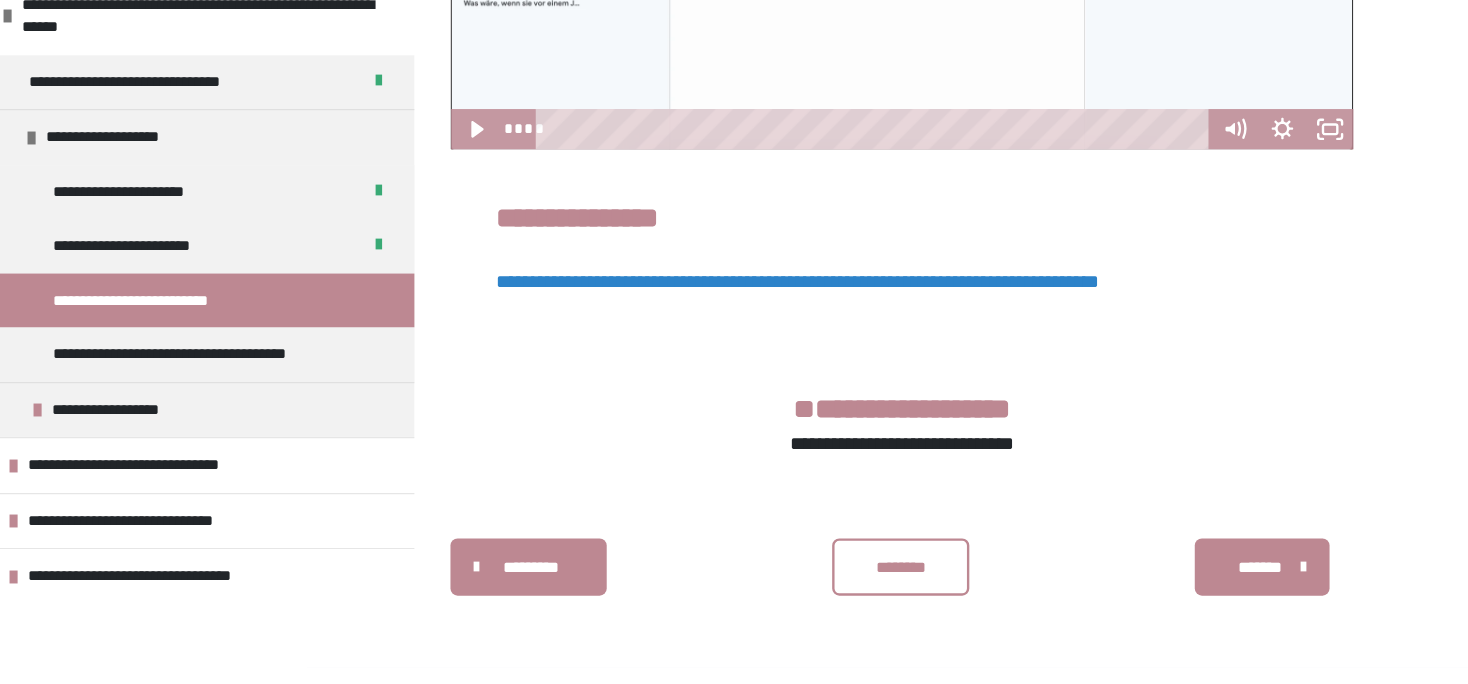 scroll, scrollTop: 340, scrollLeft: 0, axis: vertical 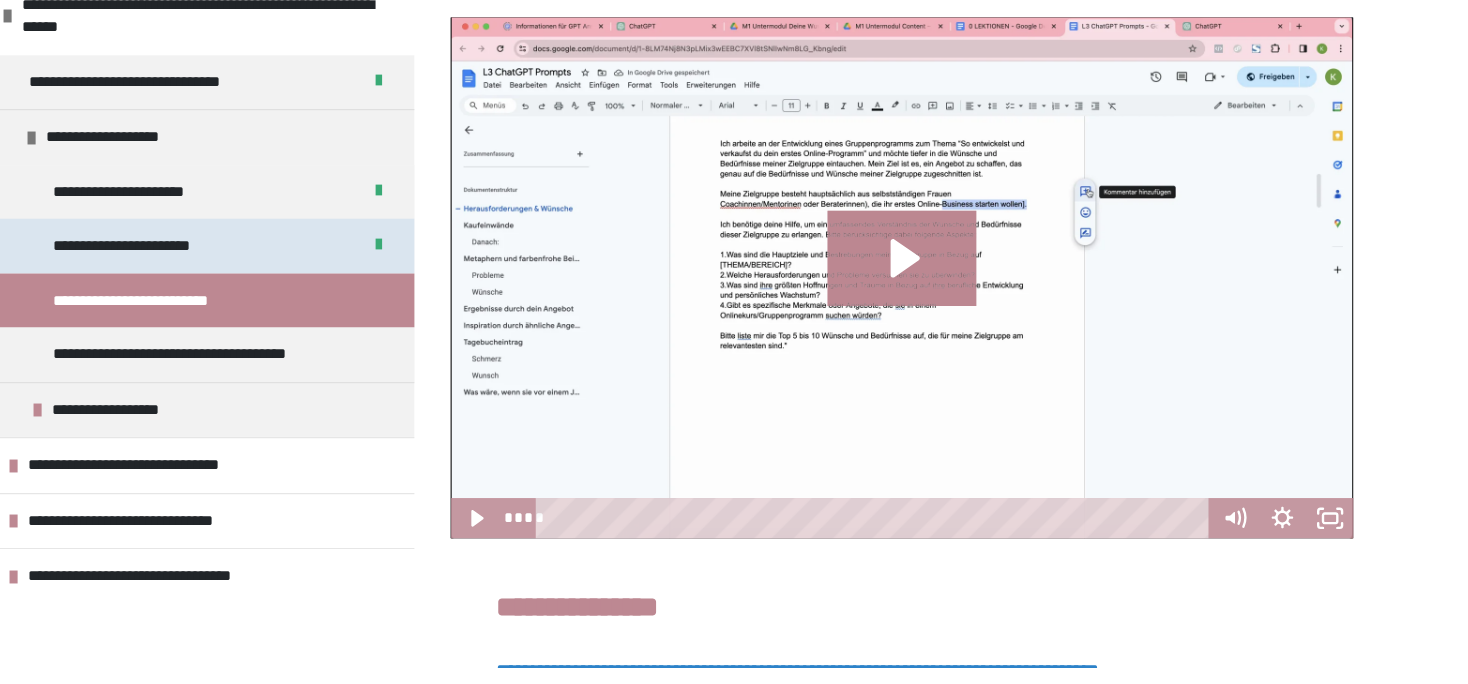 click on "**********" at bounding box center [340, 331] 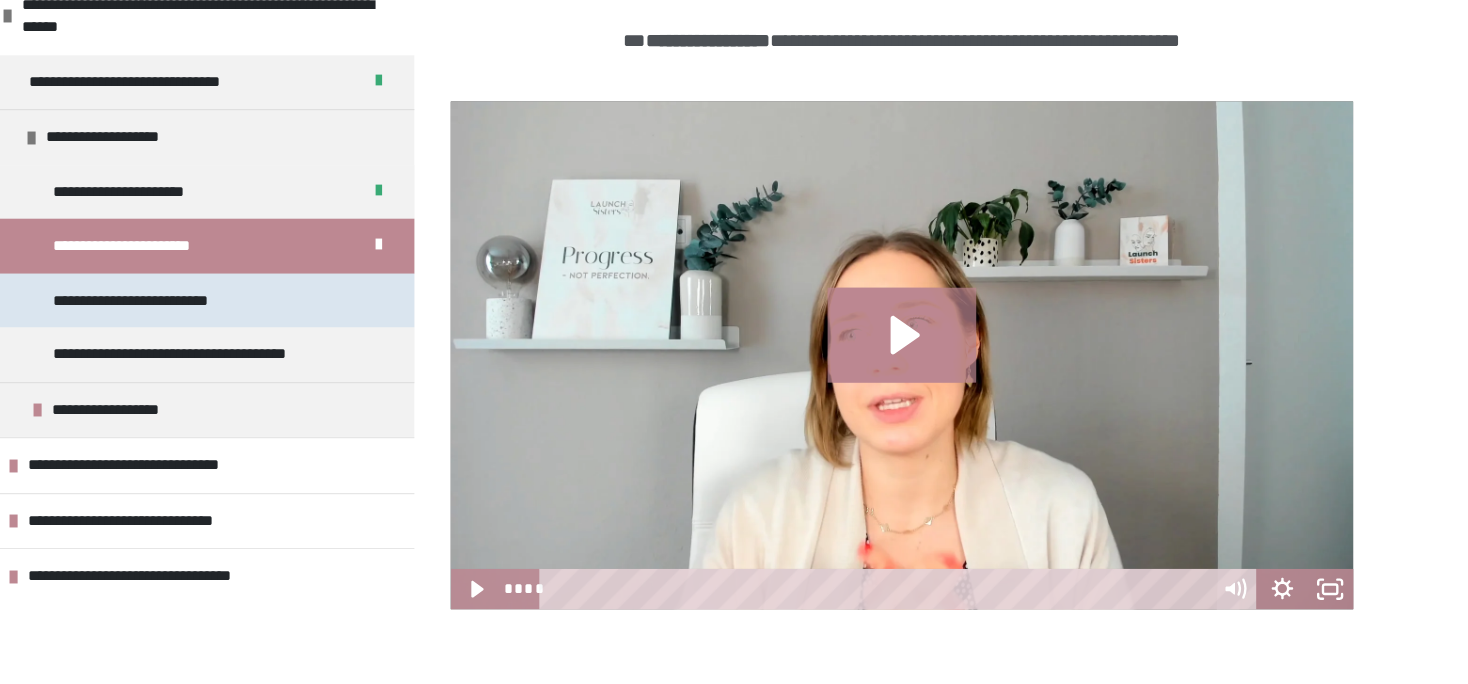 click on "**********" at bounding box center (297, 377) 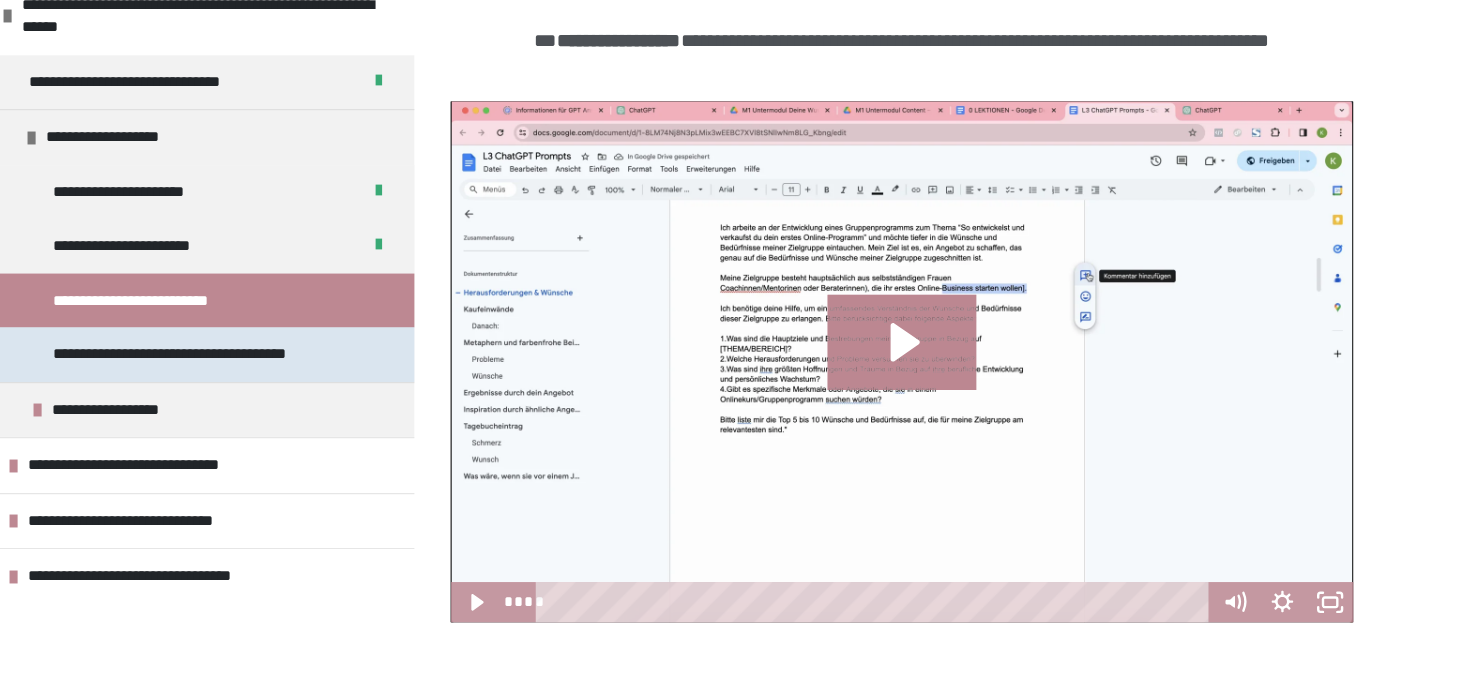 click on "**********" at bounding box center [332, 422] 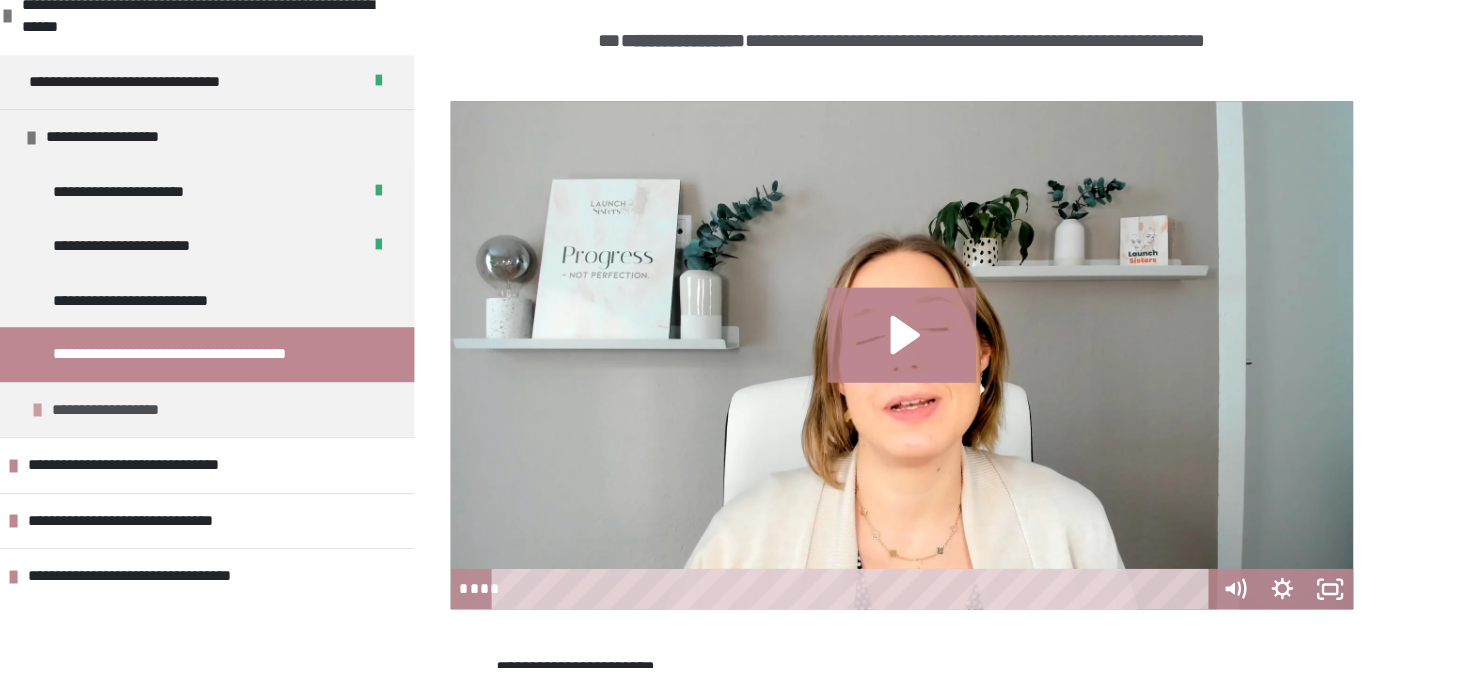 click on "**********" at bounding box center (272, 469) 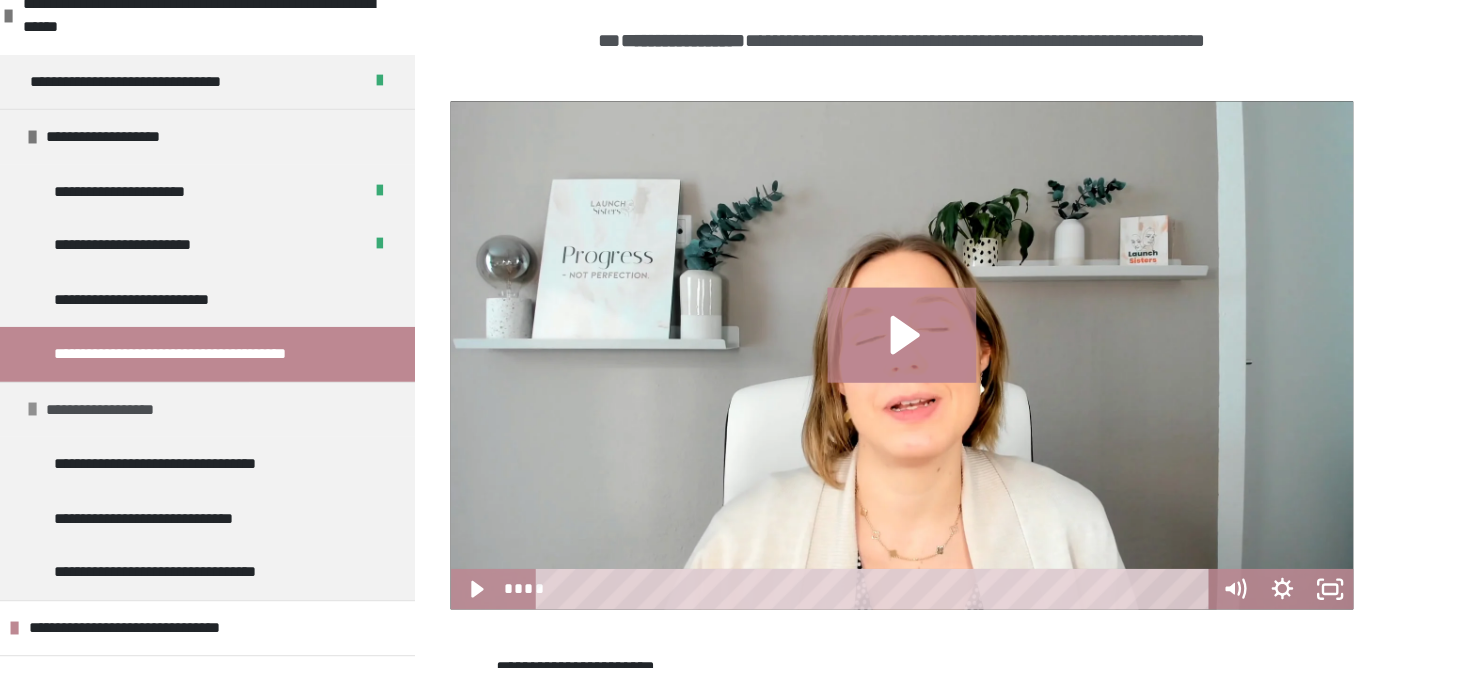 scroll, scrollTop: 77, scrollLeft: 0, axis: vertical 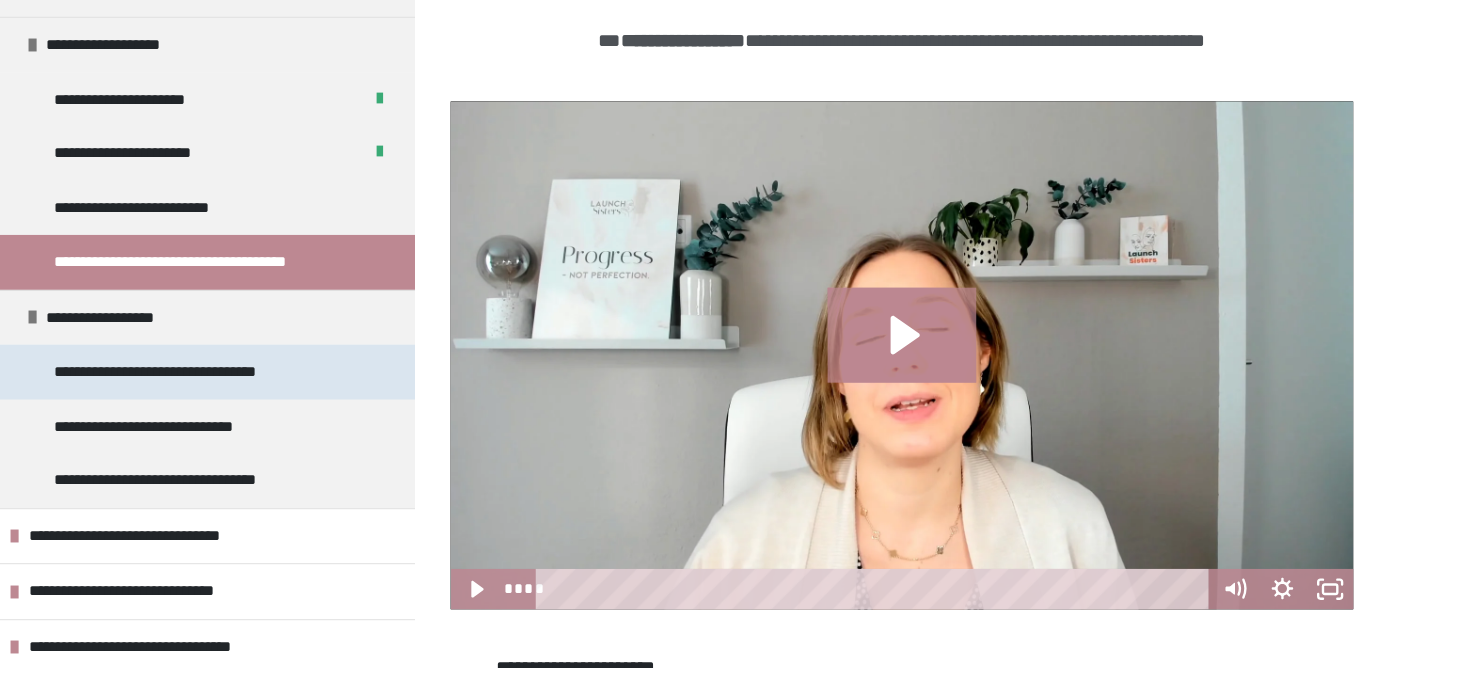 click on "**********" at bounding box center [318, 437] 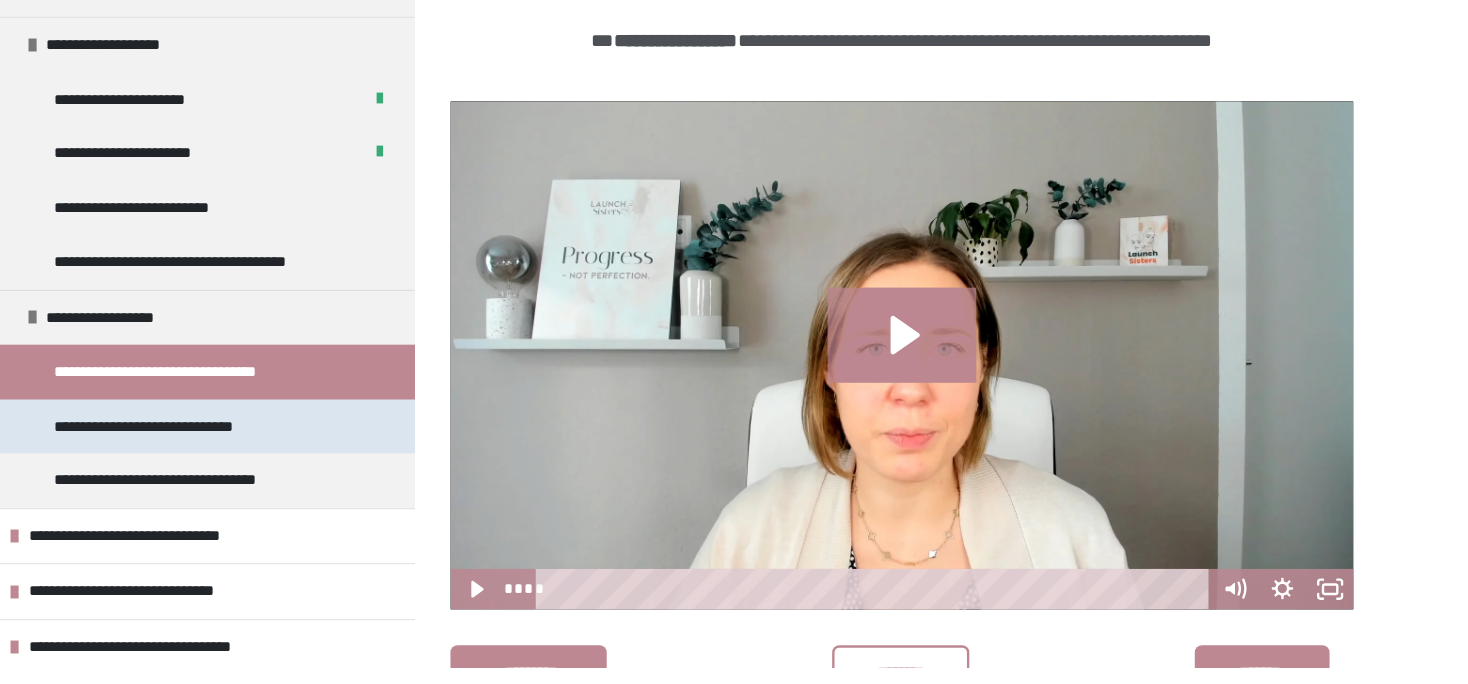 click on "**********" at bounding box center [340, 483] 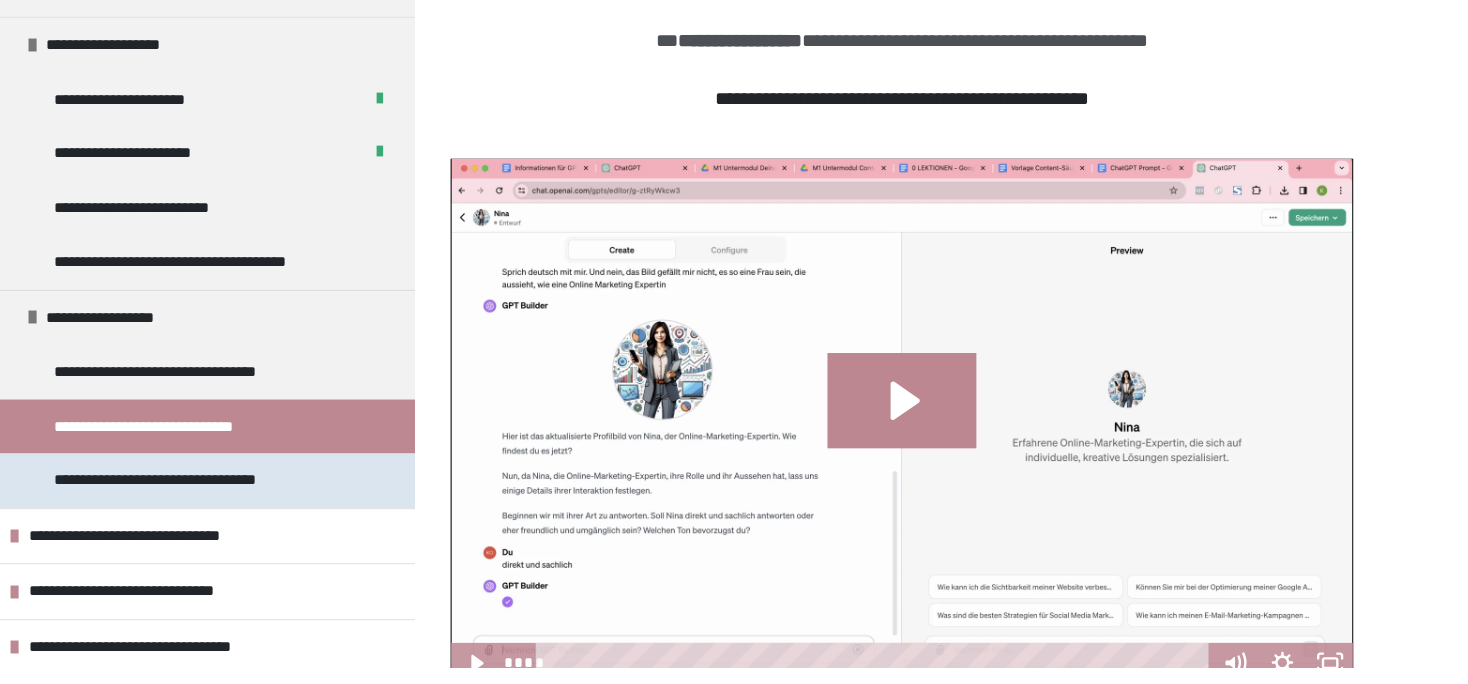 click on "**********" at bounding box center (340, 528) 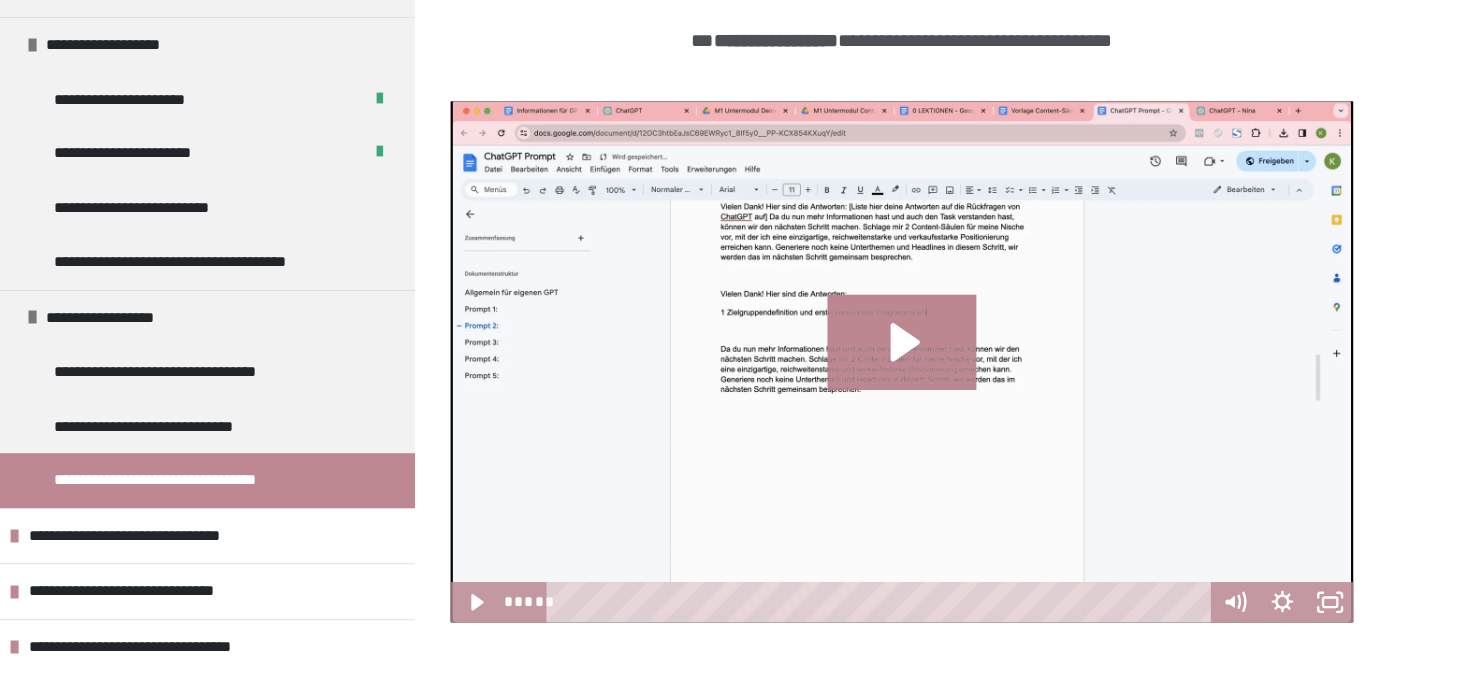 scroll, scrollTop: 442, scrollLeft: 0, axis: vertical 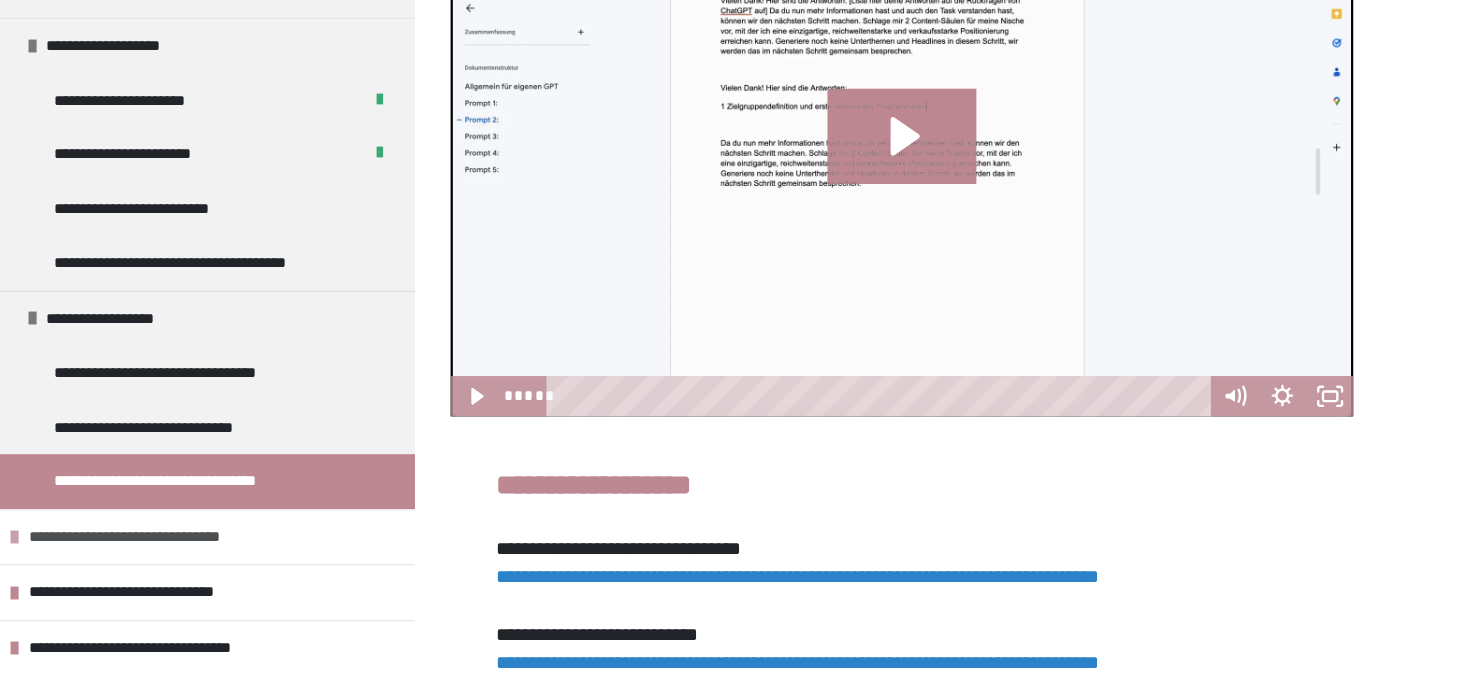 click on "**********" at bounding box center [297, 575] 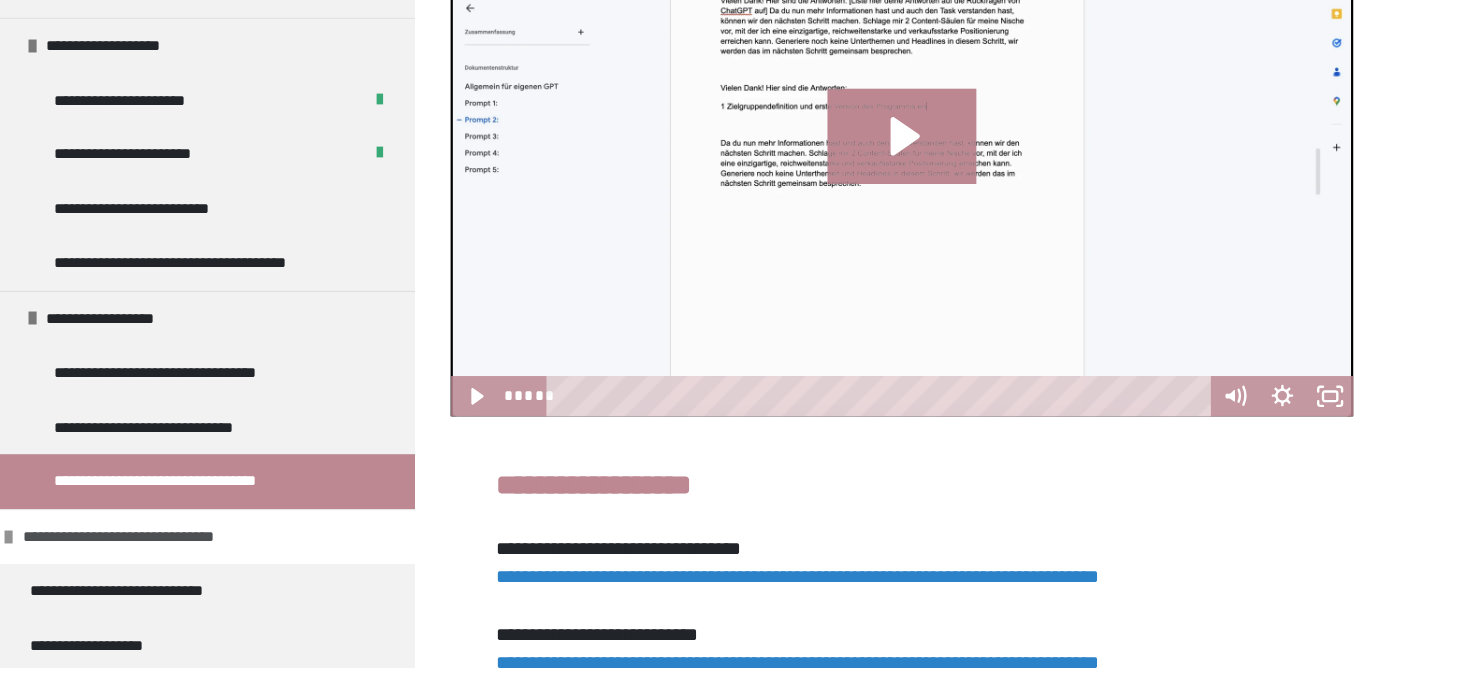 scroll, scrollTop: 314, scrollLeft: 0, axis: vertical 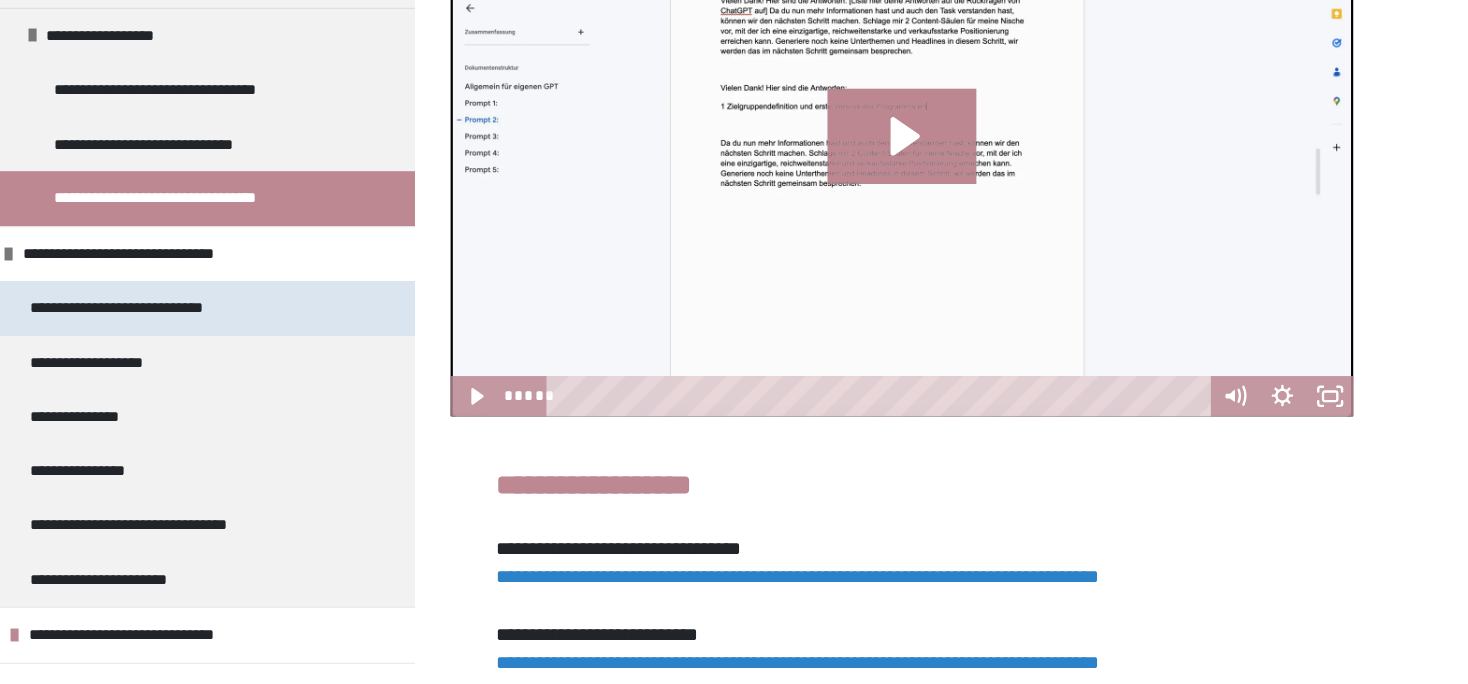 click on "**********" at bounding box center [286, 383] 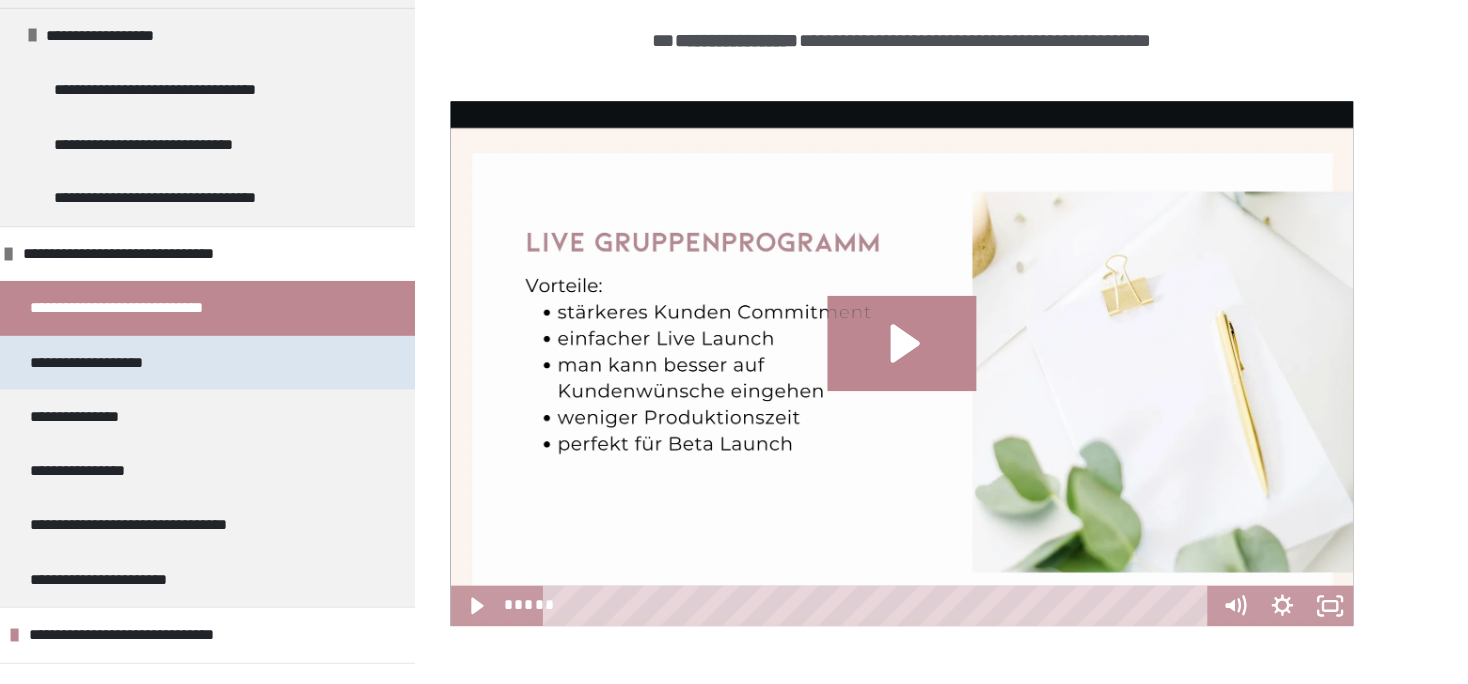 click on "**********" at bounding box center [248, 429] 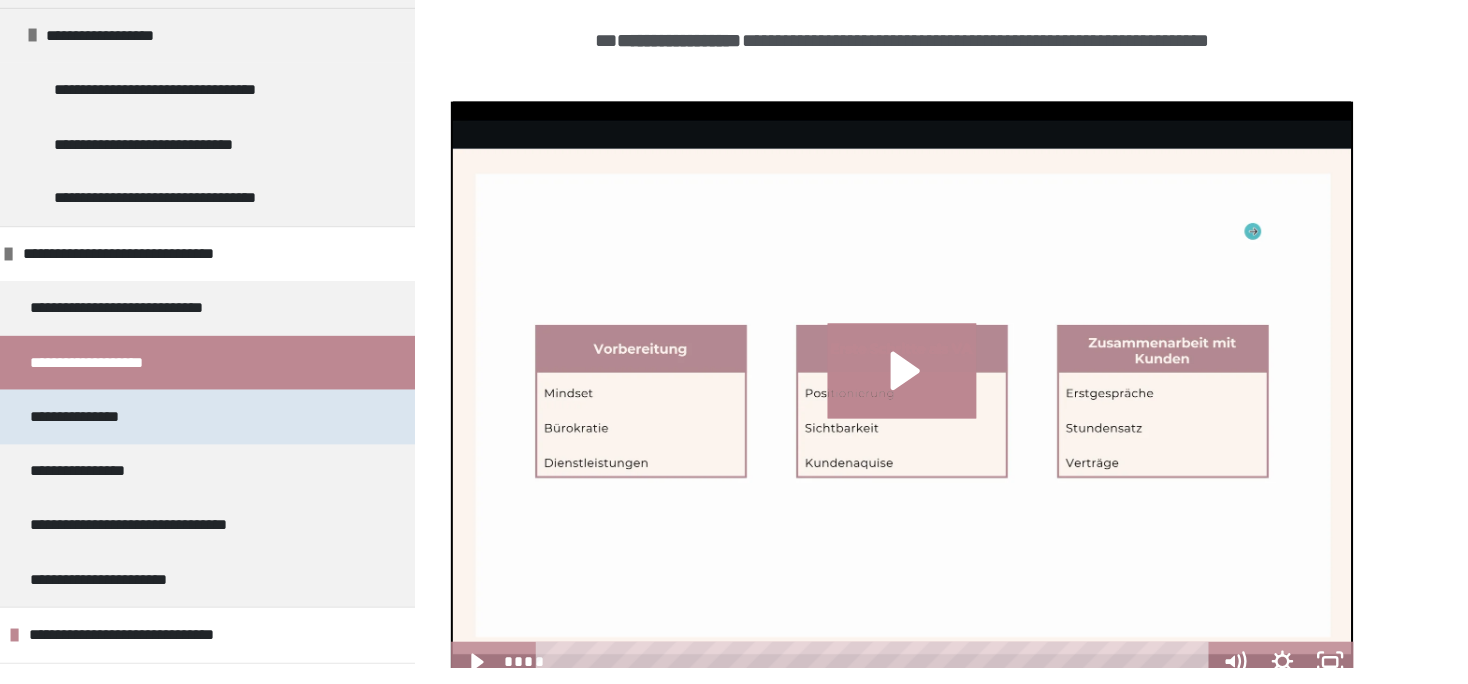 click on "**********" at bounding box center (242, 474) 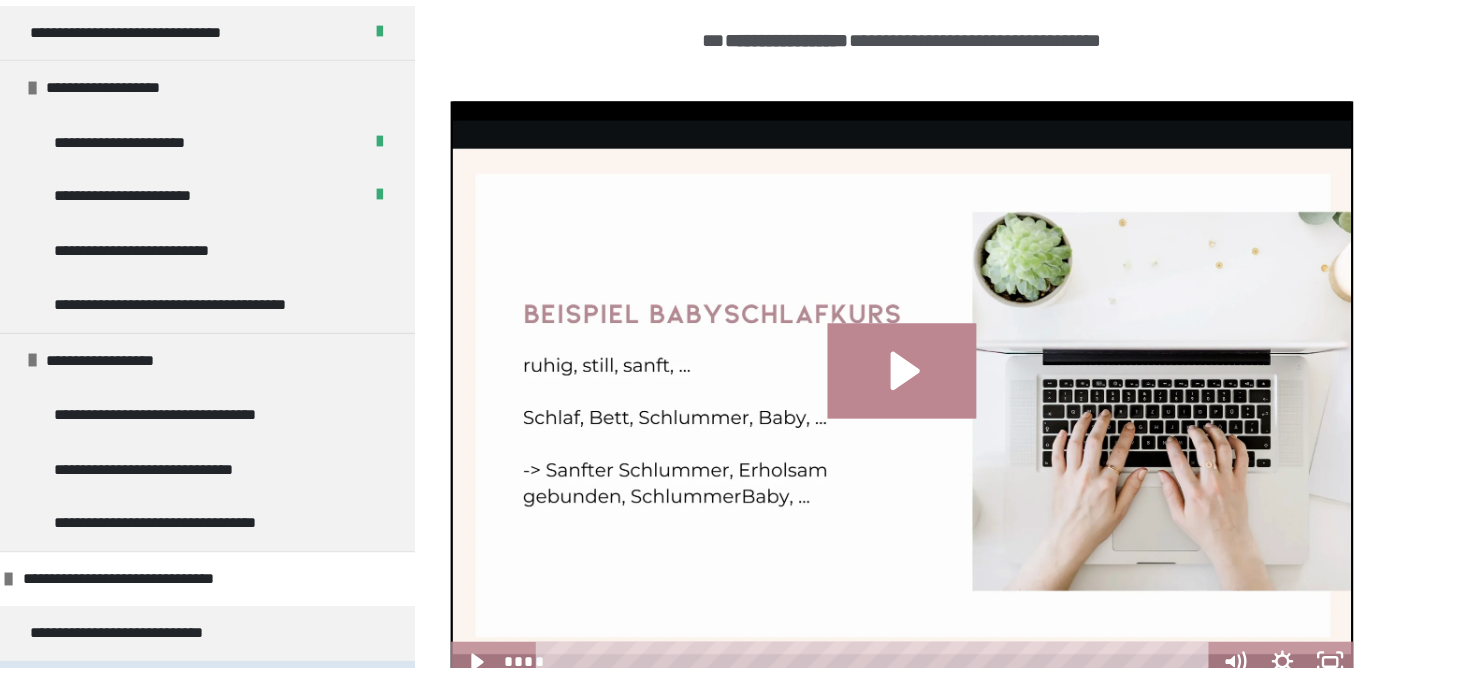 scroll, scrollTop: 40, scrollLeft: 0, axis: vertical 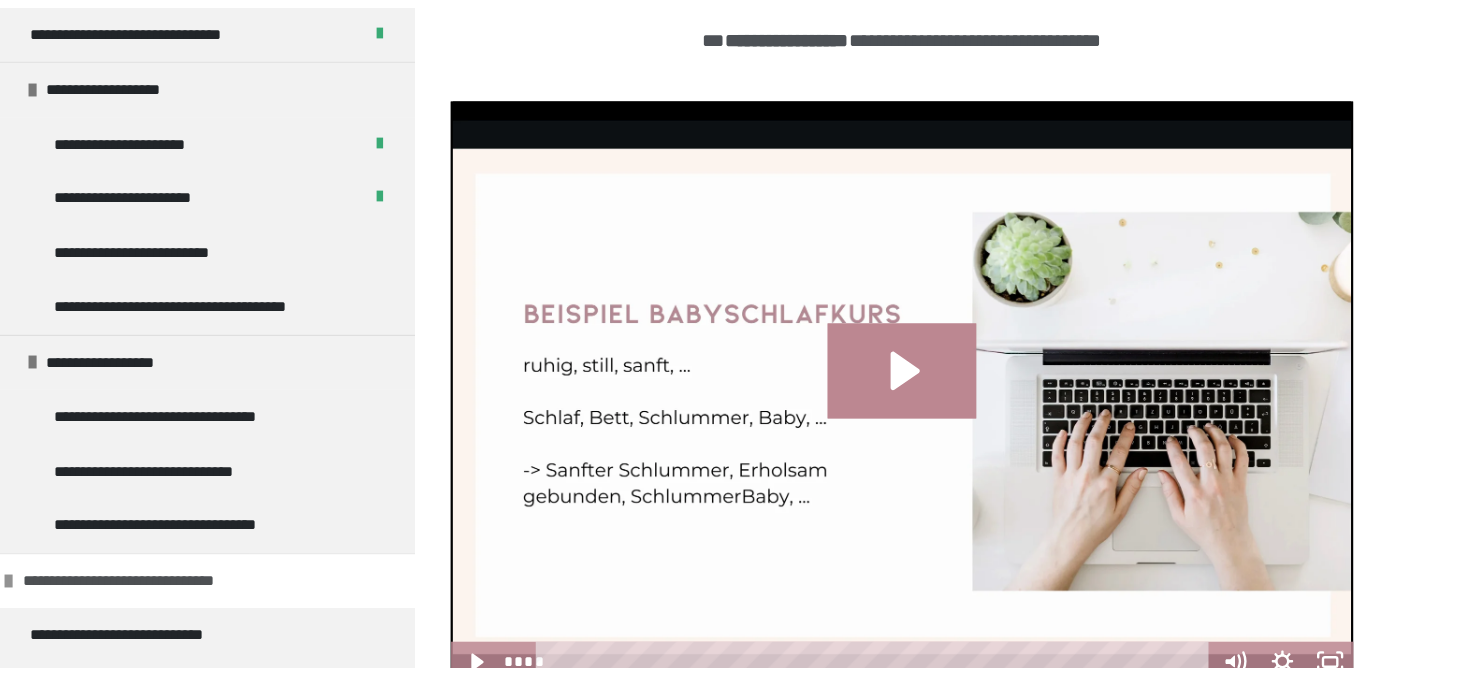 click at bounding box center [176, 611] 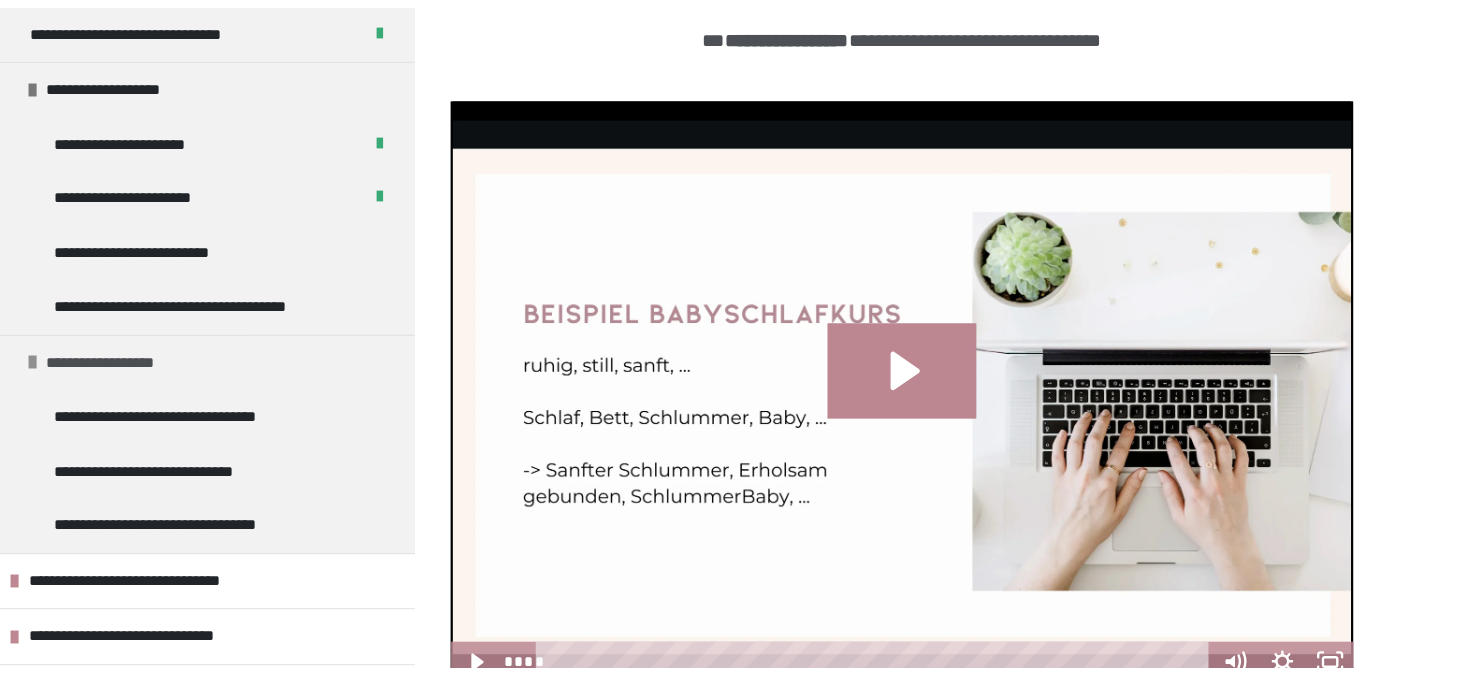 click on "**********" at bounding box center (340, 428) 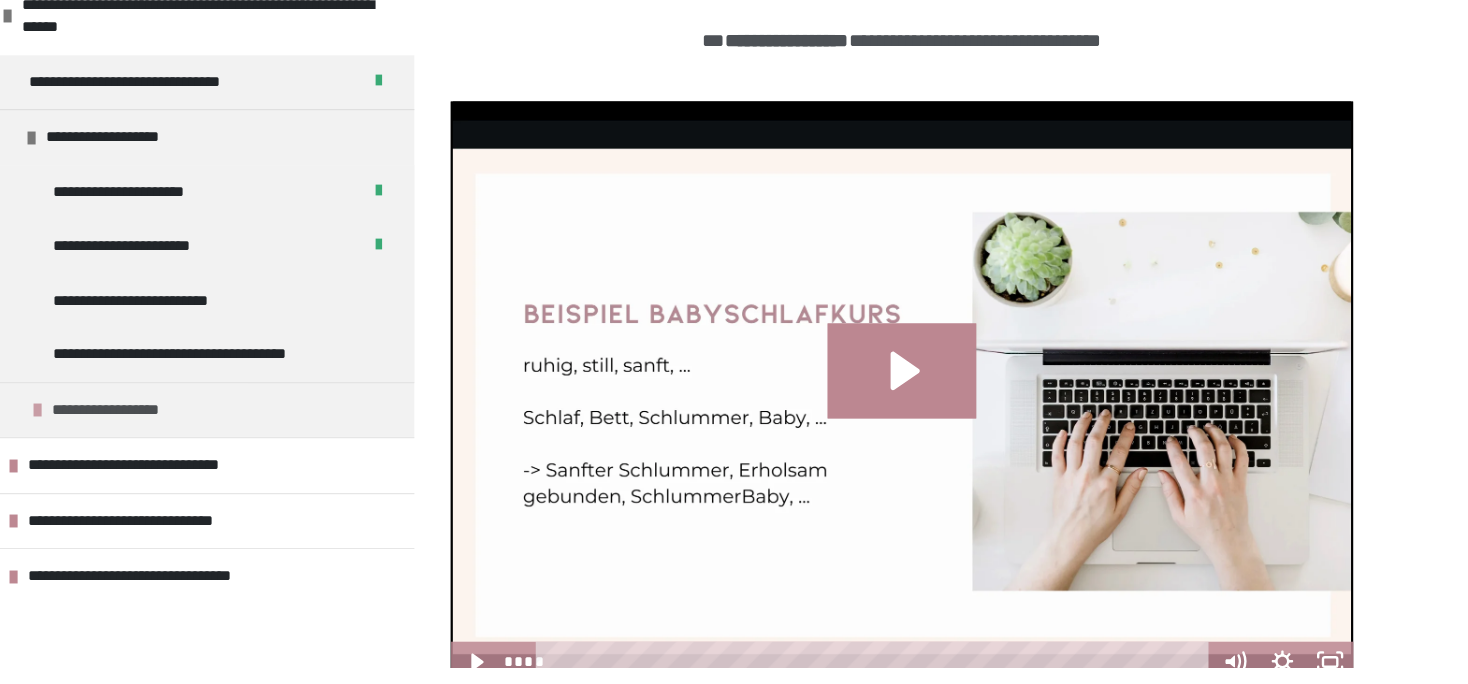 scroll, scrollTop: 0, scrollLeft: 0, axis: both 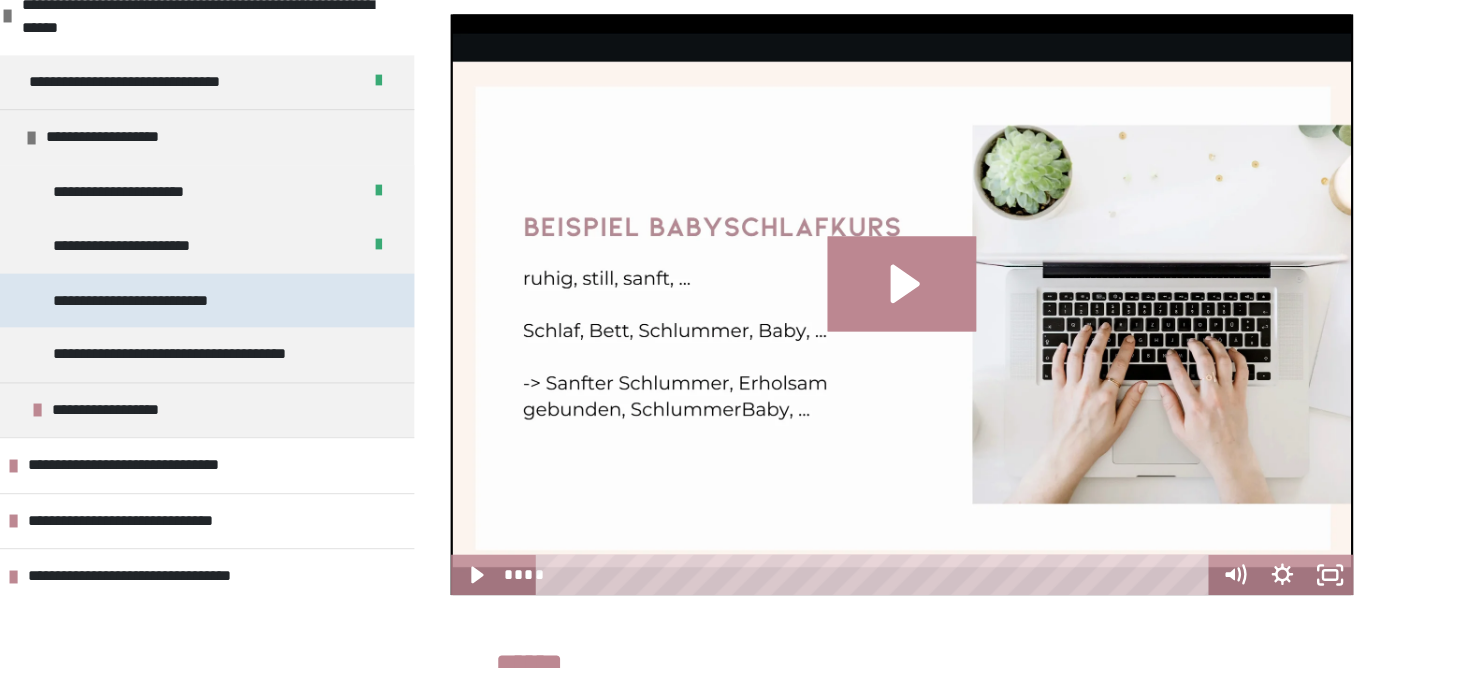 click on "**********" at bounding box center [297, 377] 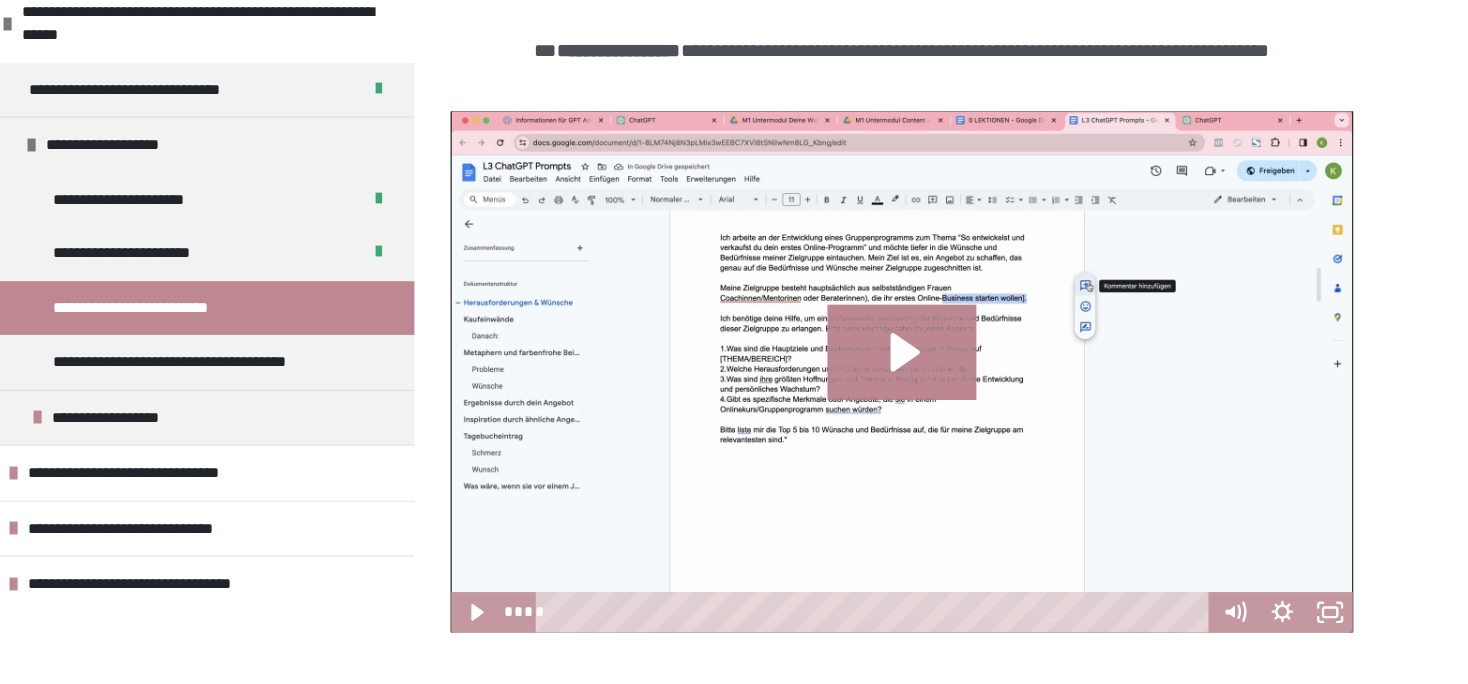 scroll, scrollTop: 303, scrollLeft: 0, axis: vertical 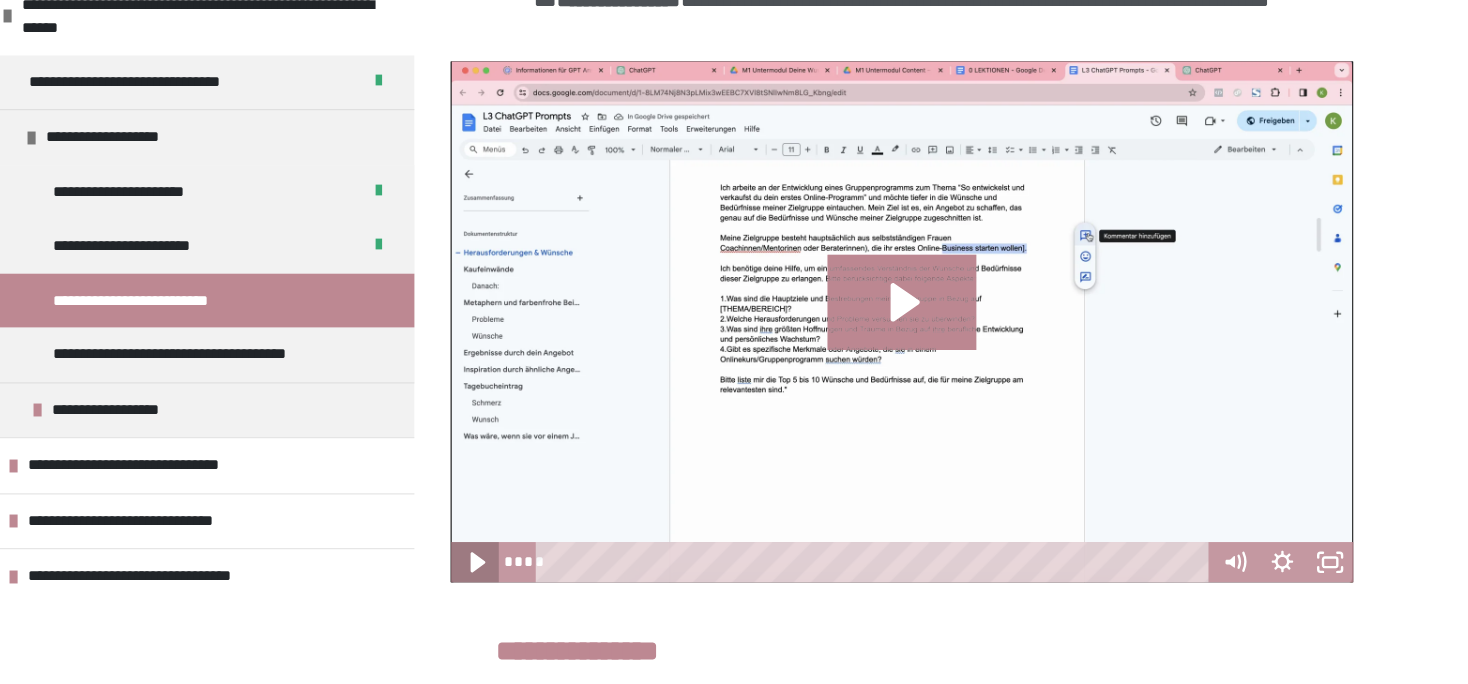 click 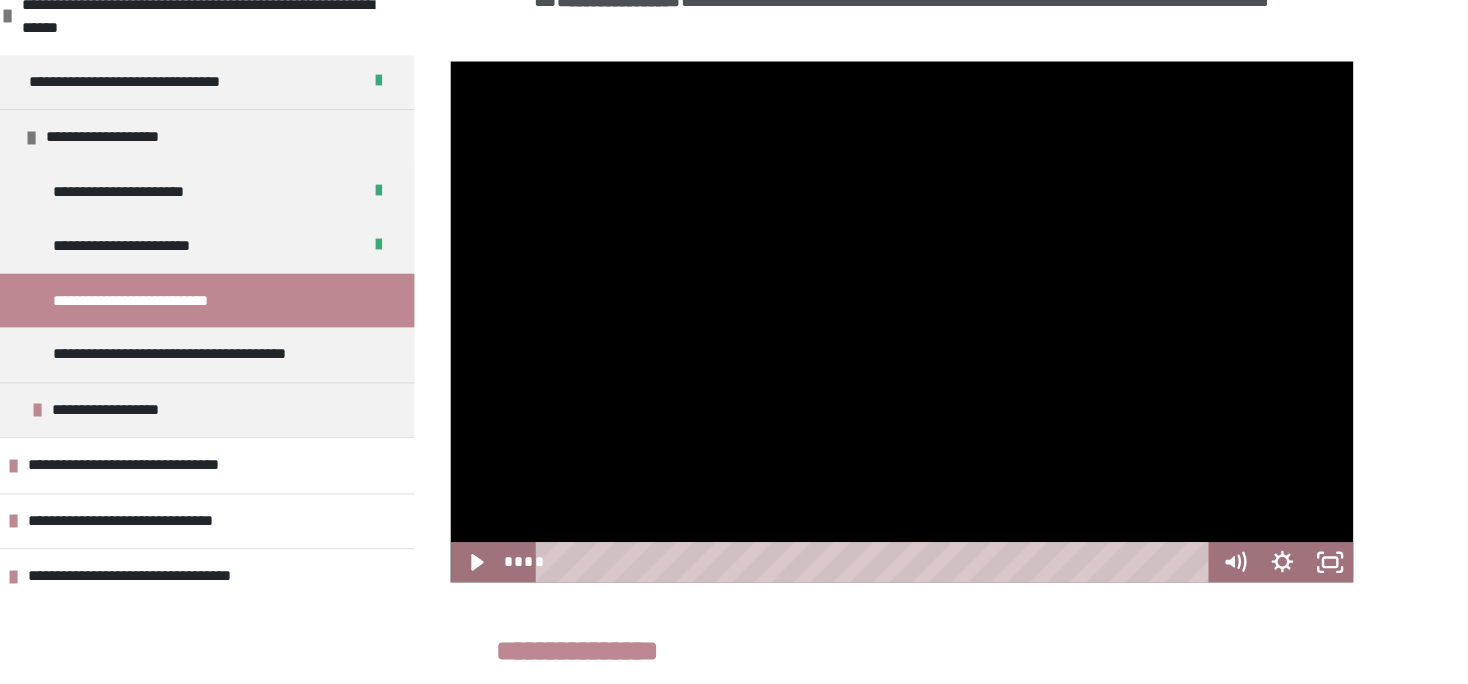 click on "**********" at bounding box center [734, 372] 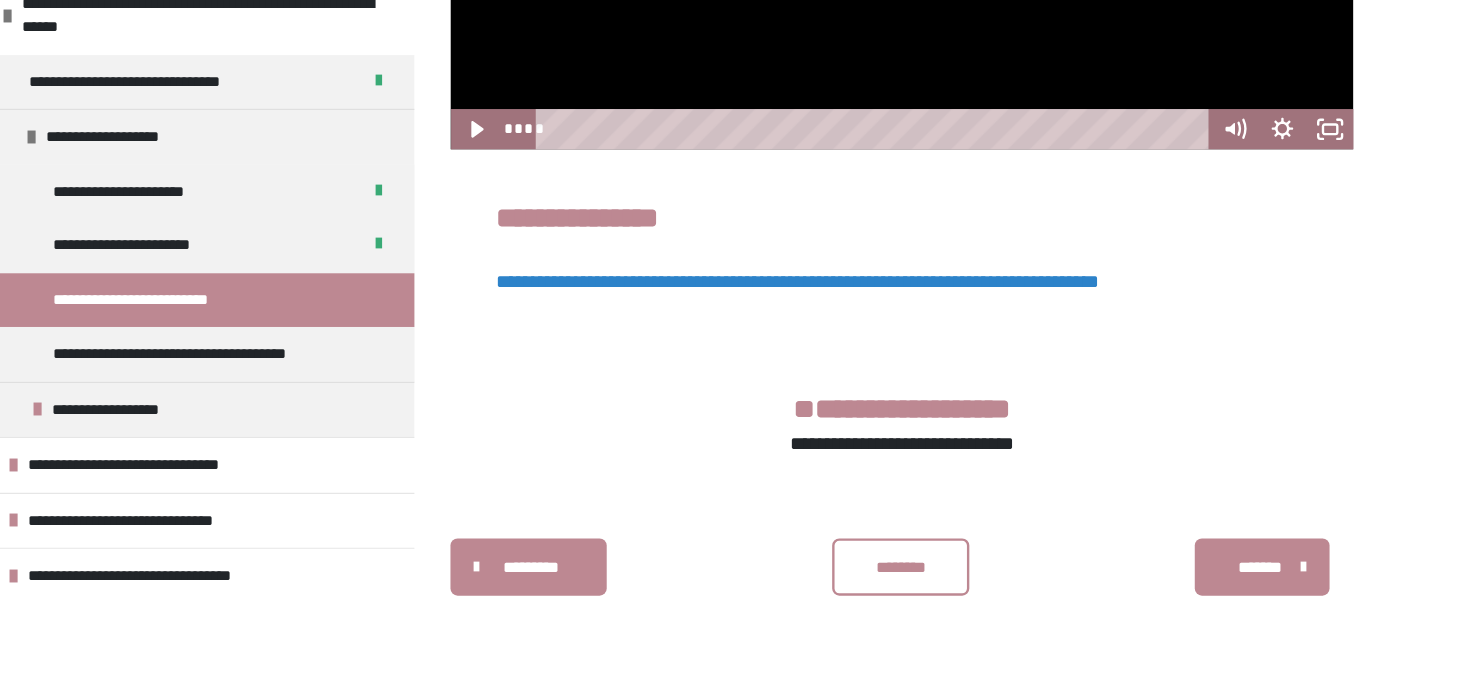 scroll, scrollTop: 700, scrollLeft: 0, axis: vertical 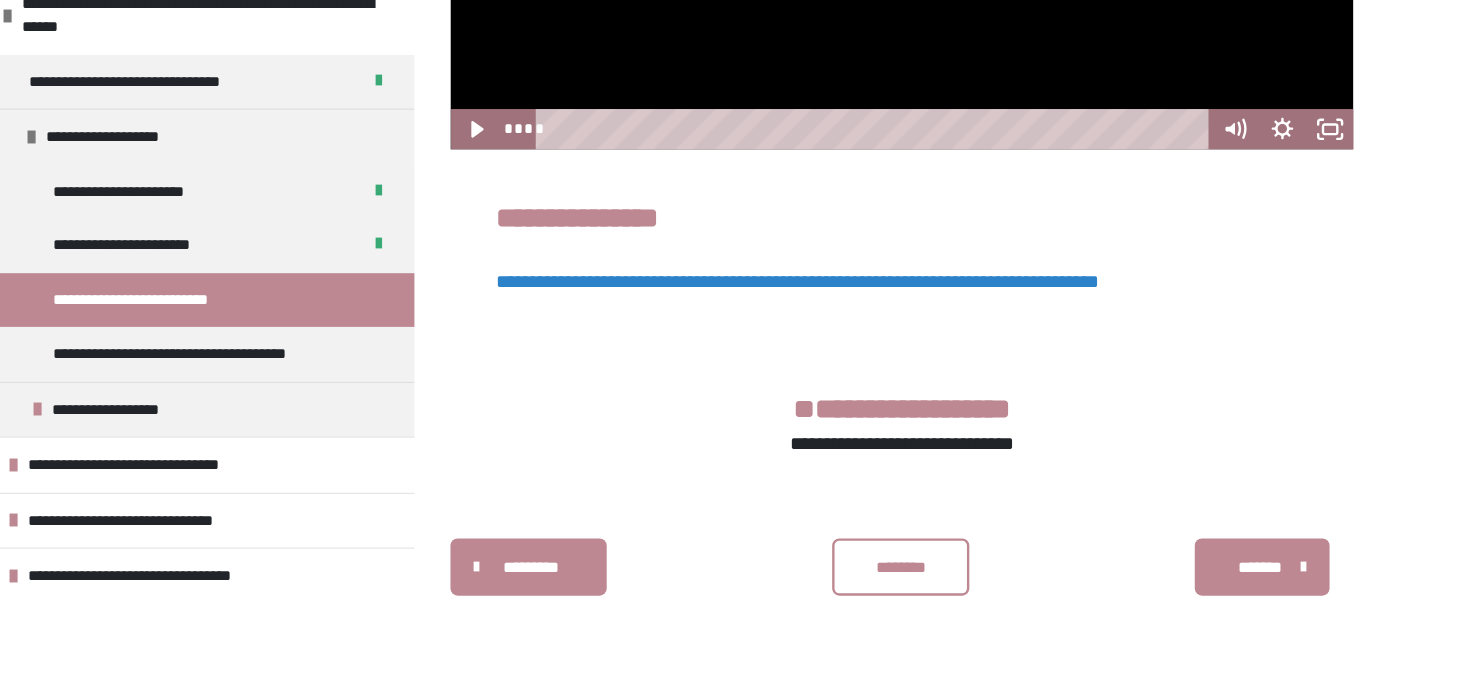 click on "**********" at bounding box center (838, 360) 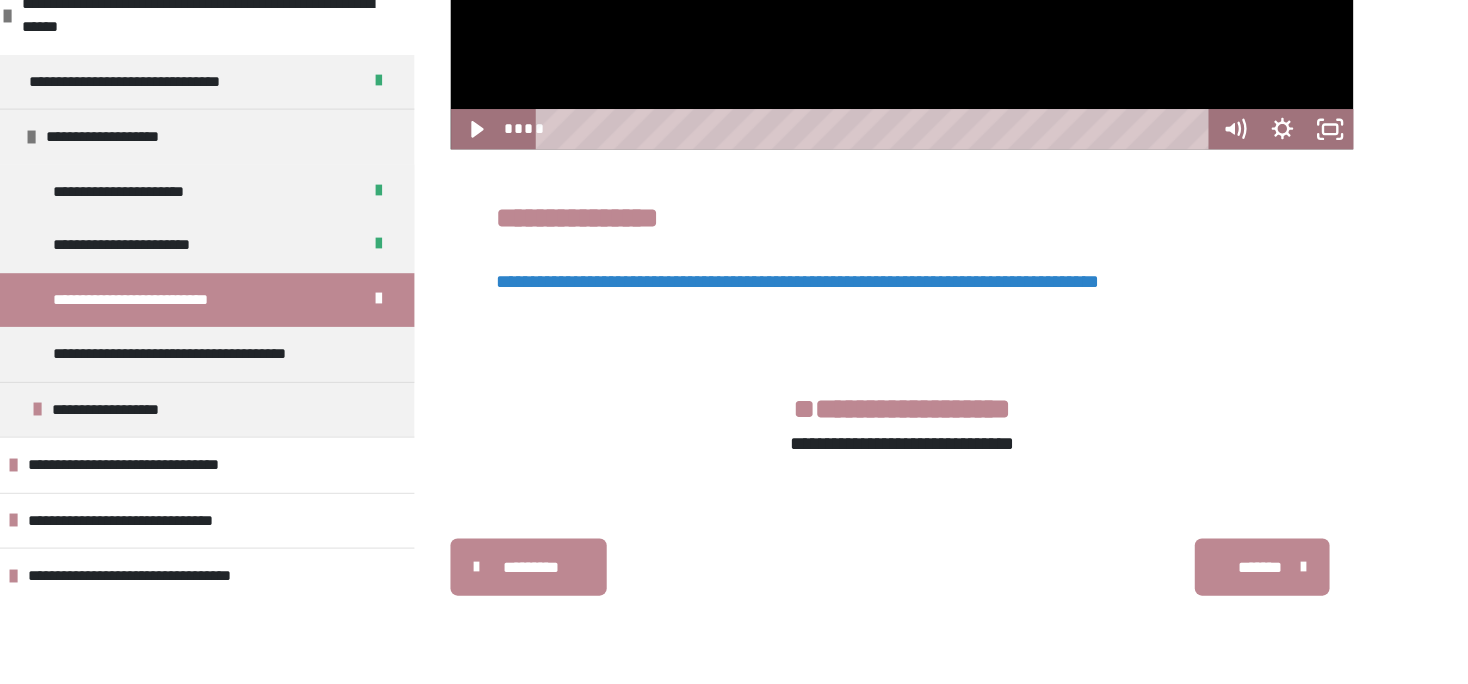 click on "*******" at bounding box center (1225, 600) 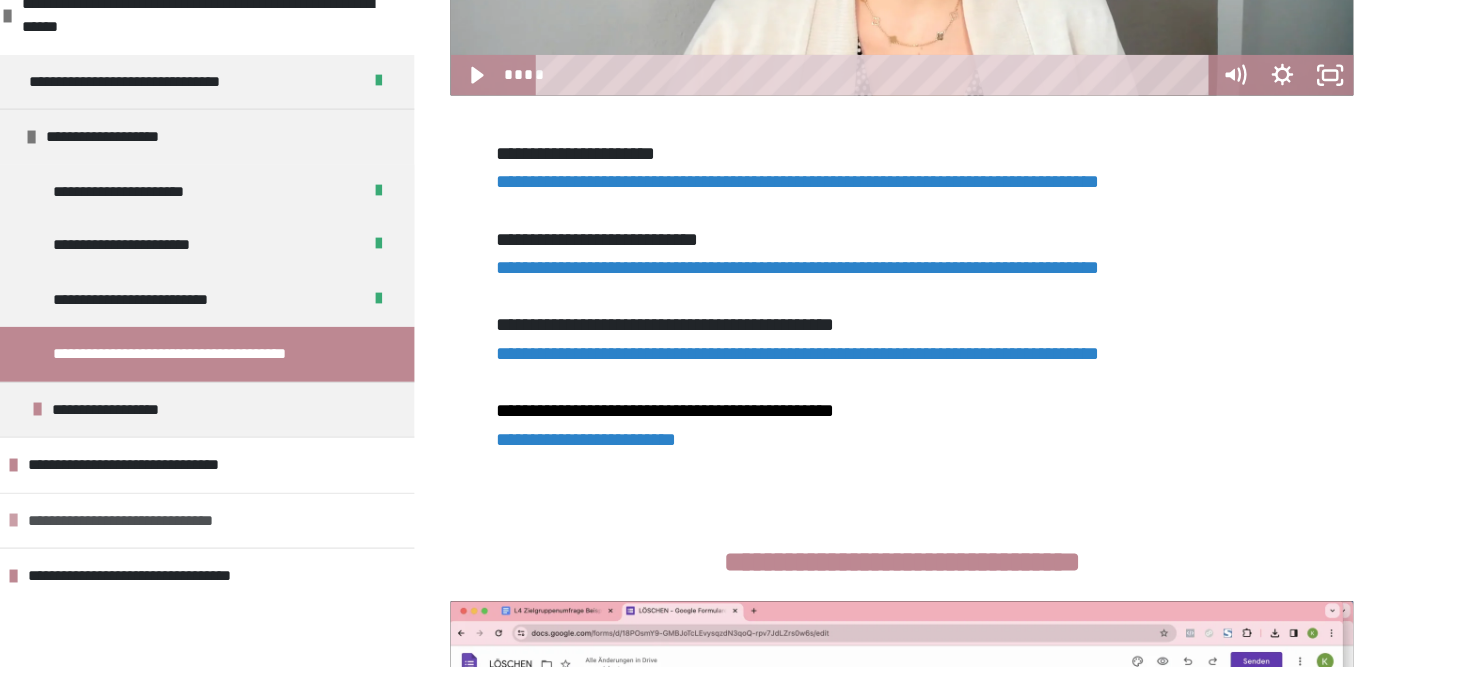 click on "**********" at bounding box center (340, 561) 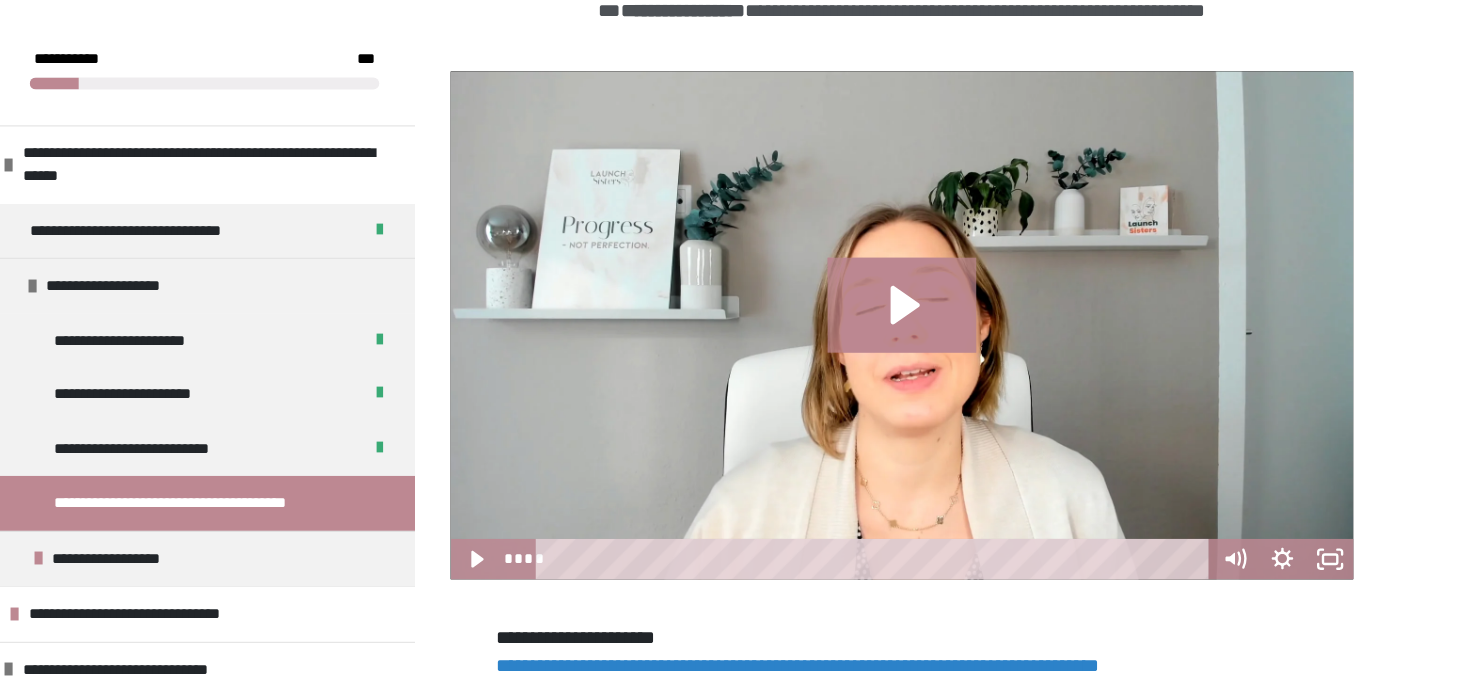 scroll, scrollTop: 418, scrollLeft: 0, axis: vertical 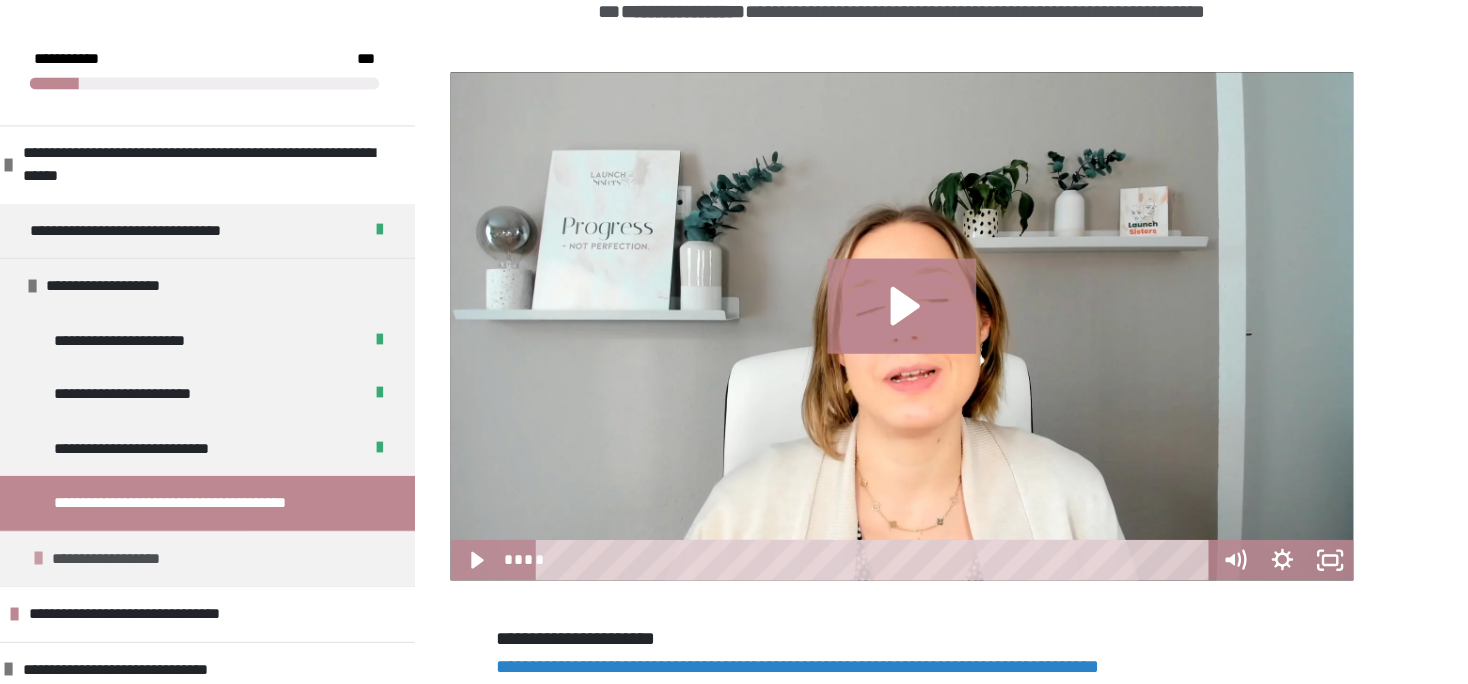 click on "**********" at bounding box center (272, 469) 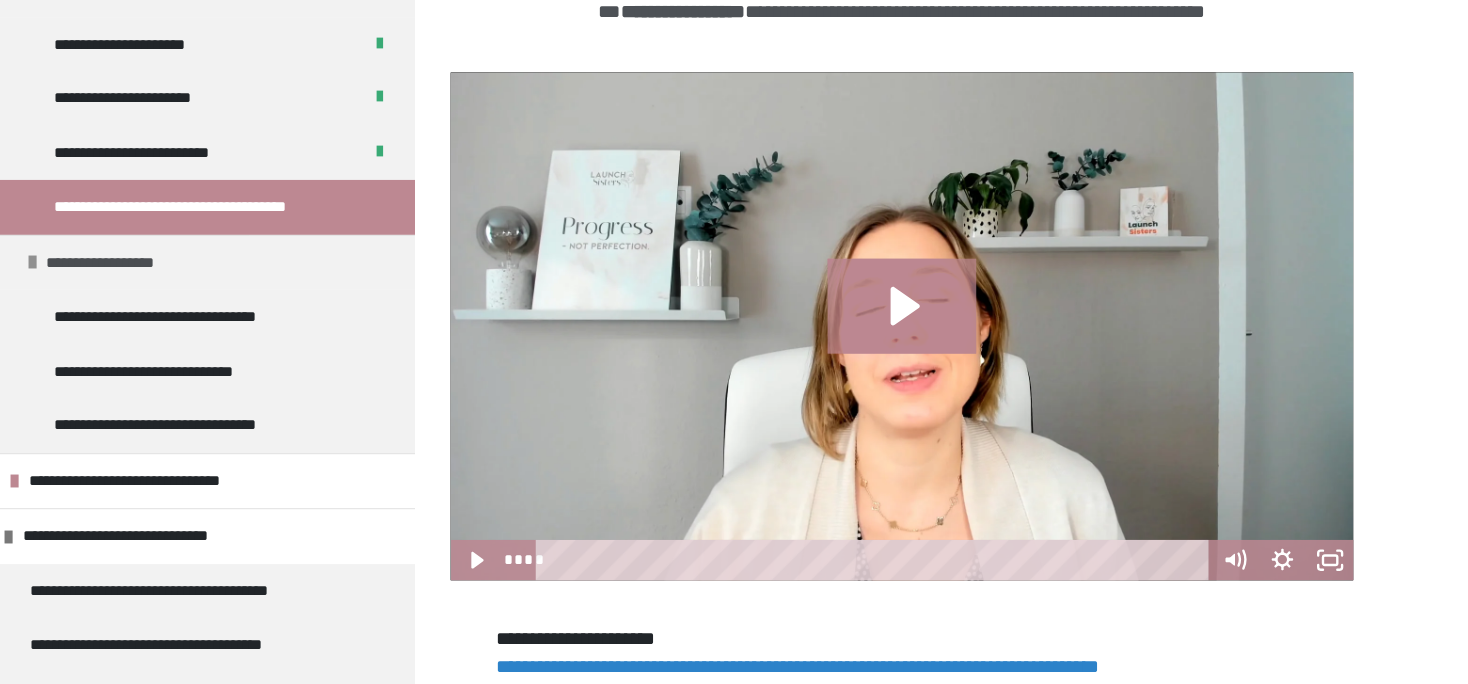 scroll, scrollTop: 249, scrollLeft: 0, axis: vertical 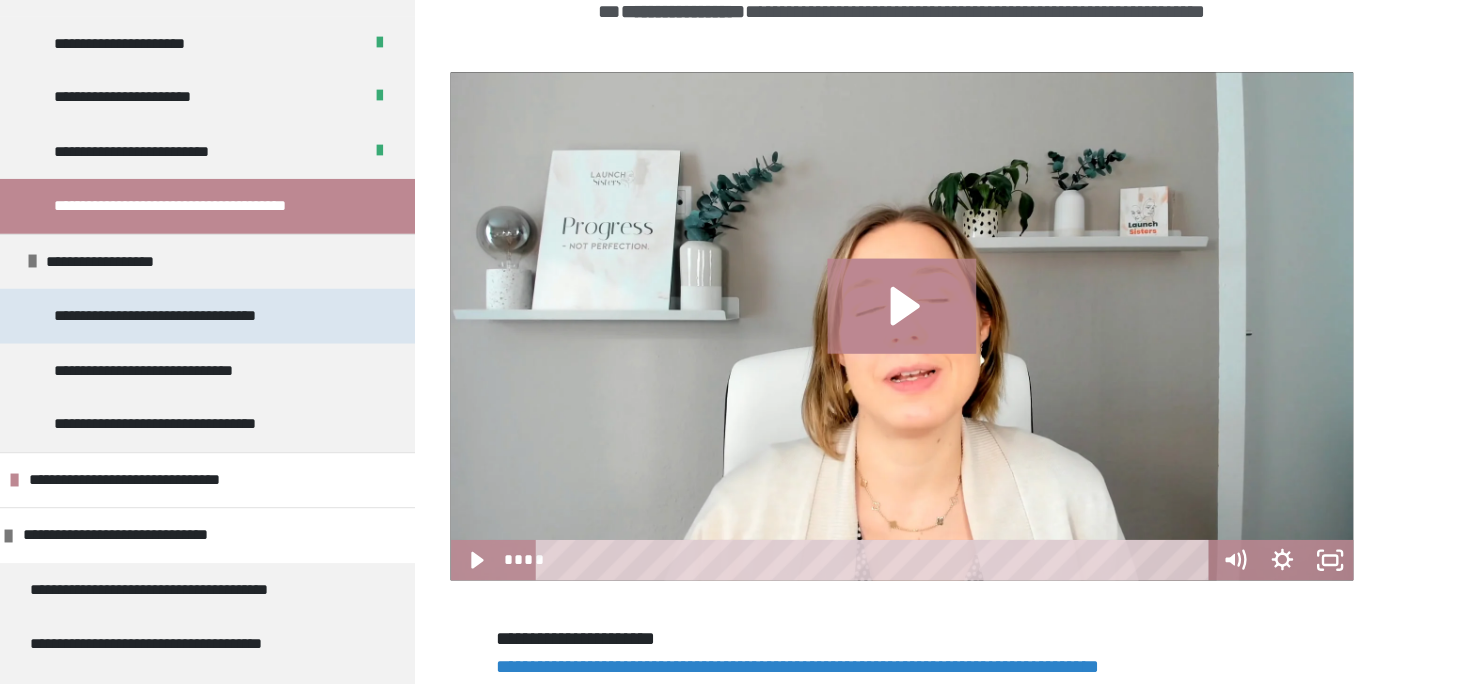click on "**********" at bounding box center (318, 265) 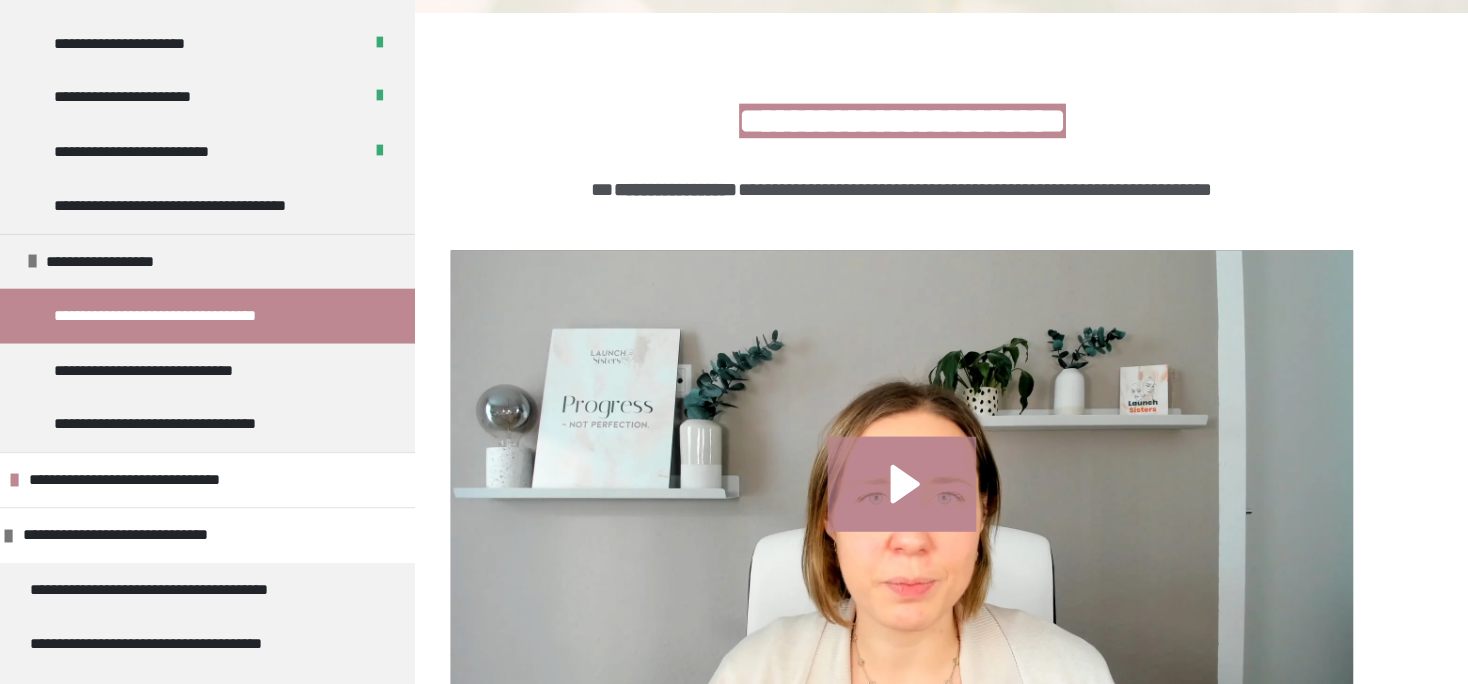 scroll, scrollTop: 305, scrollLeft: 0, axis: vertical 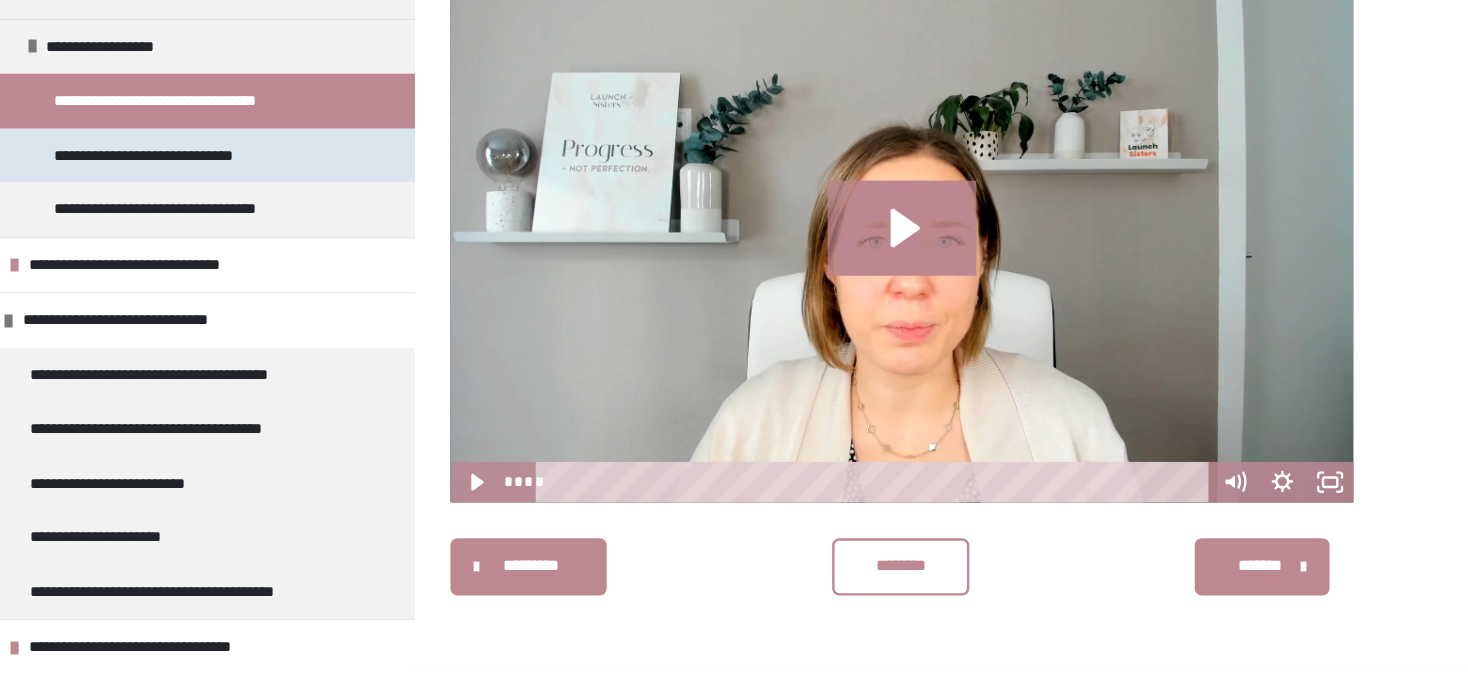 click on "**********" at bounding box center [308, 255] 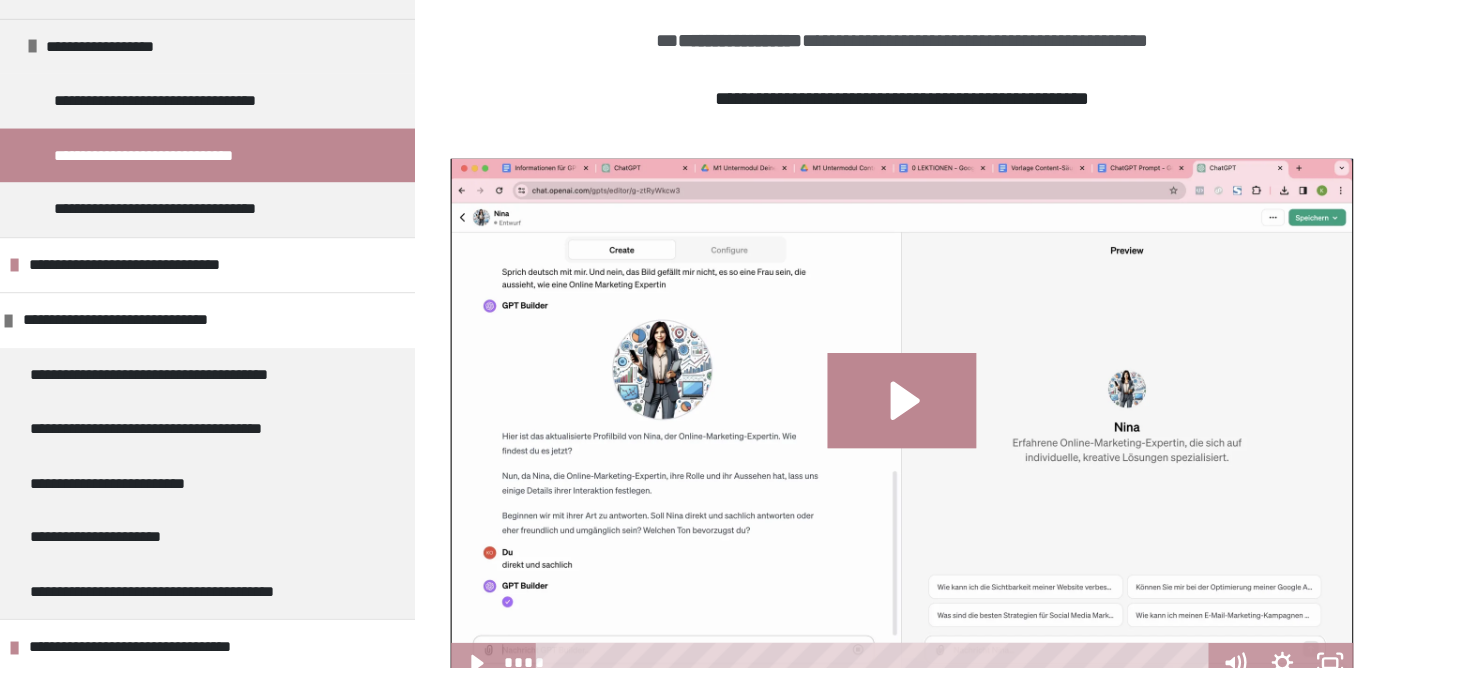 scroll, scrollTop: 400, scrollLeft: 0, axis: vertical 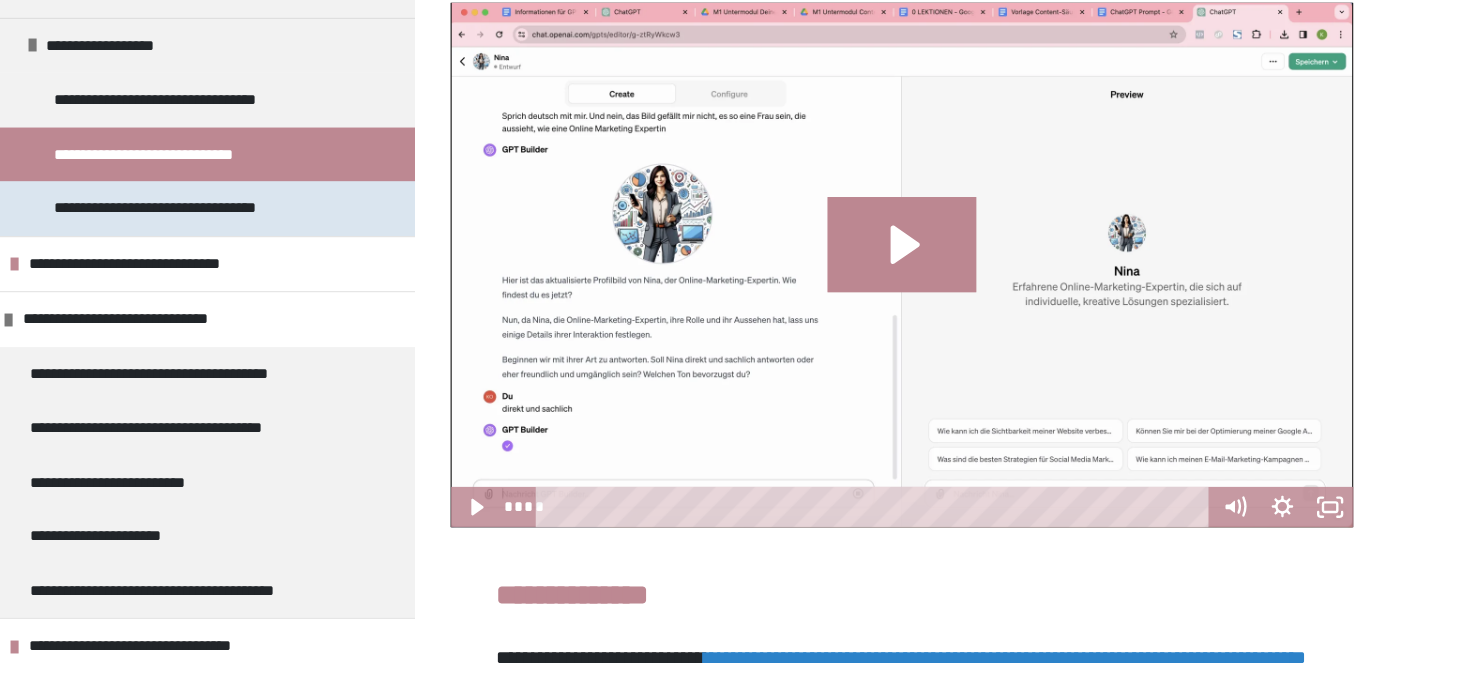 click on "**********" at bounding box center (322, 300) 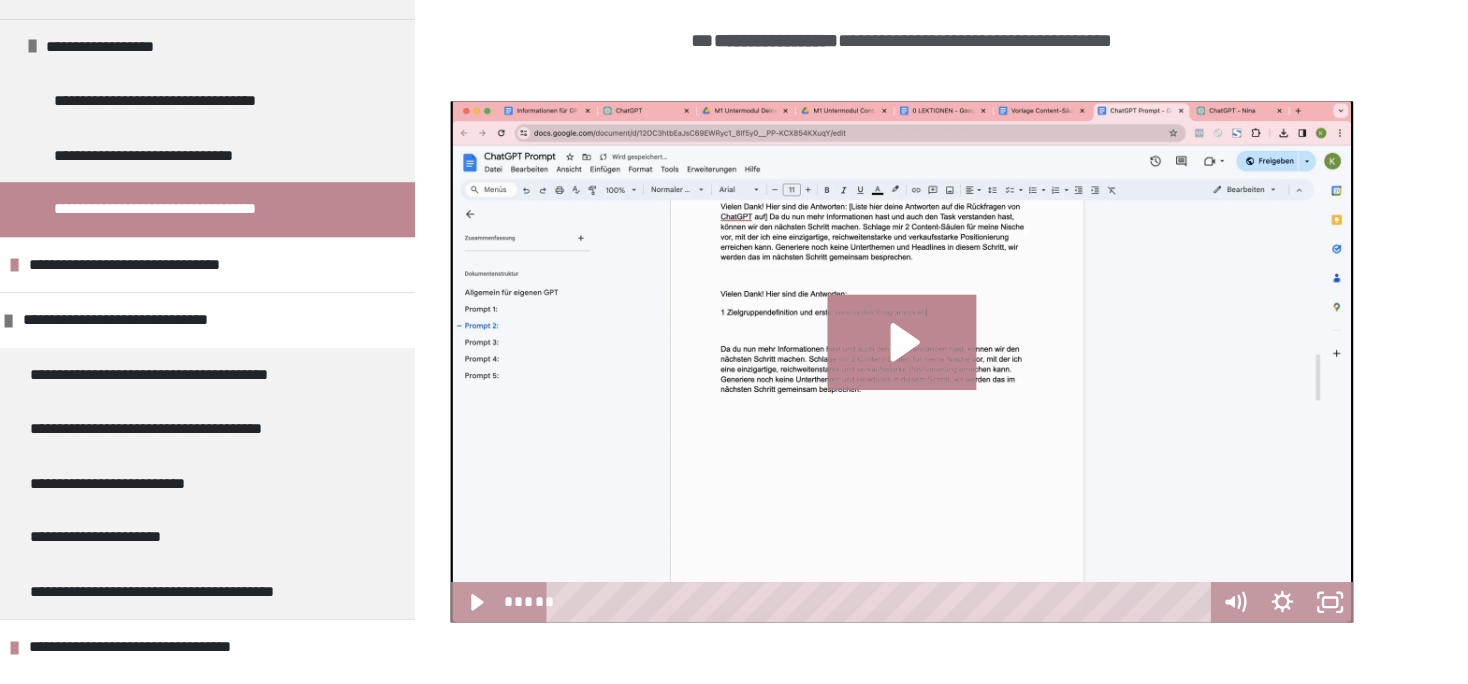 scroll, scrollTop: 453, scrollLeft: 0, axis: vertical 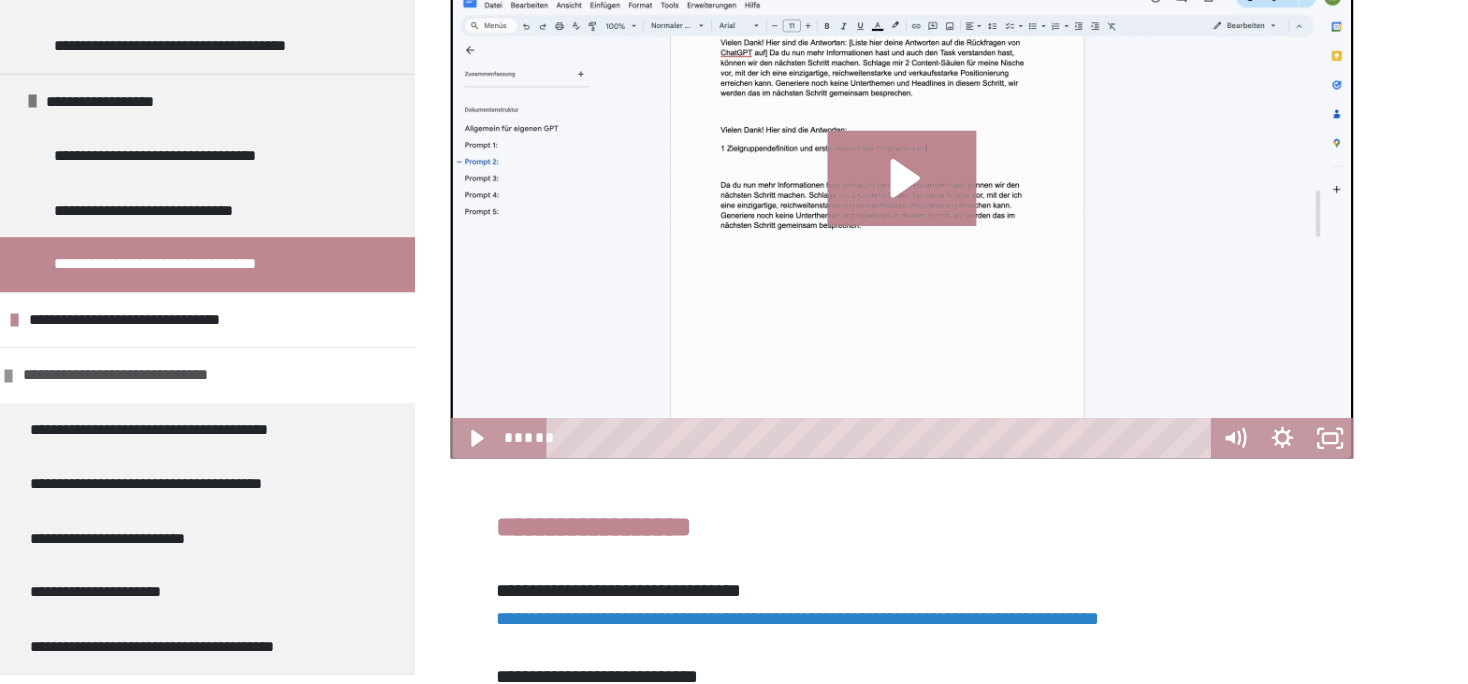 click at bounding box center [176, 393] 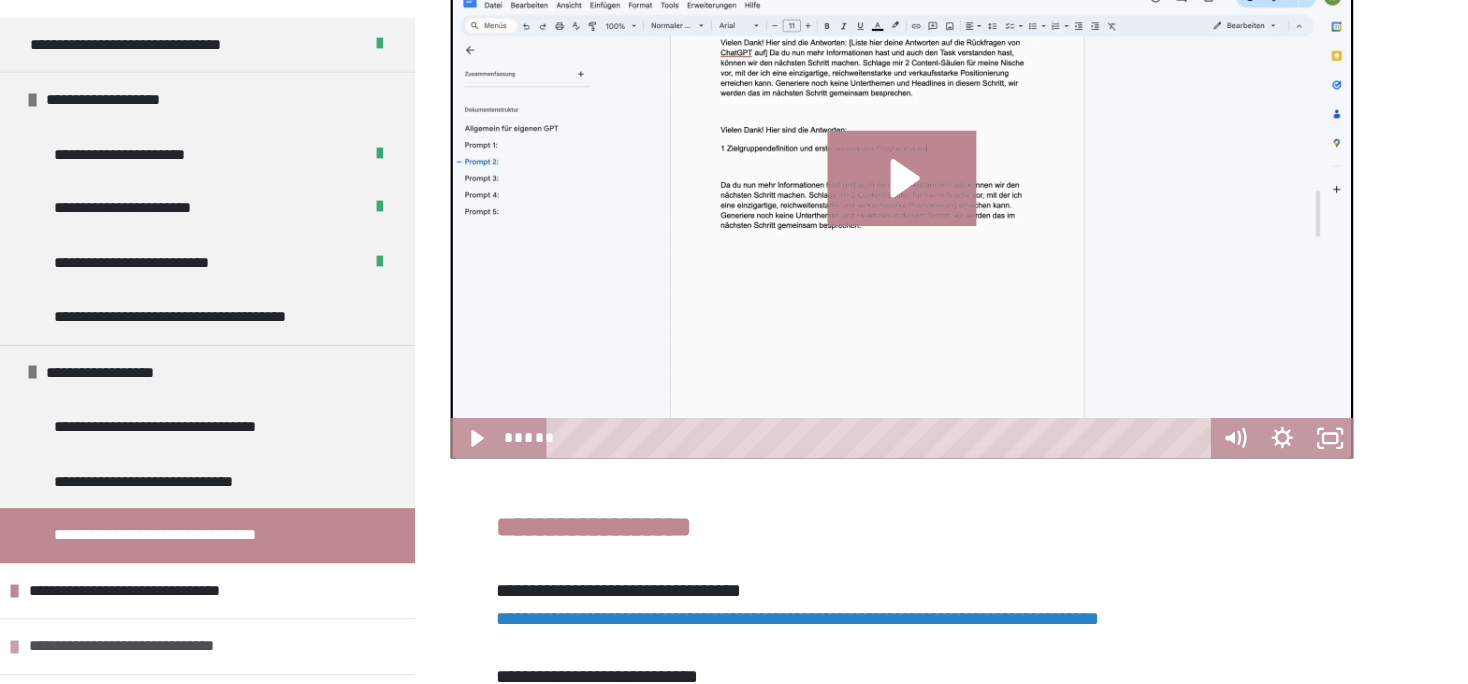 scroll, scrollTop: 77, scrollLeft: 0, axis: vertical 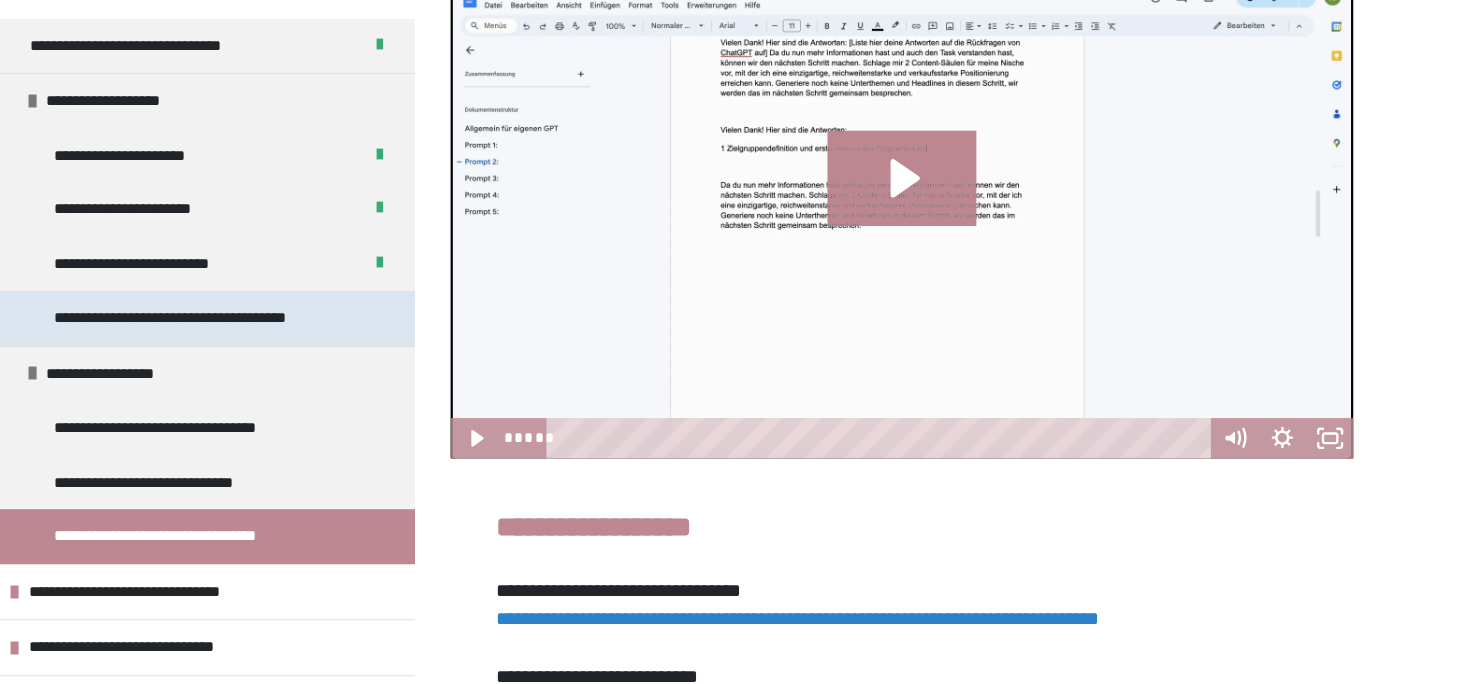 click on "**********" at bounding box center [332, 345] 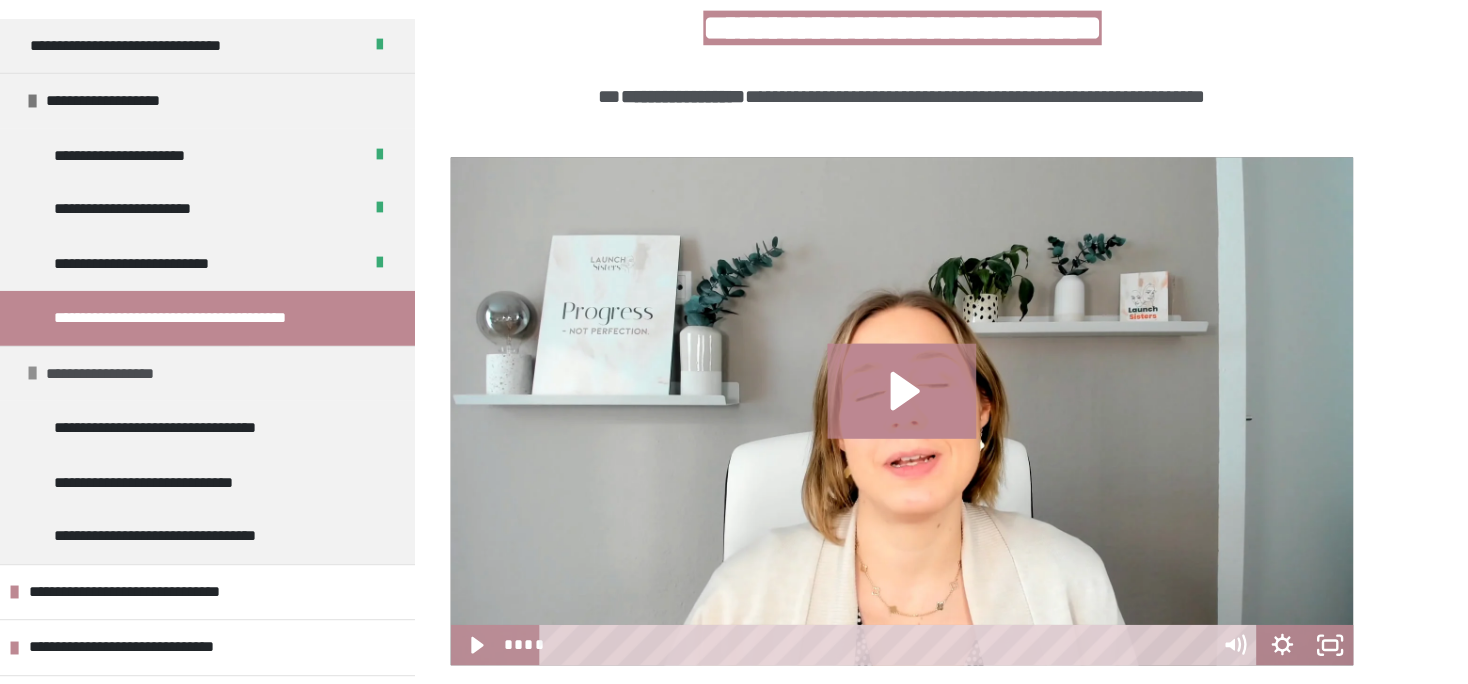 click at bounding box center [196, 391] 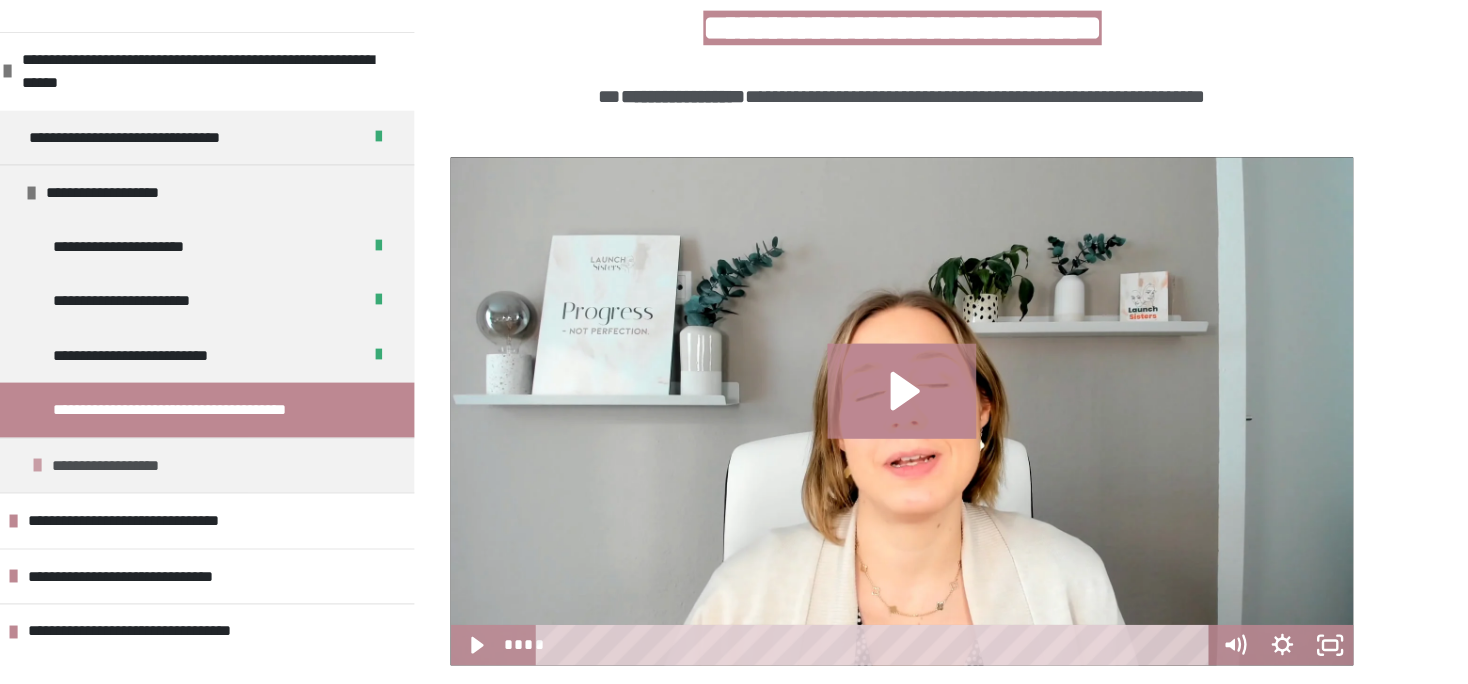 scroll, scrollTop: 0, scrollLeft: 0, axis: both 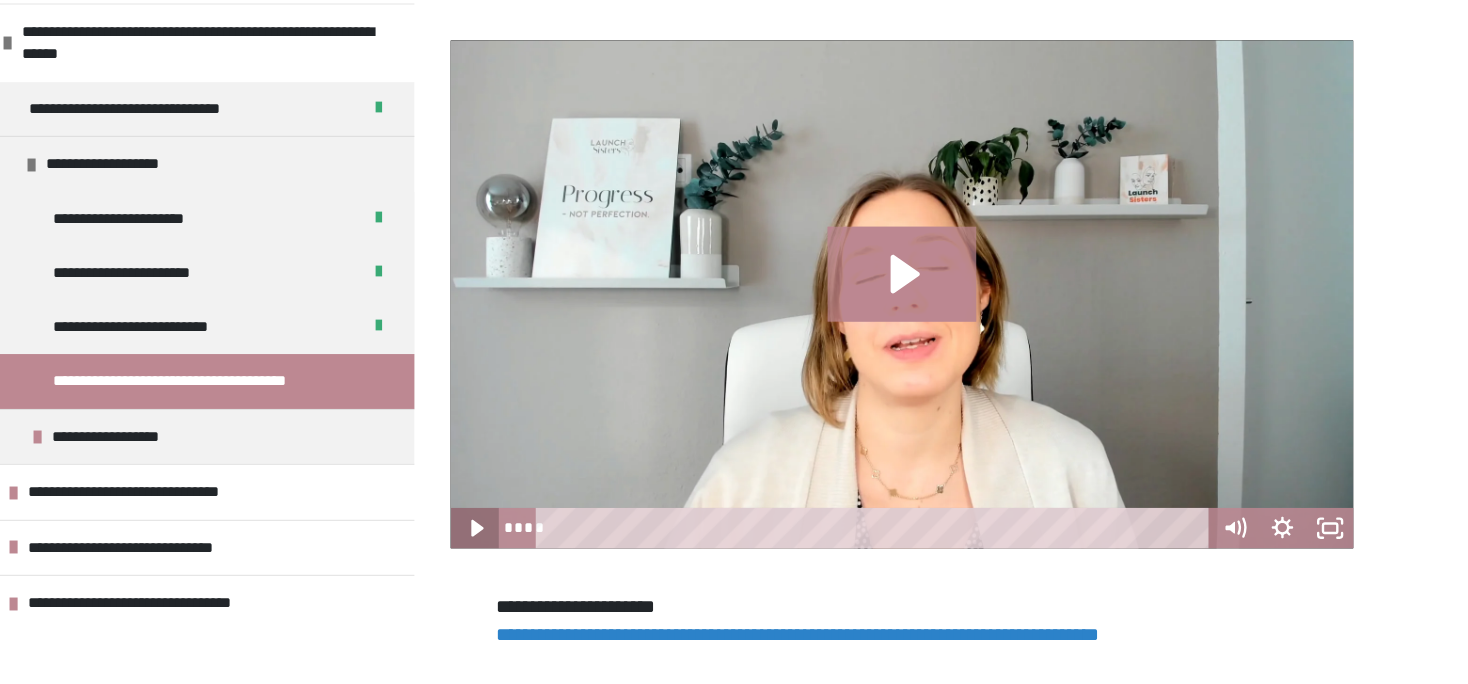 click 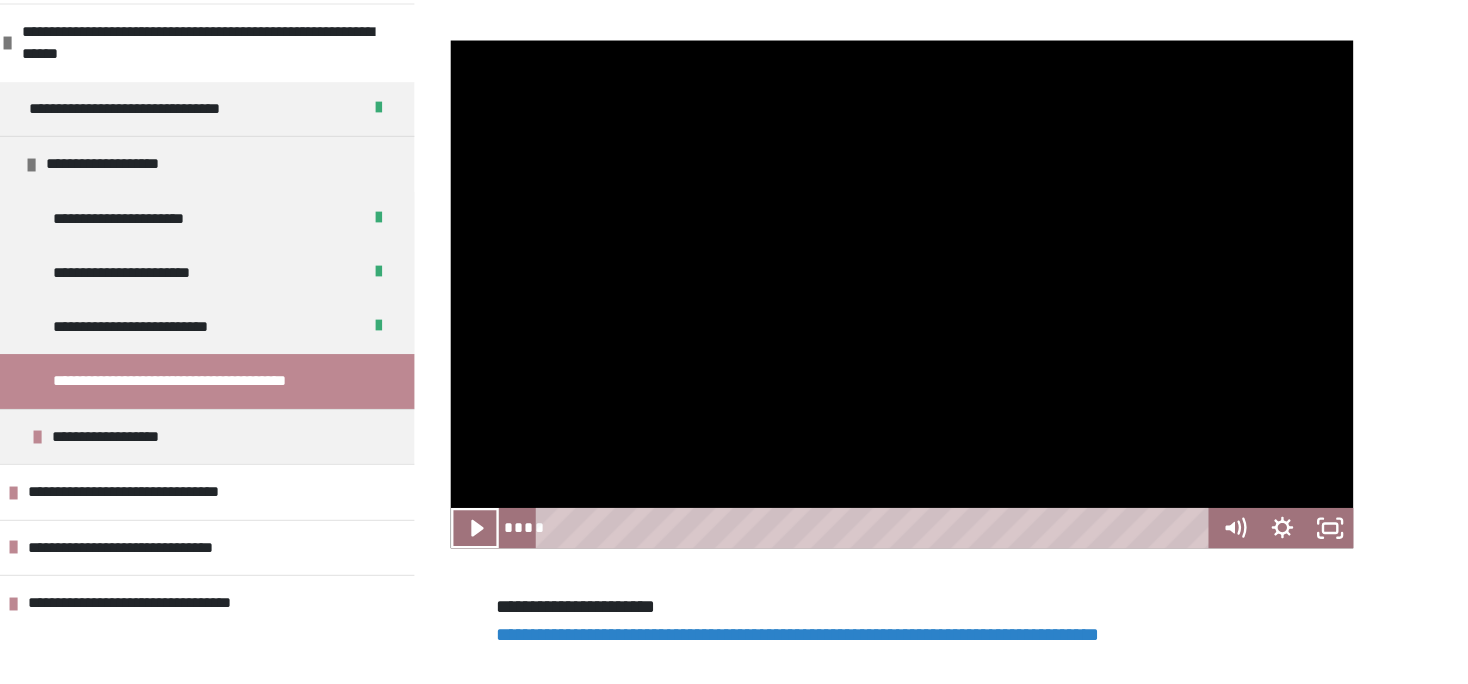 scroll, scrollTop: 619, scrollLeft: 0, axis: vertical 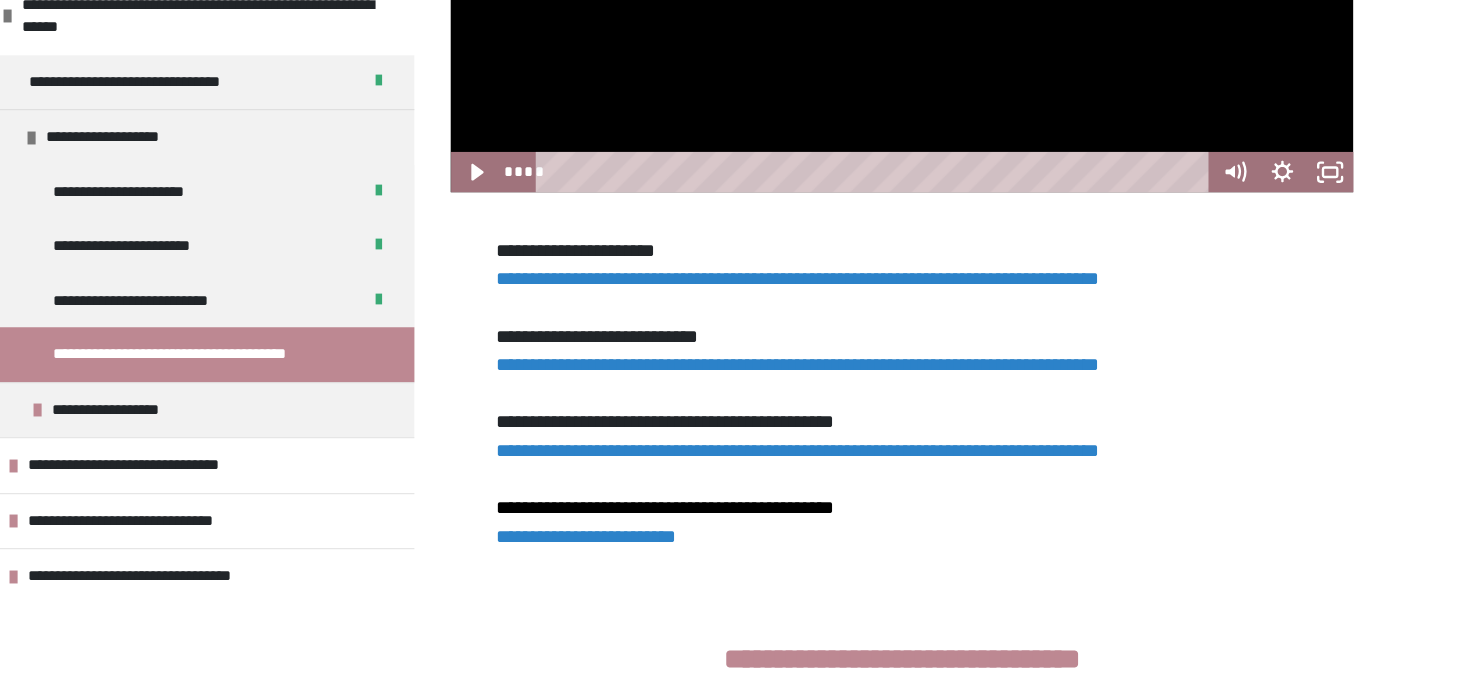 click on "**********" at bounding box center (838, 358) 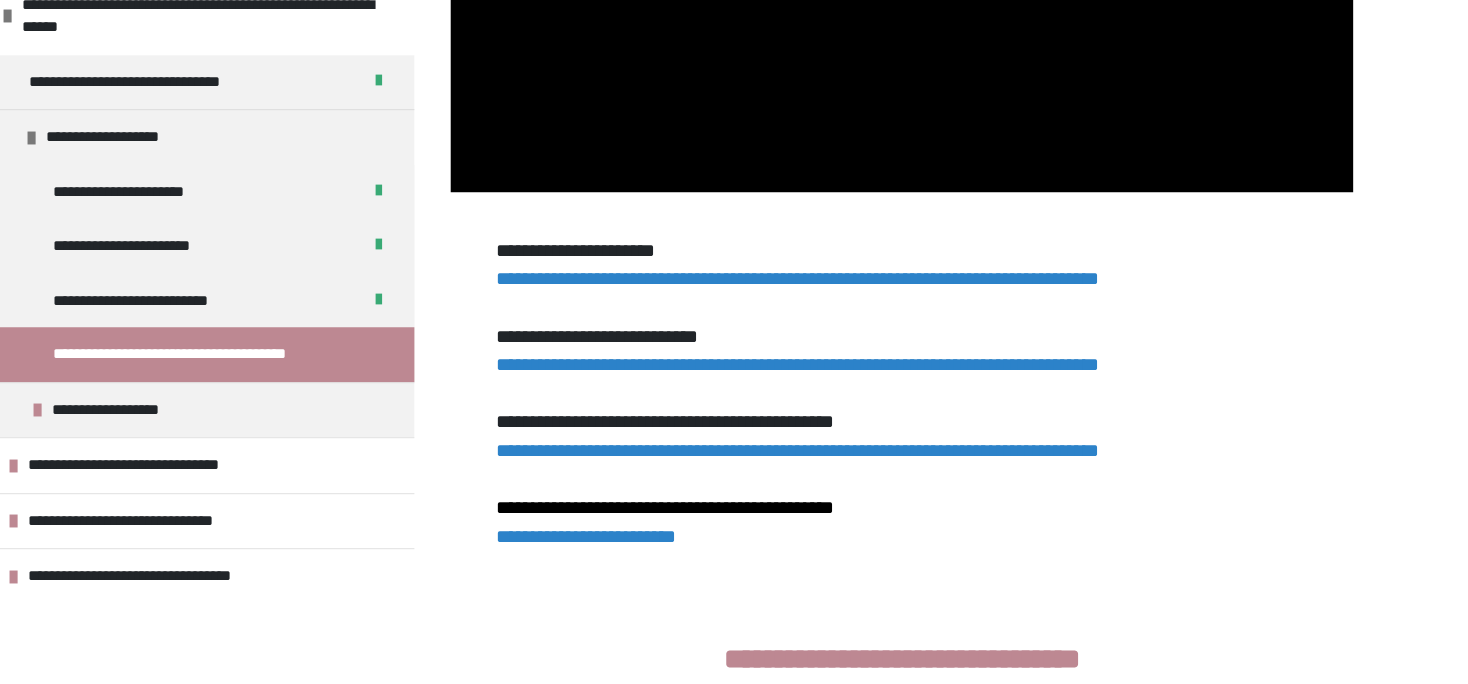 click on "**********" at bounding box center [838, 430] 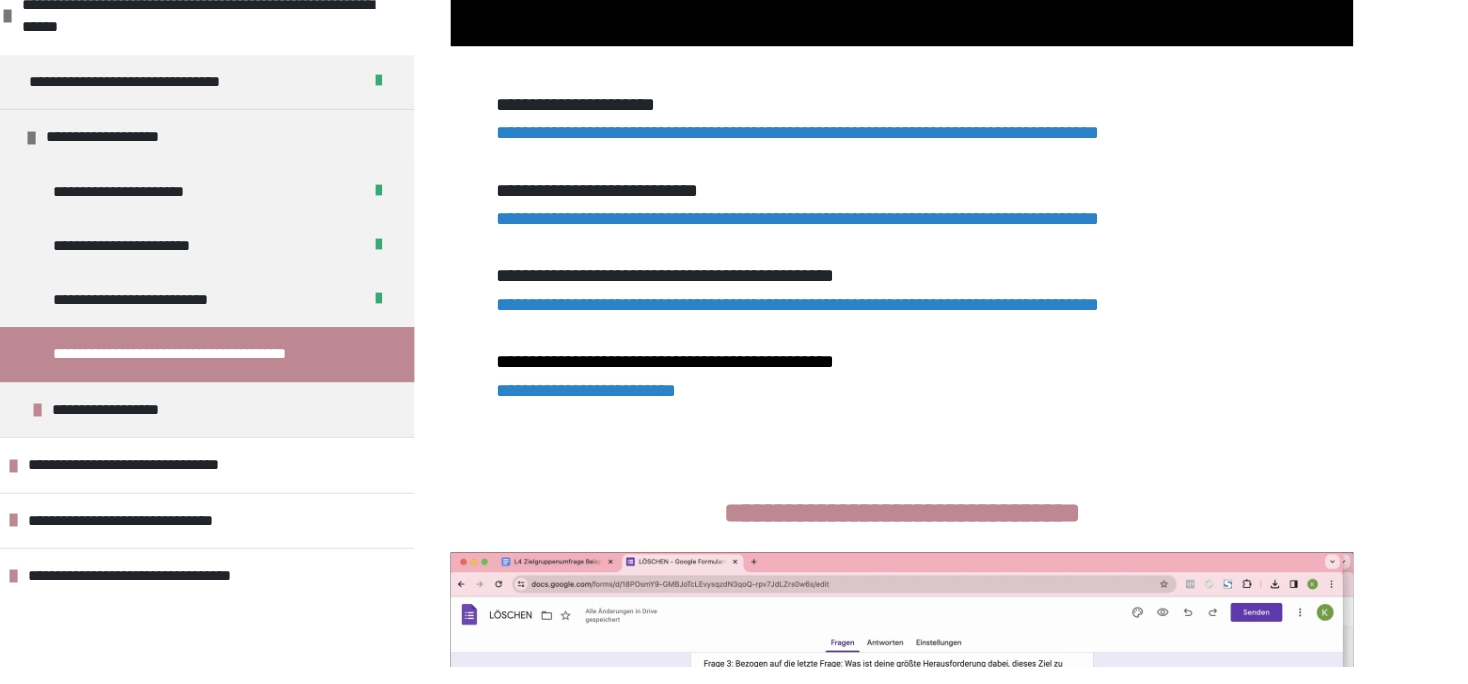 scroll, scrollTop: 743, scrollLeft: 0, axis: vertical 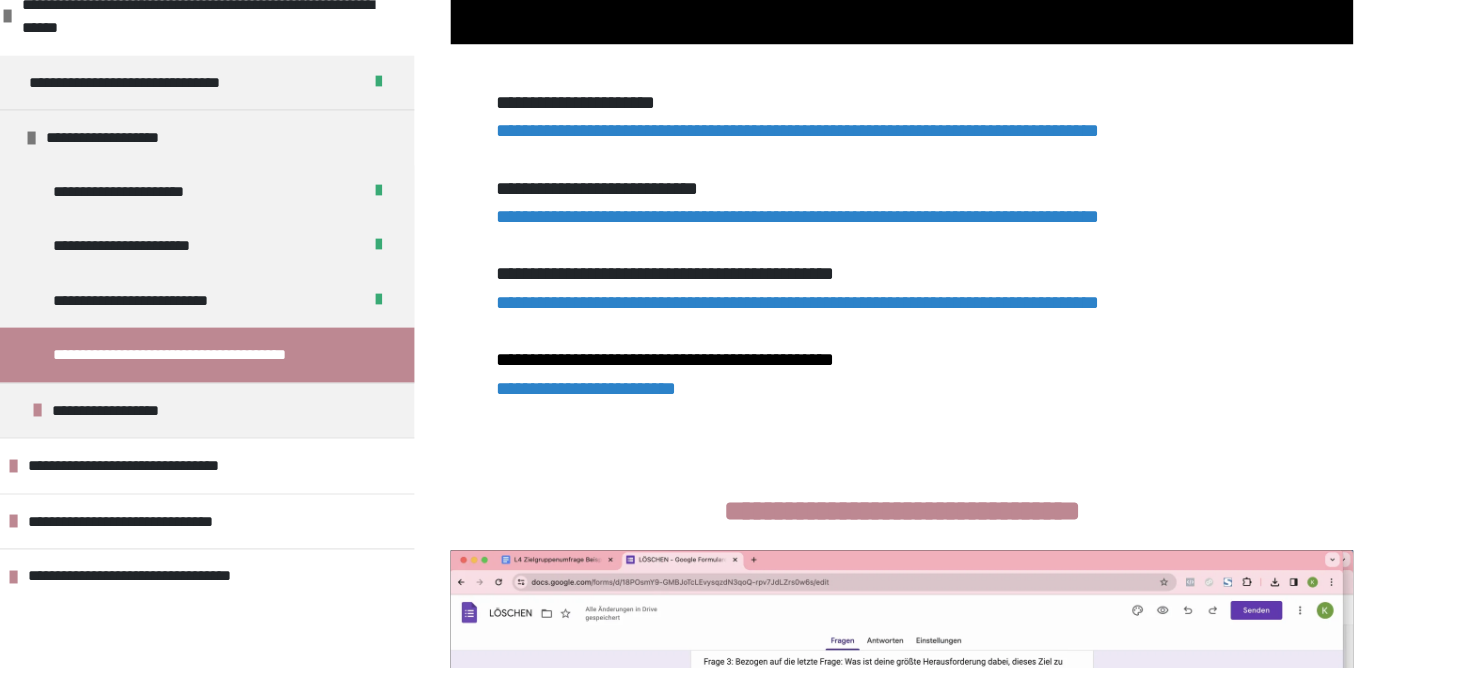 click on "**********" at bounding box center [838, 378] 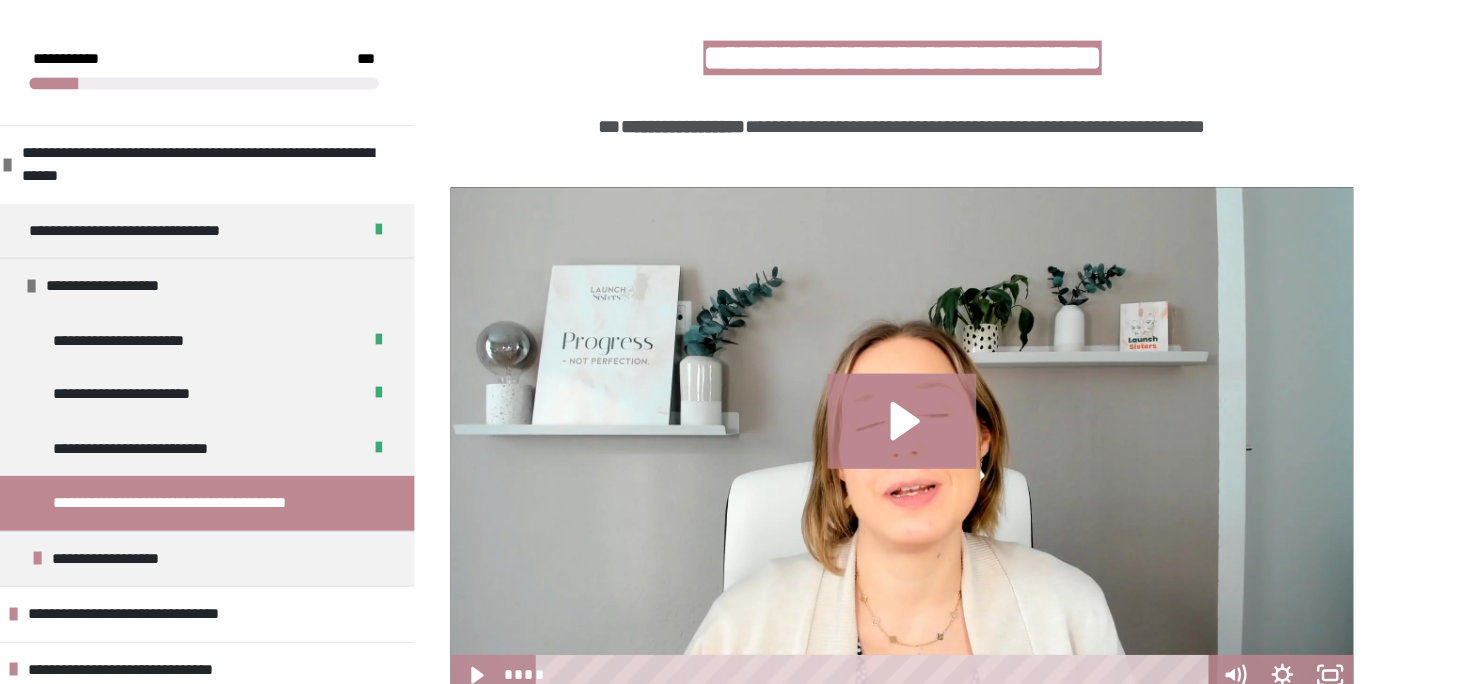 scroll, scrollTop: 322, scrollLeft: 0, axis: vertical 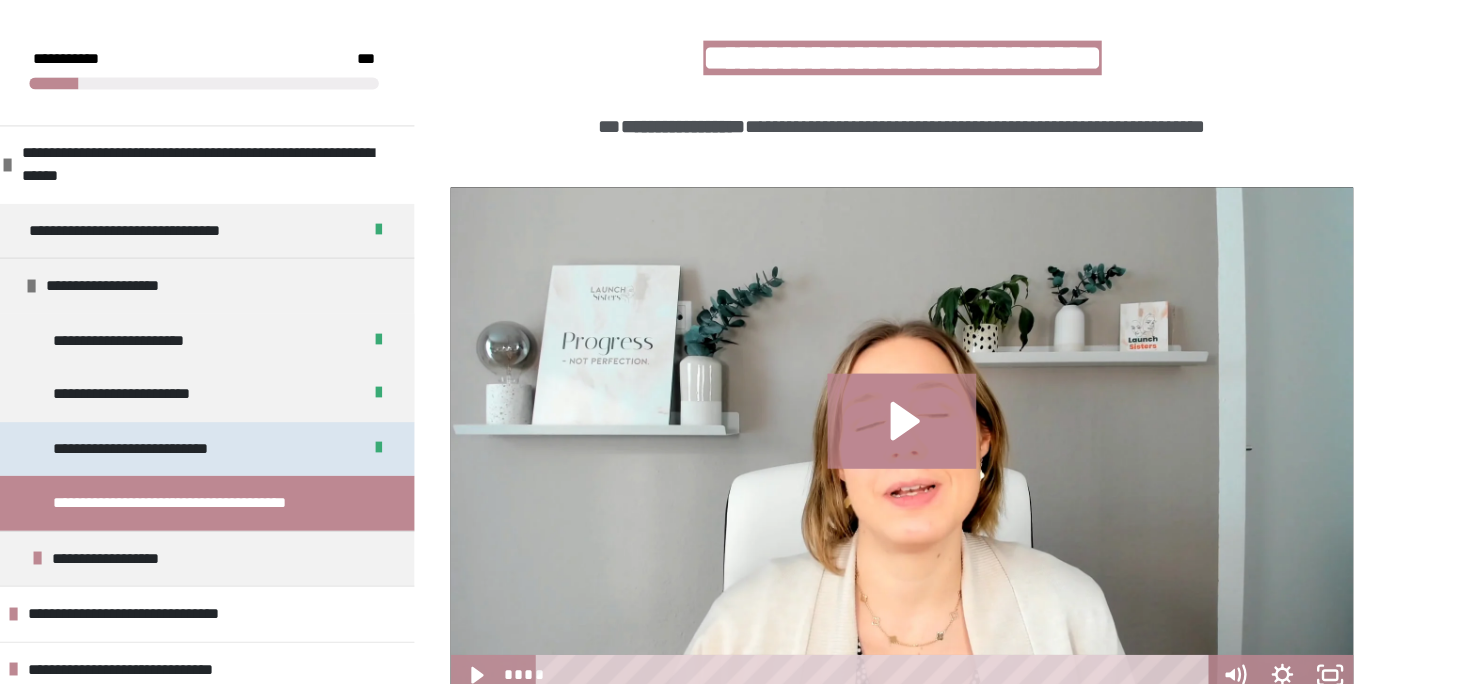 click on "**********" at bounding box center (297, 377) 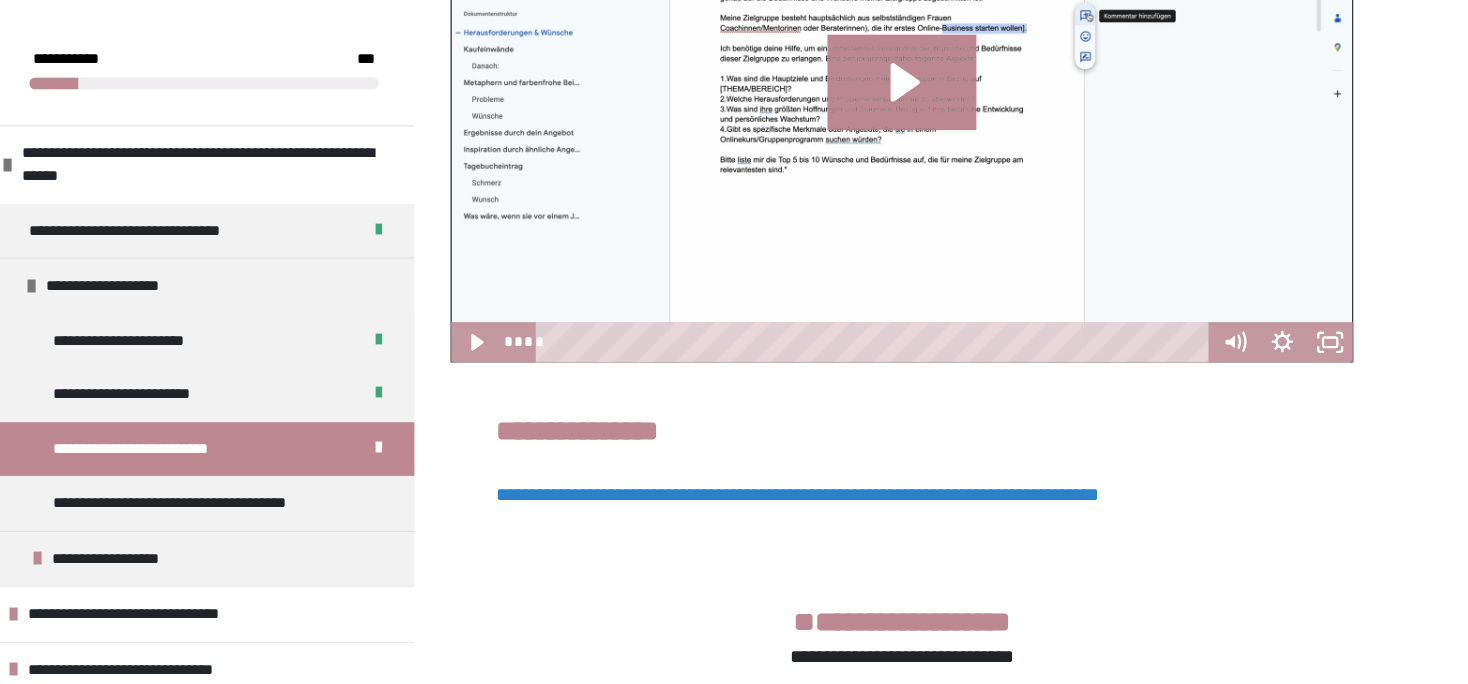 scroll, scrollTop: 611, scrollLeft: 0, axis: vertical 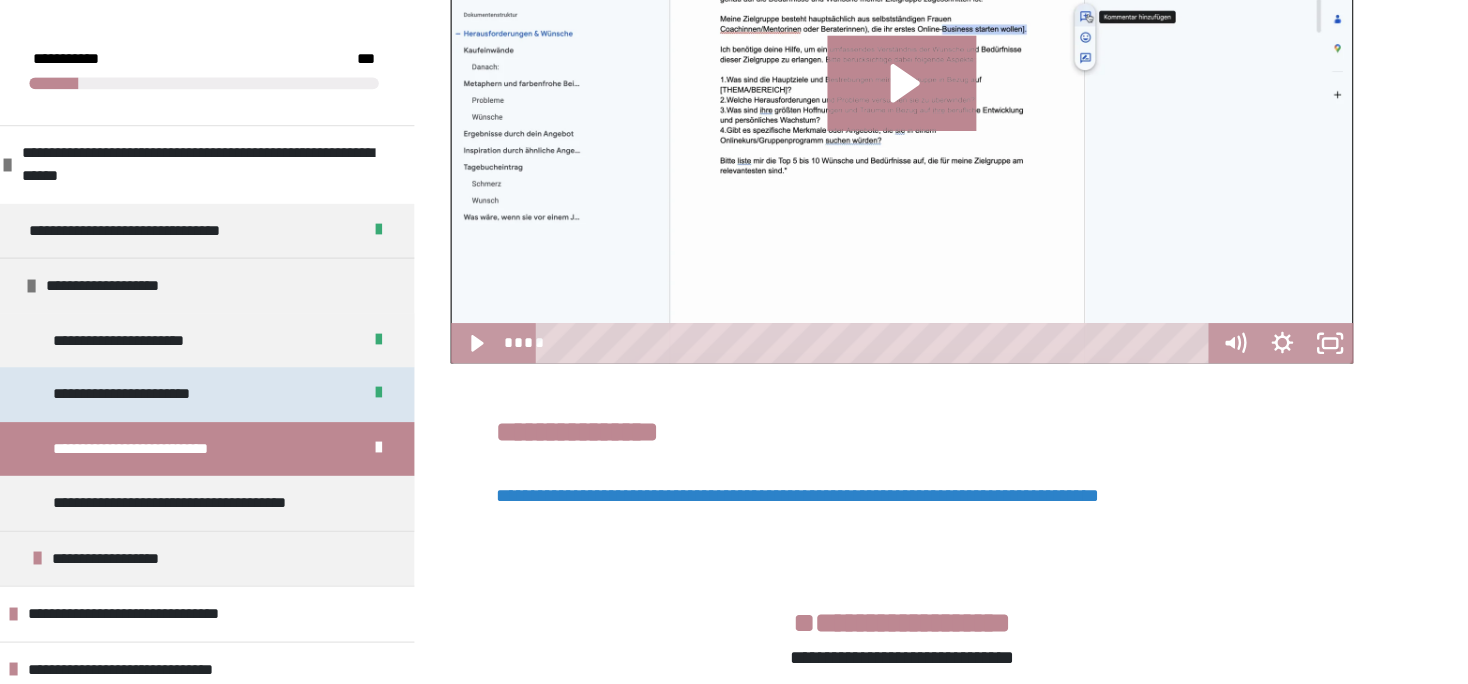 click on "**********" at bounding box center [287, 331] 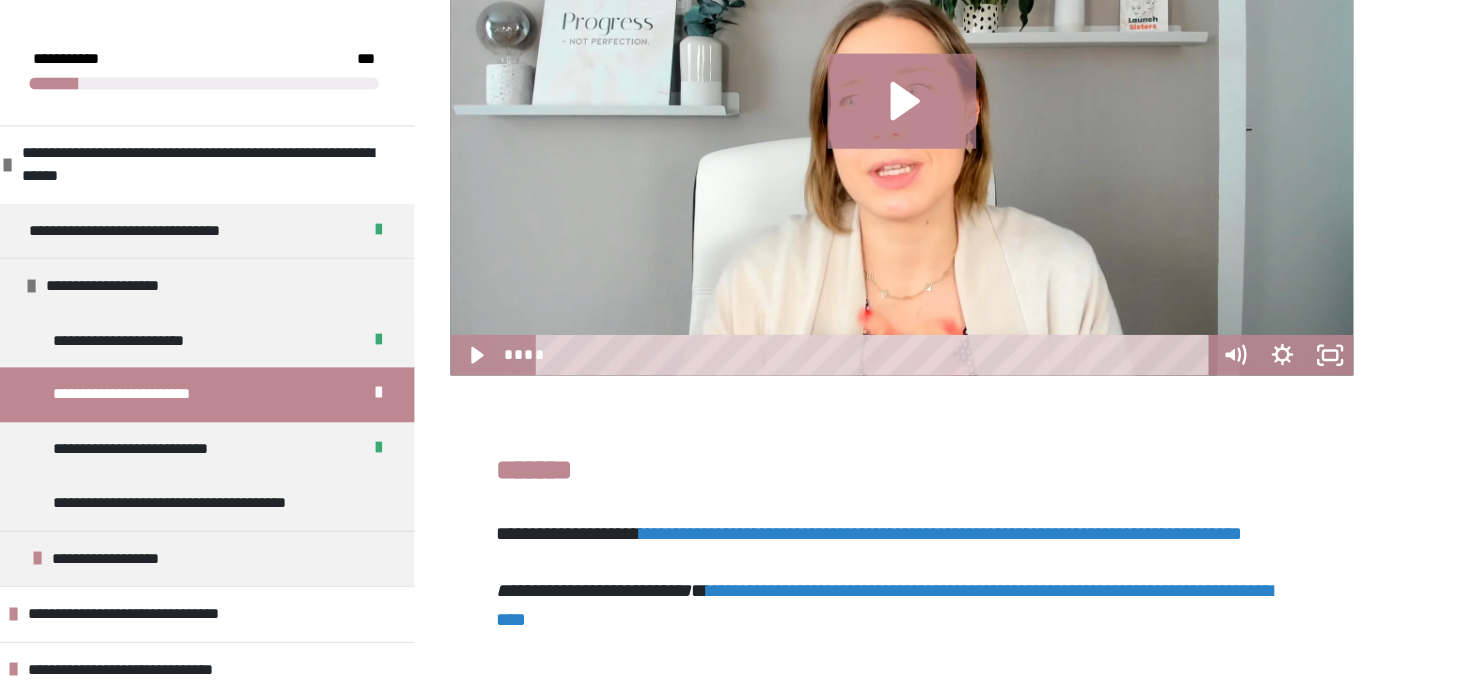 scroll, scrollTop: 584, scrollLeft: 0, axis: vertical 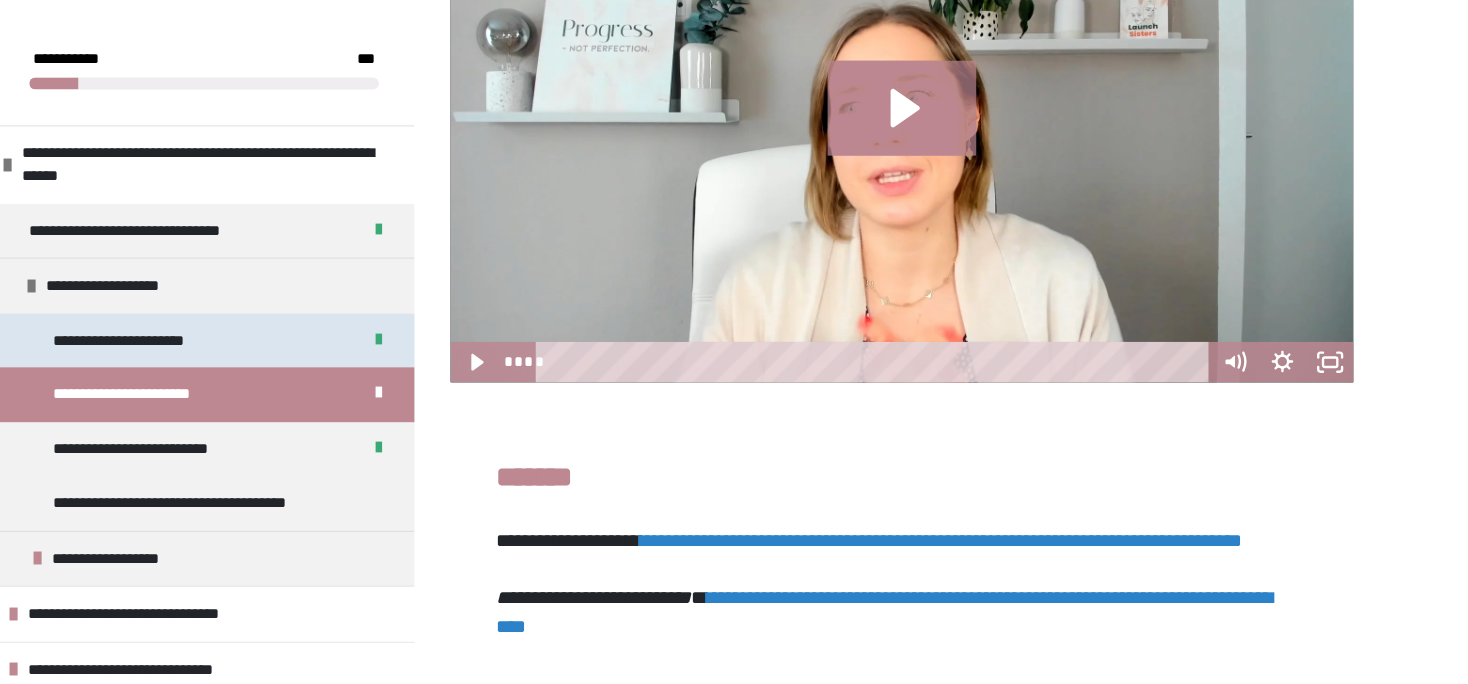click on "**********" at bounding box center [340, 286] 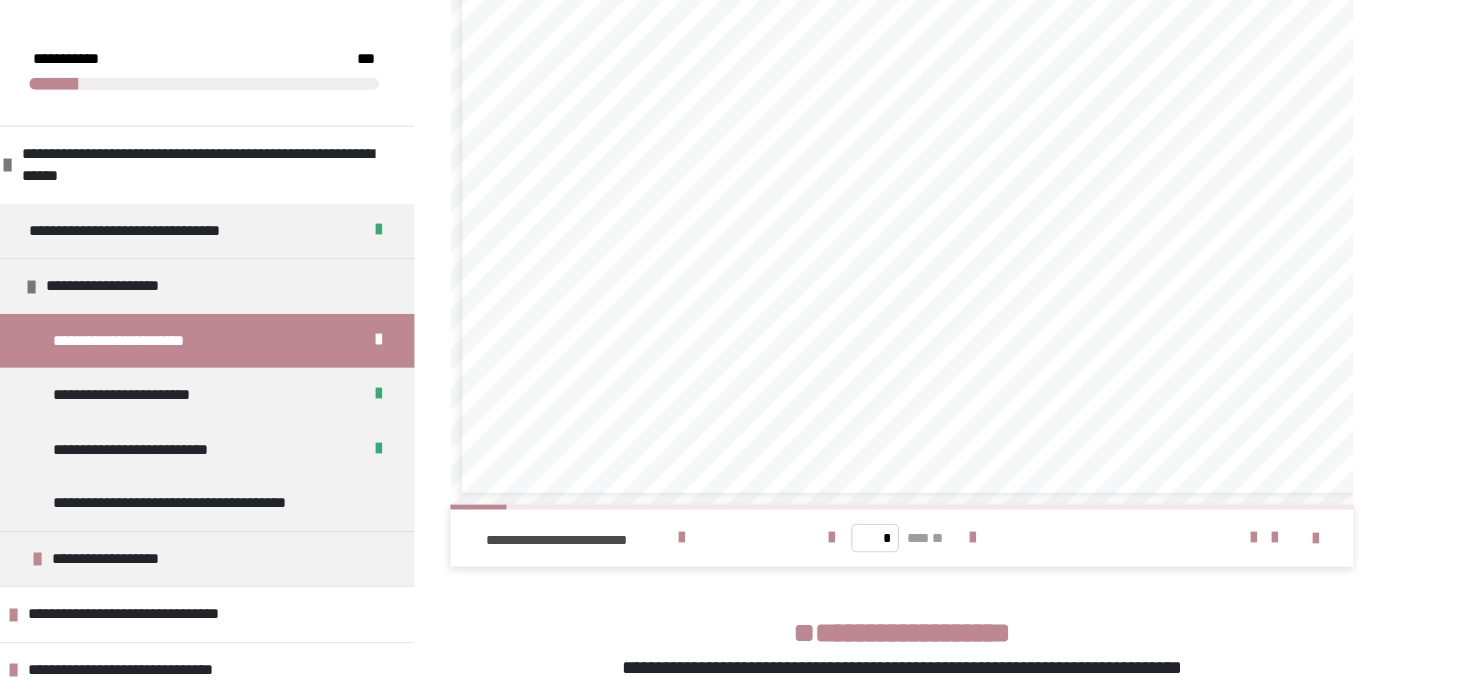 scroll, scrollTop: 1032, scrollLeft: 0, axis: vertical 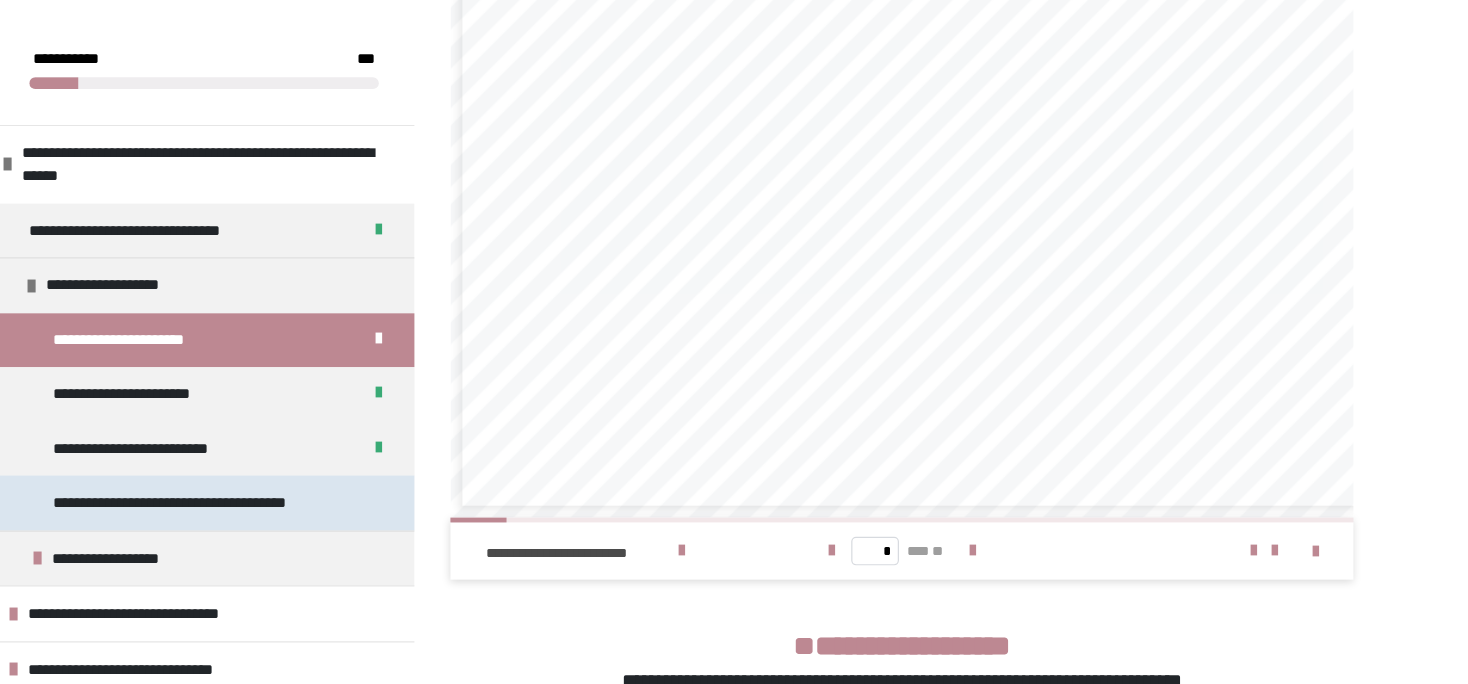 click on "**********" at bounding box center [332, 422] 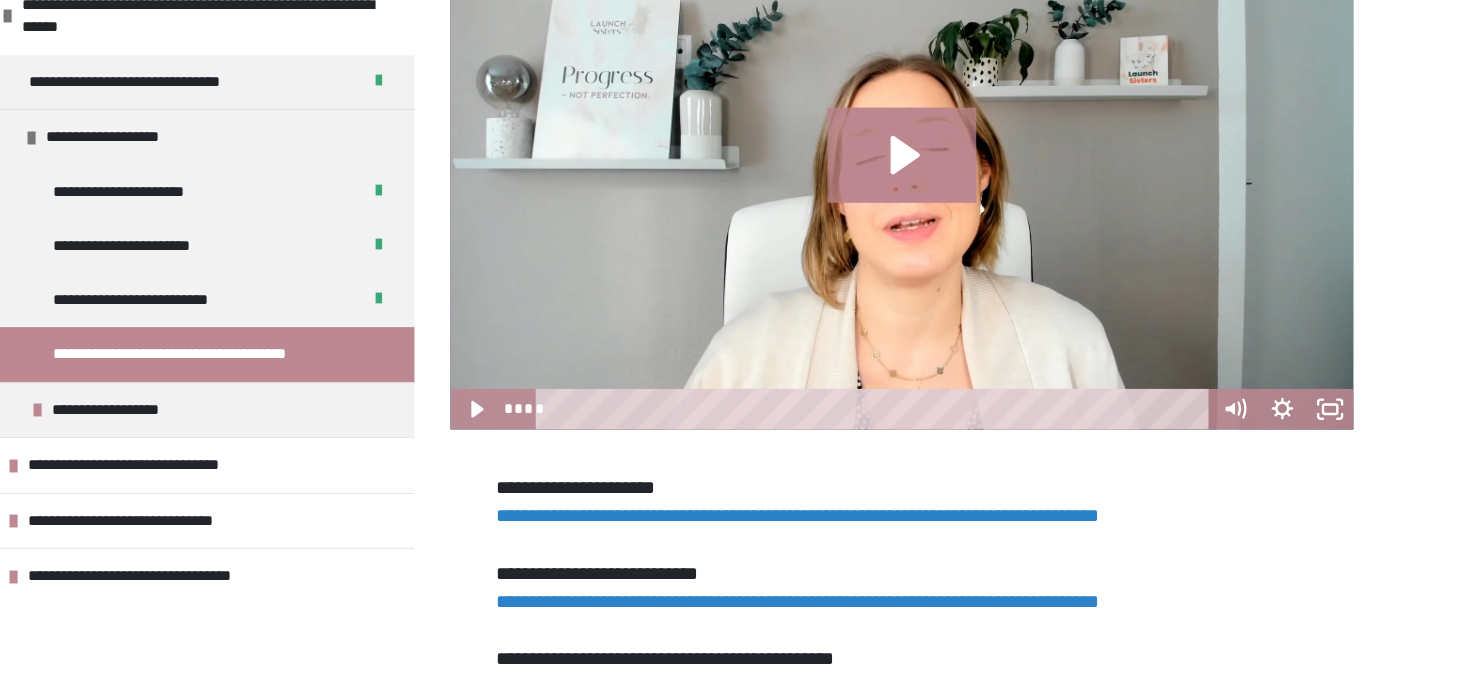 scroll, scrollTop: 429, scrollLeft: 0, axis: vertical 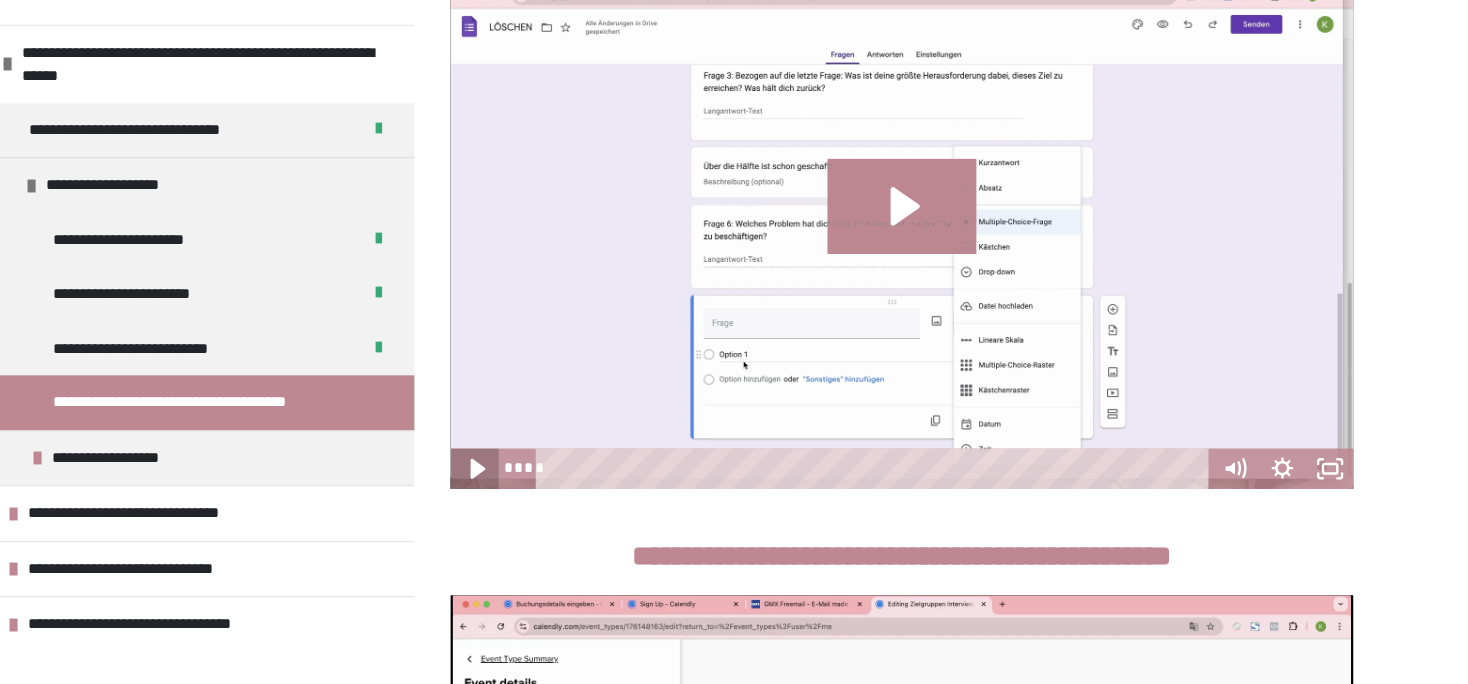 click 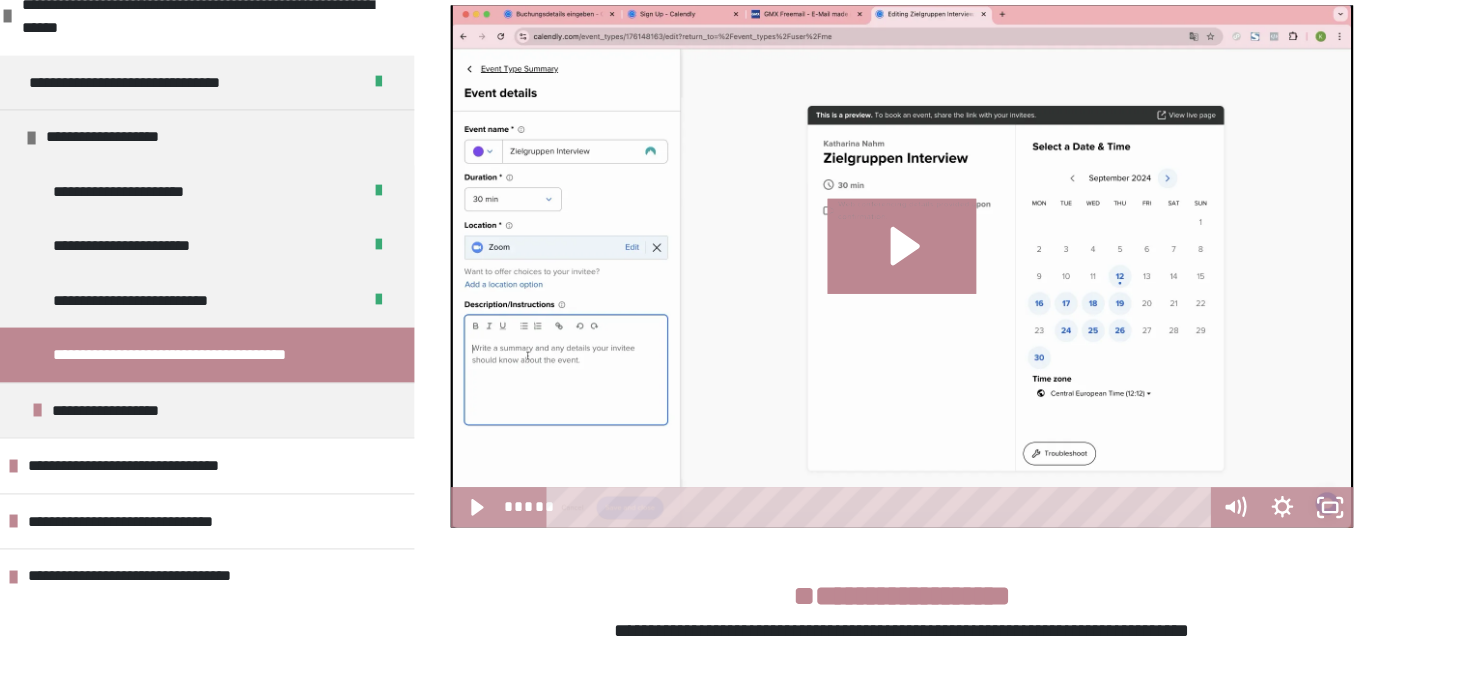 scroll, scrollTop: 1768, scrollLeft: 0, axis: vertical 